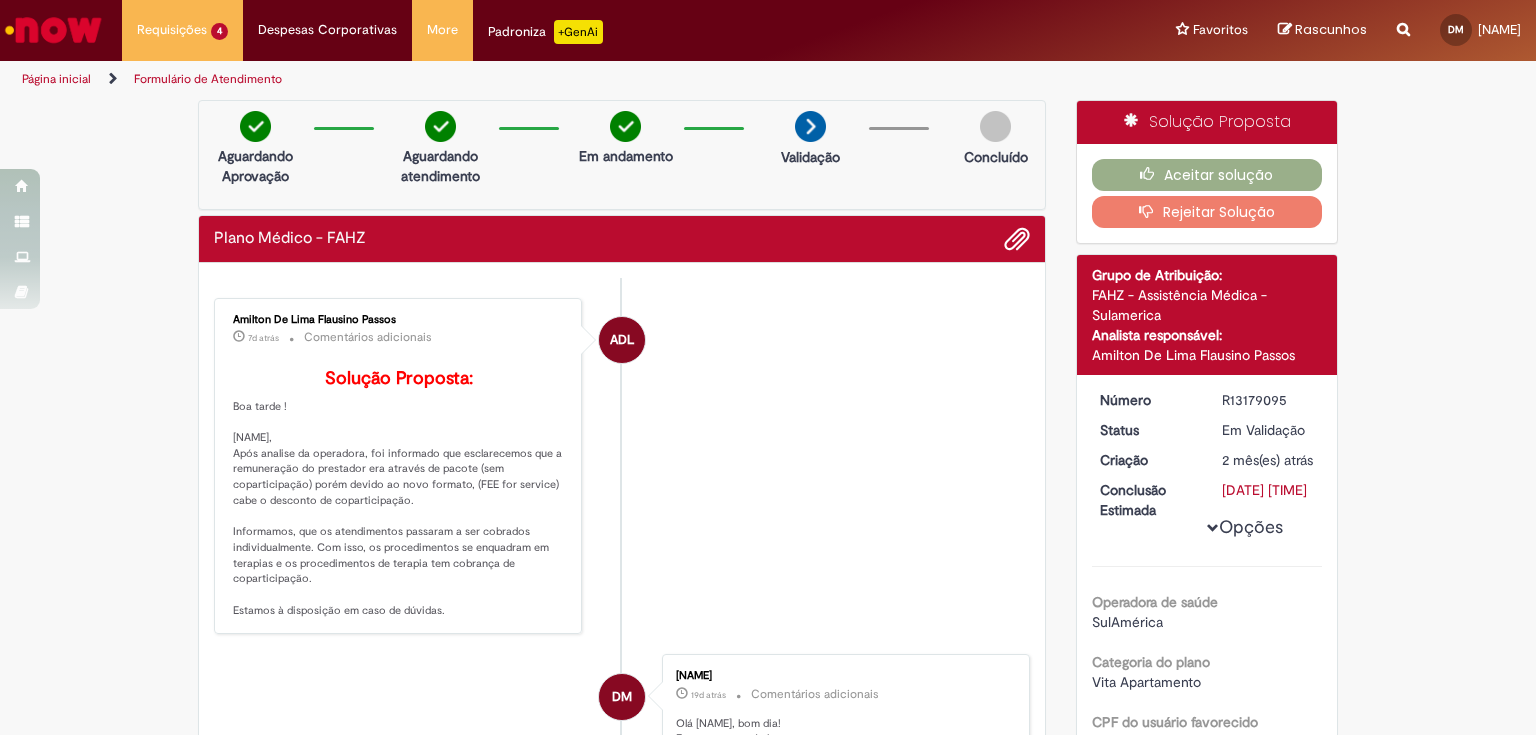 scroll, scrollTop: 0, scrollLeft: 0, axis: both 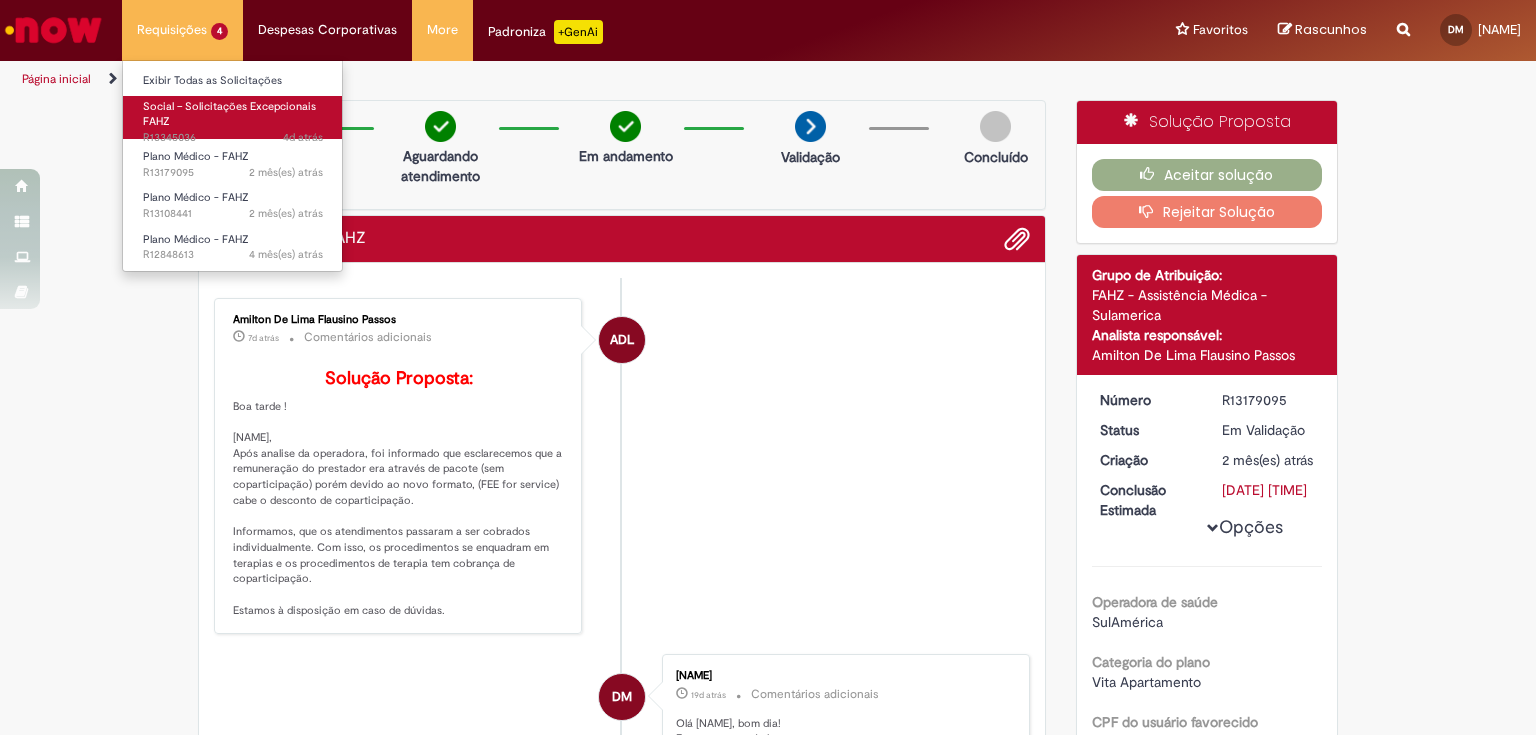 click on "Social – Solicitações Excepcionais FAHZ" at bounding box center (229, 114) 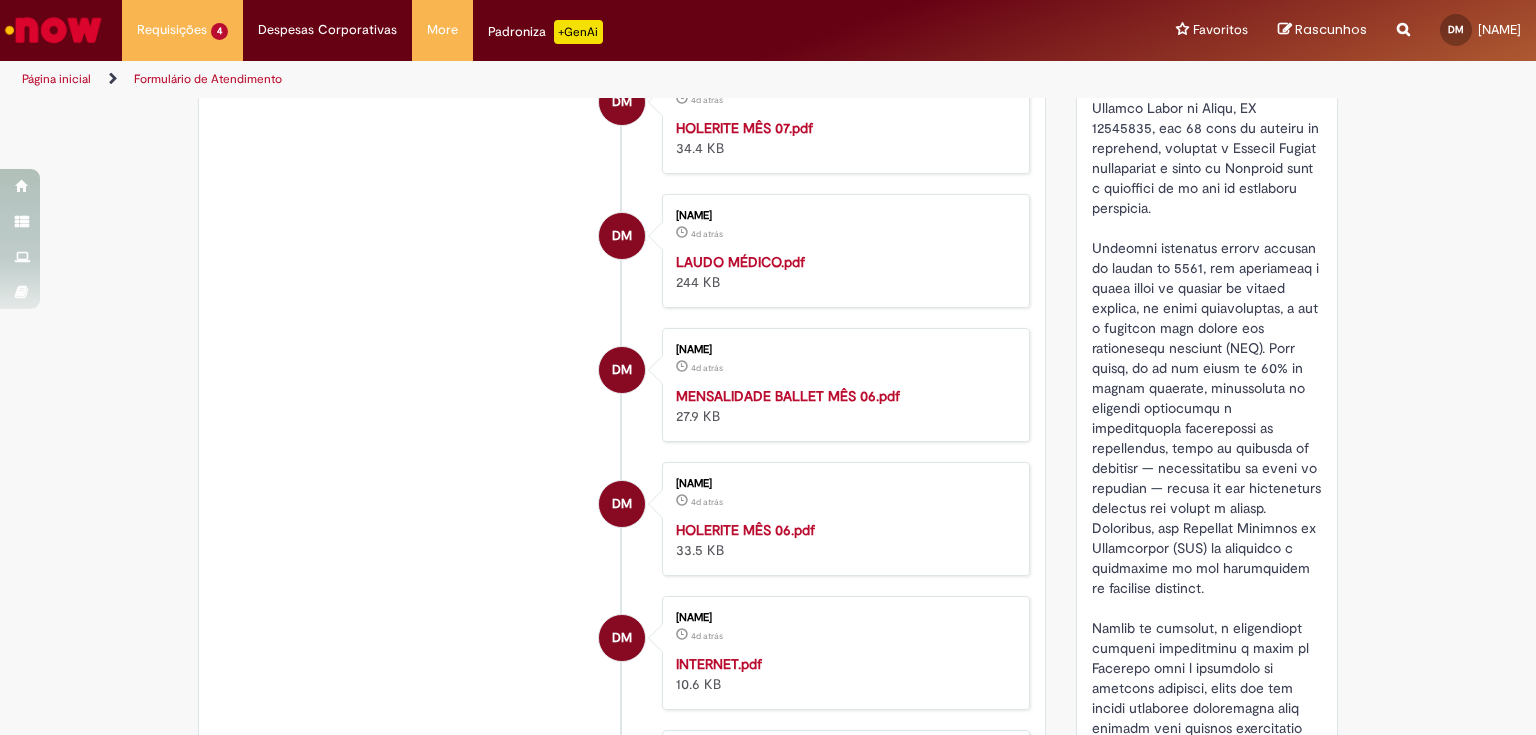 scroll, scrollTop: 514, scrollLeft: 0, axis: vertical 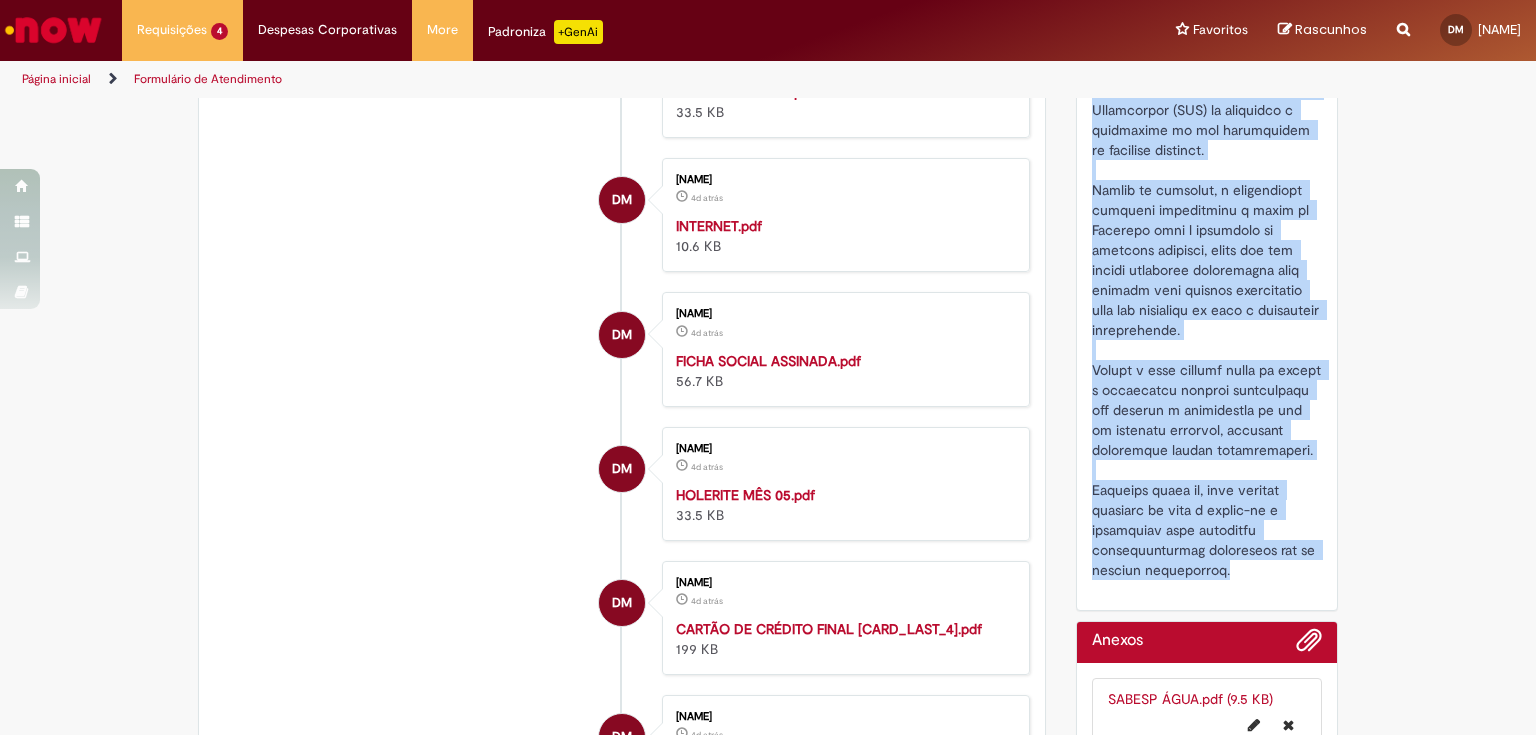 drag, startPoint x: 1087, startPoint y: 184, endPoint x: 1220, endPoint y: 612, distance: 448.18857 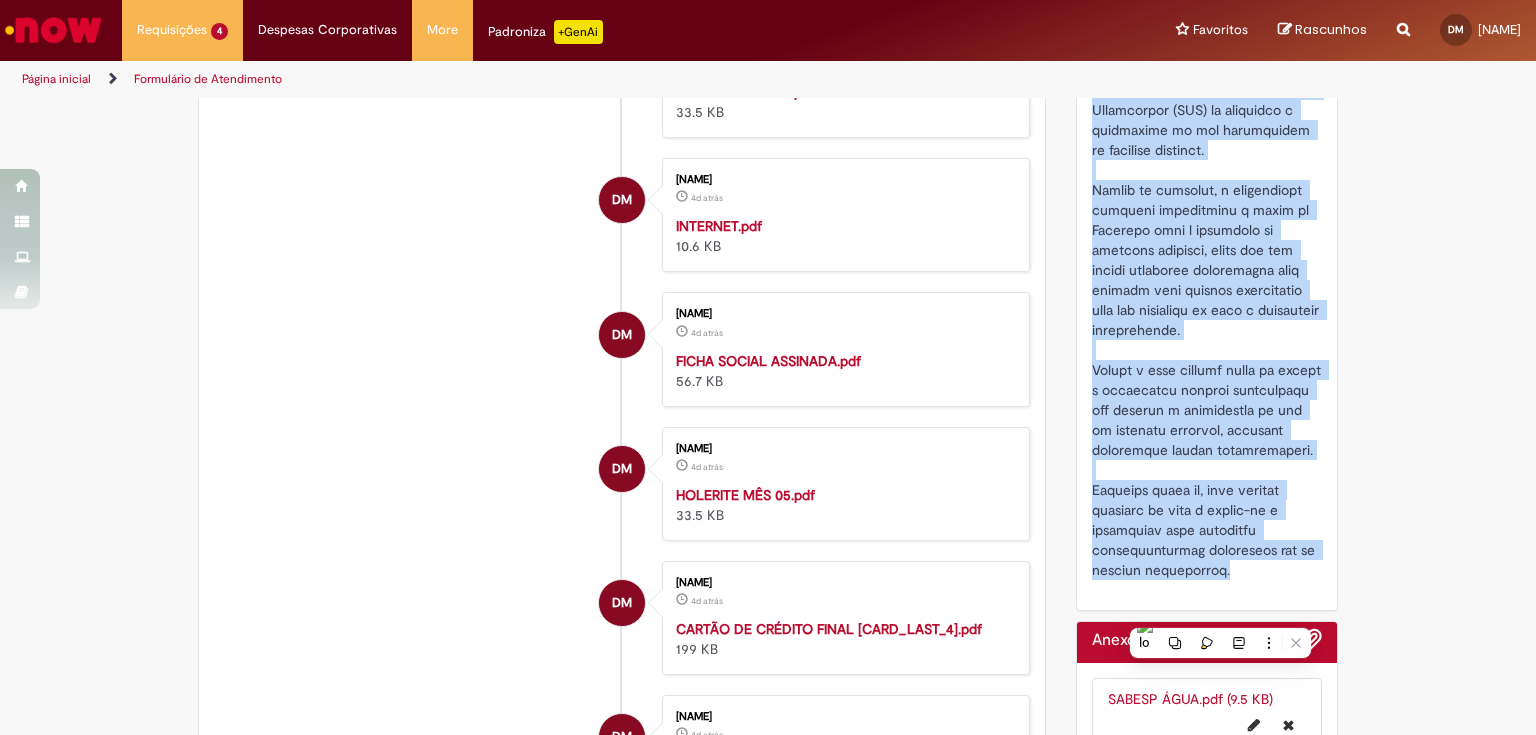 copy on "Prezados, bom dia.
Espero que estejam bem.
Venho, por meio deste chamado, informar que o colaborador Juliano Fábio da Silva, ID 99768938, com 13 anos de atuação na companhia, procurou o Serviço Social solicitando o apoio da Fundação para a aquisição de um par de aparelhos auditivos.
Conforme relatório médico emitido em agosto de 2024, foi constatada a perda total da audição no ouvido direito, de forma irreversível, o que o enquadra como pessoa com deficiência auditiva (PCD). Além disso, já há uma perda de 27% no ouvido esquerdo, acompanhado de zumbidos constantes e significativa dificuldade de comunicação, tanto no ambiente de trabalho — especialmente na linha de operação — quanto em sua convivência familiar com esposa e filhos. Inclusive, sua Carteira Nacional de Habilitação (CNH) já apresenta a observação de uso obrigatório de aparelho auditivo.
Diante da situação, o colaborador solicita gentilmente o apoio da Fundação para a aquisição do aparelho auditivo, visto que não possui condições financeiras ..." 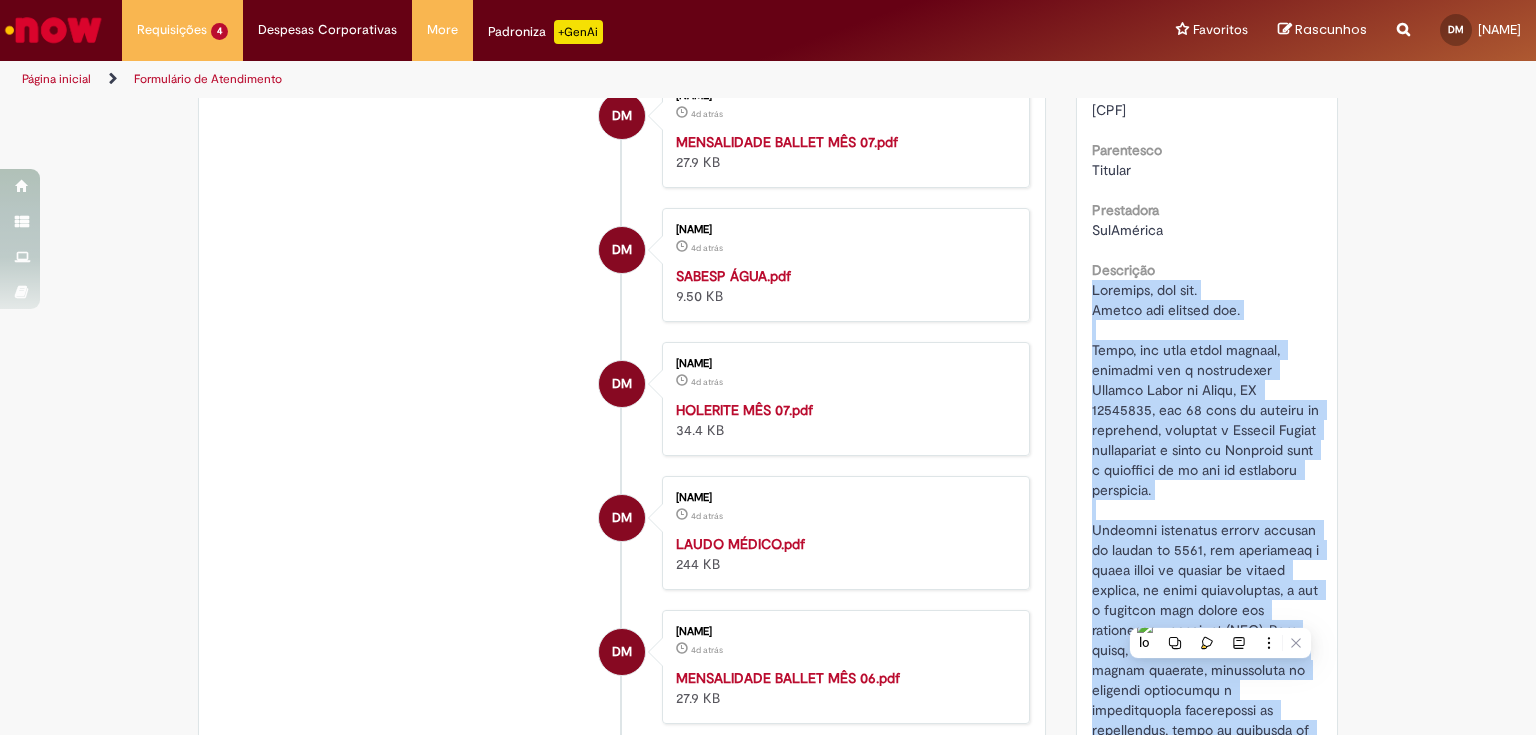 scroll, scrollTop: 0, scrollLeft: 0, axis: both 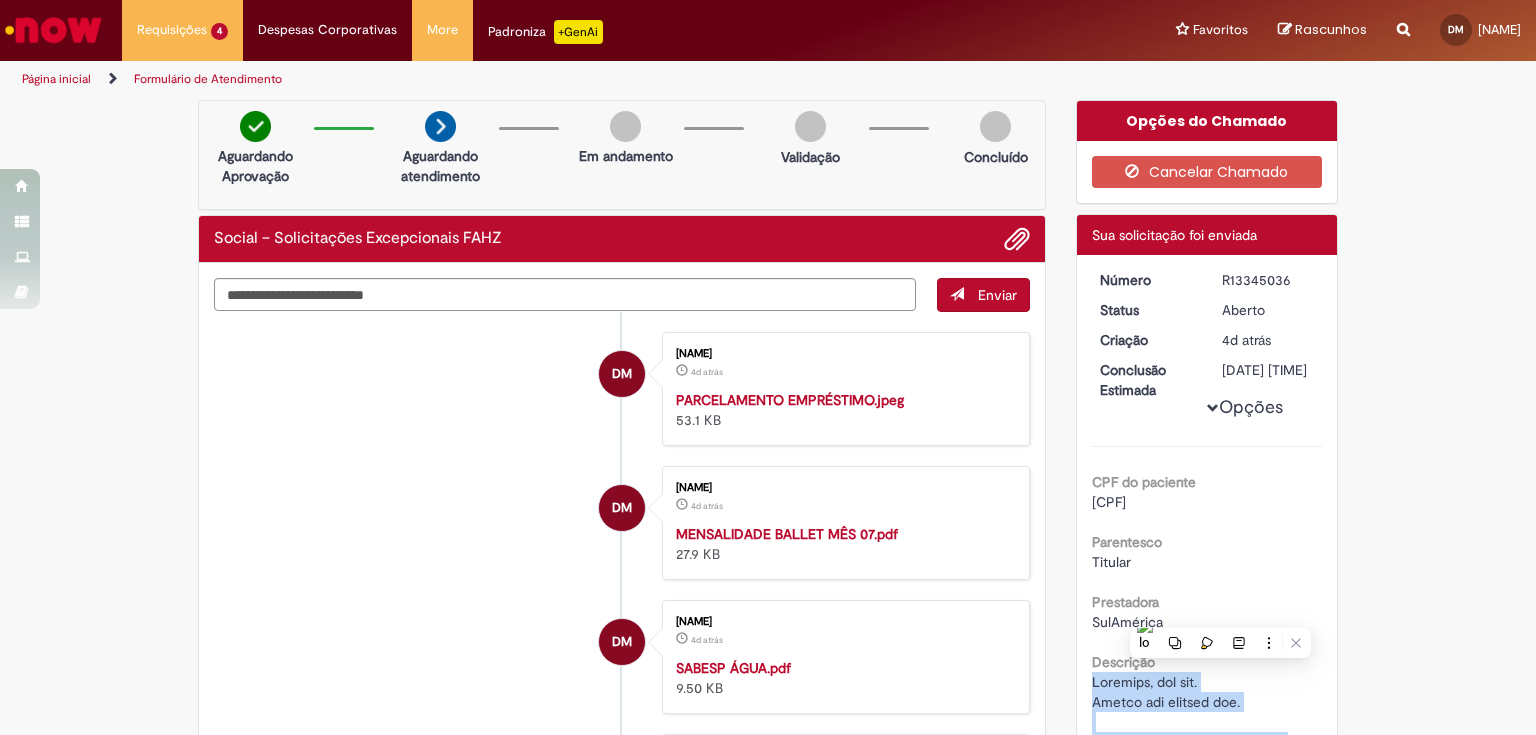 click at bounding box center (53, 30) 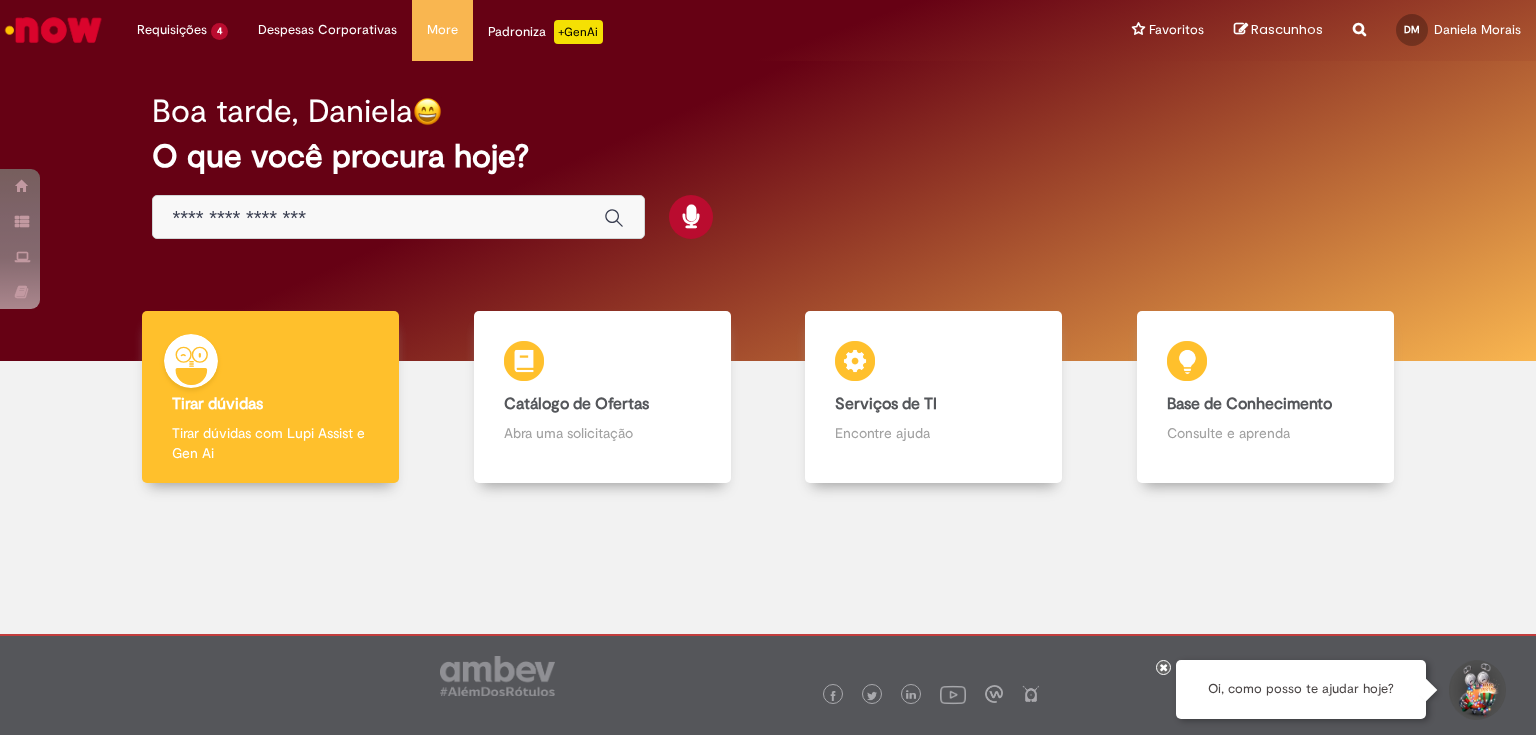 scroll, scrollTop: 0, scrollLeft: 0, axis: both 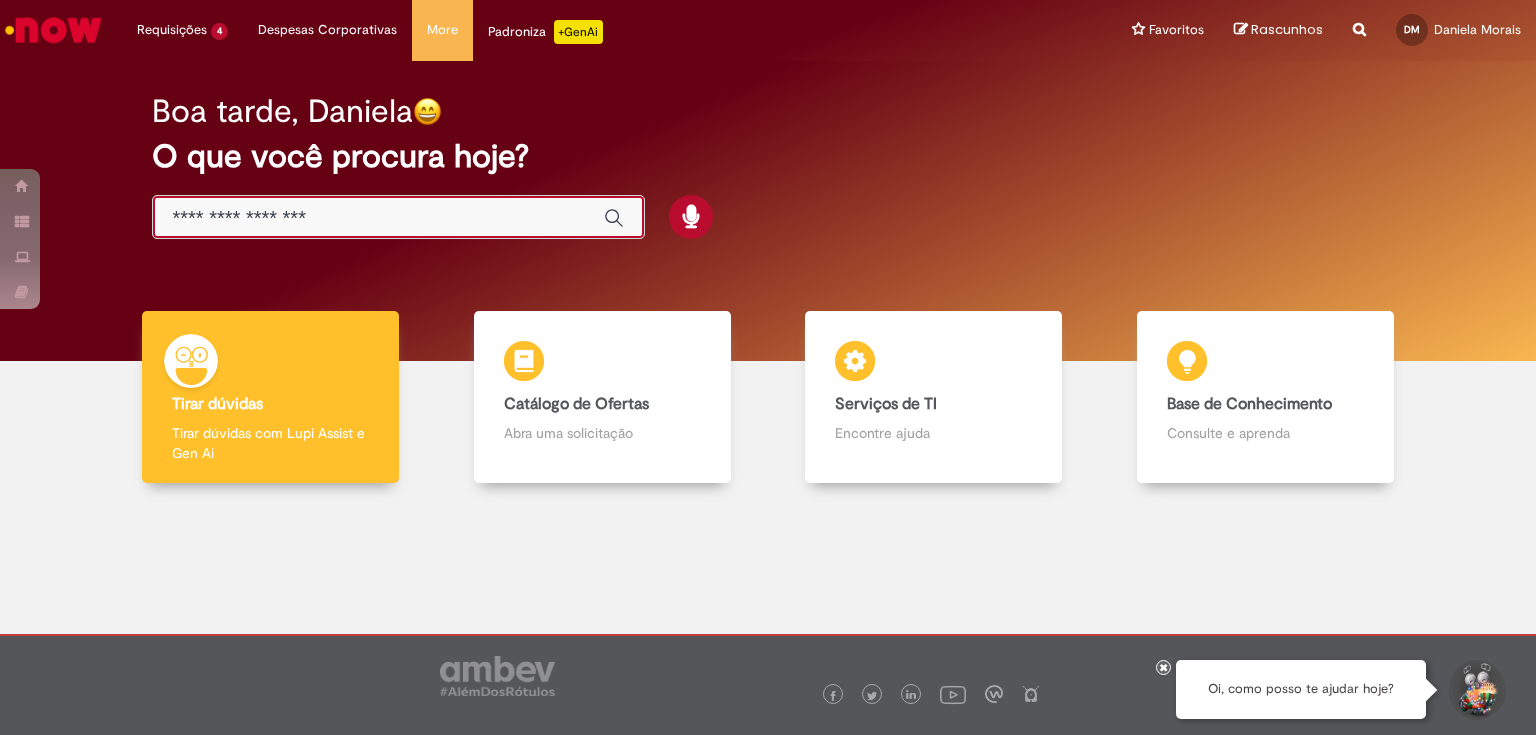 click at bounding box center (378, 218) 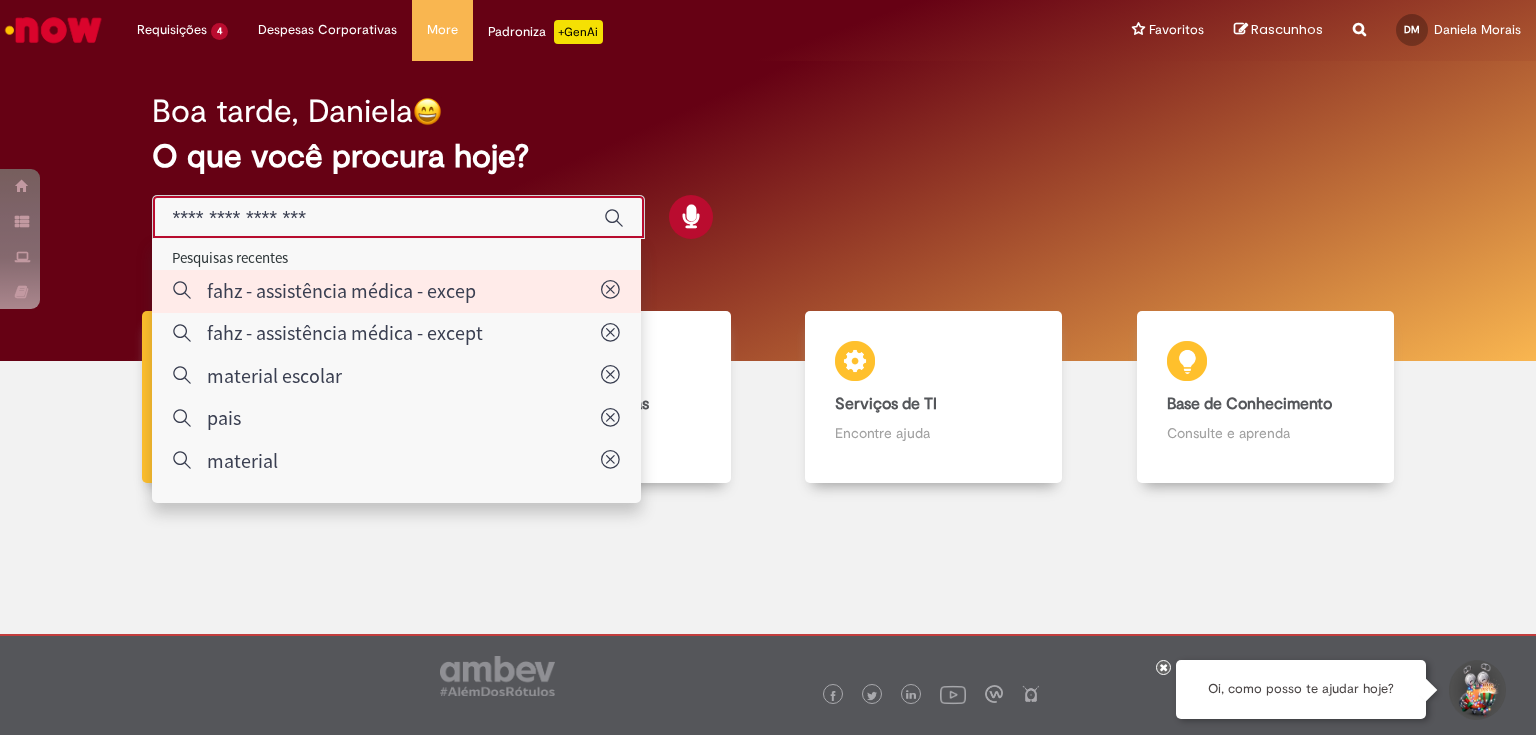 type on "**********" 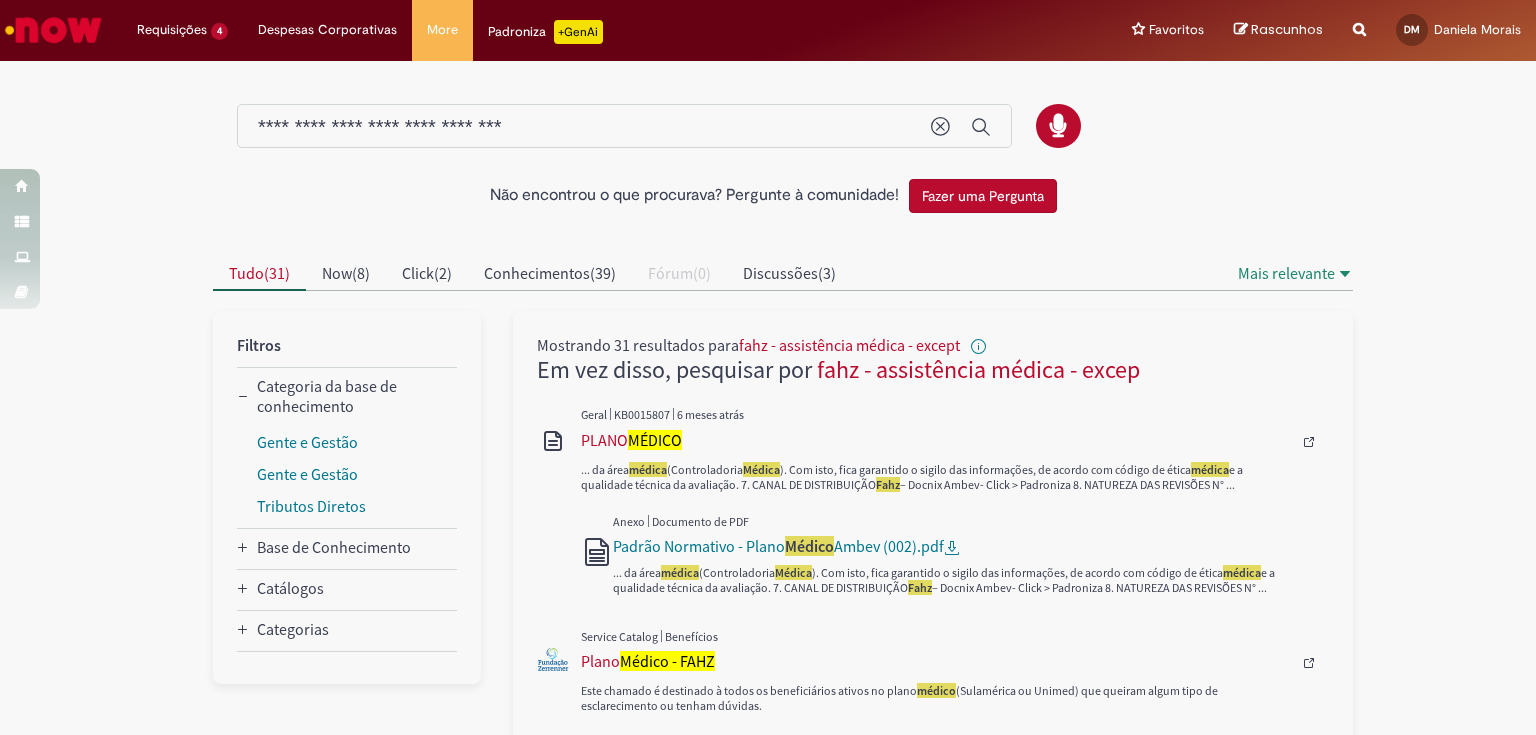 scroll, scrollTop: 320, scrollLeft: 0, axis: vertical 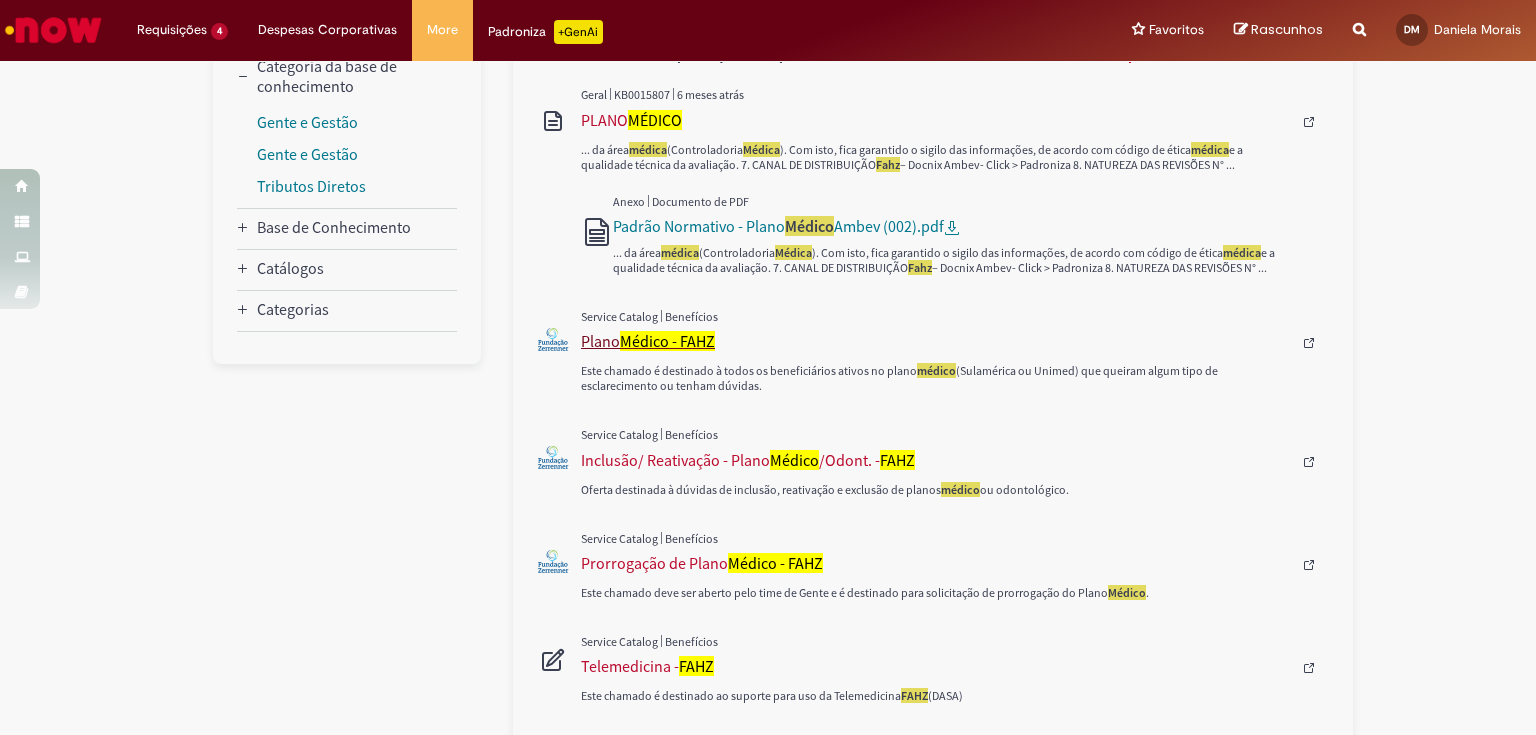 click on "Médico - FAHZ" at bounding box center [667, 341] 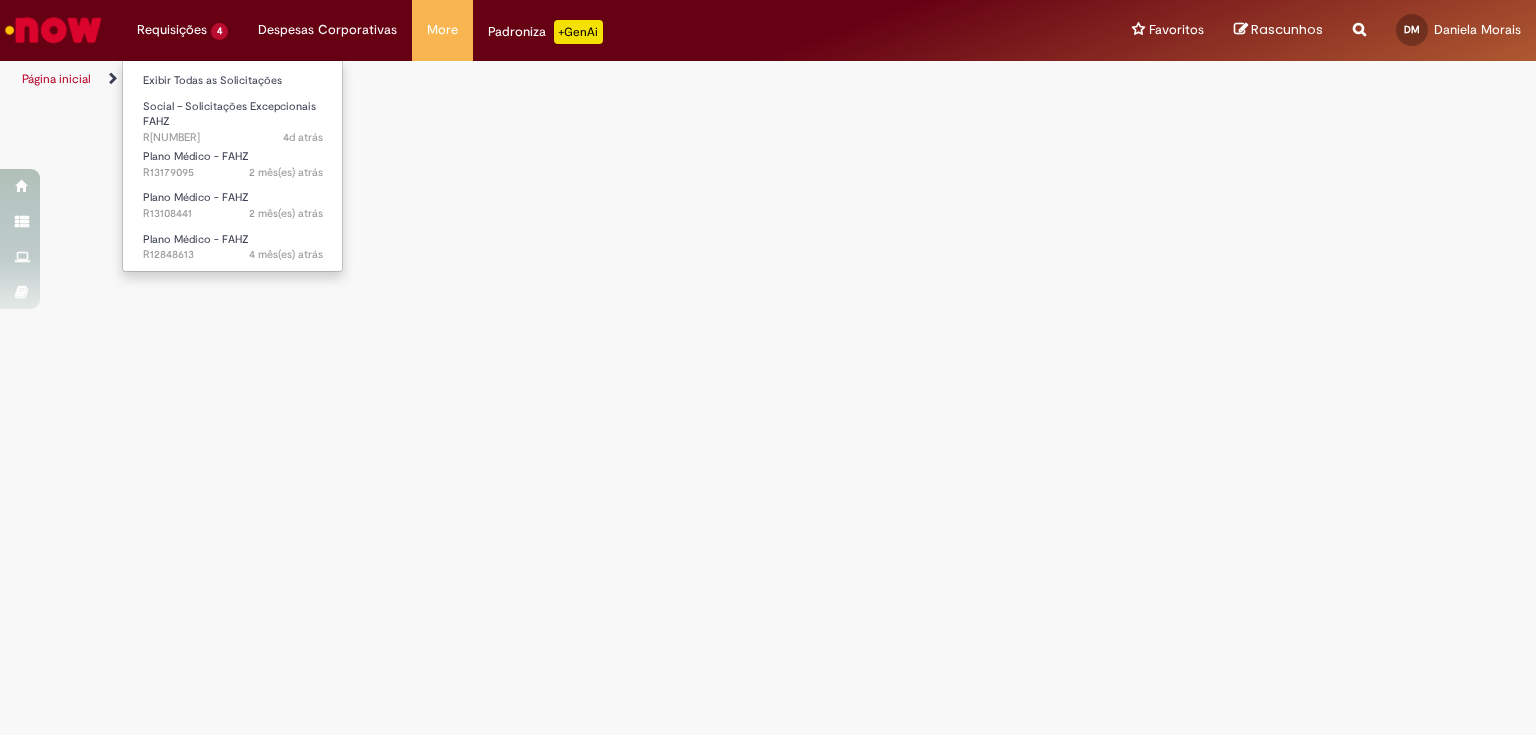 scroll, scrollTop: 0, scrollLeft: 0, axis: both 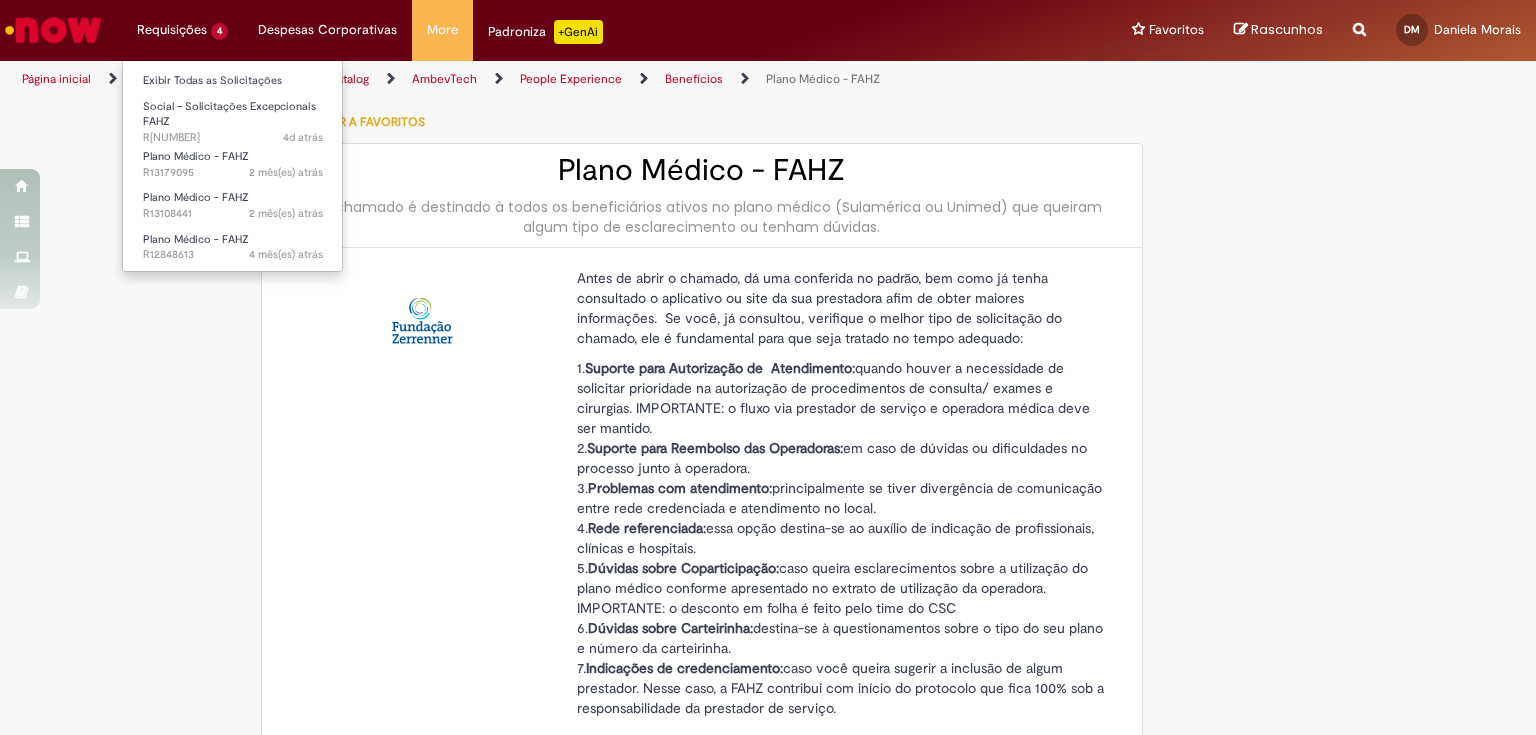 type on "**********" 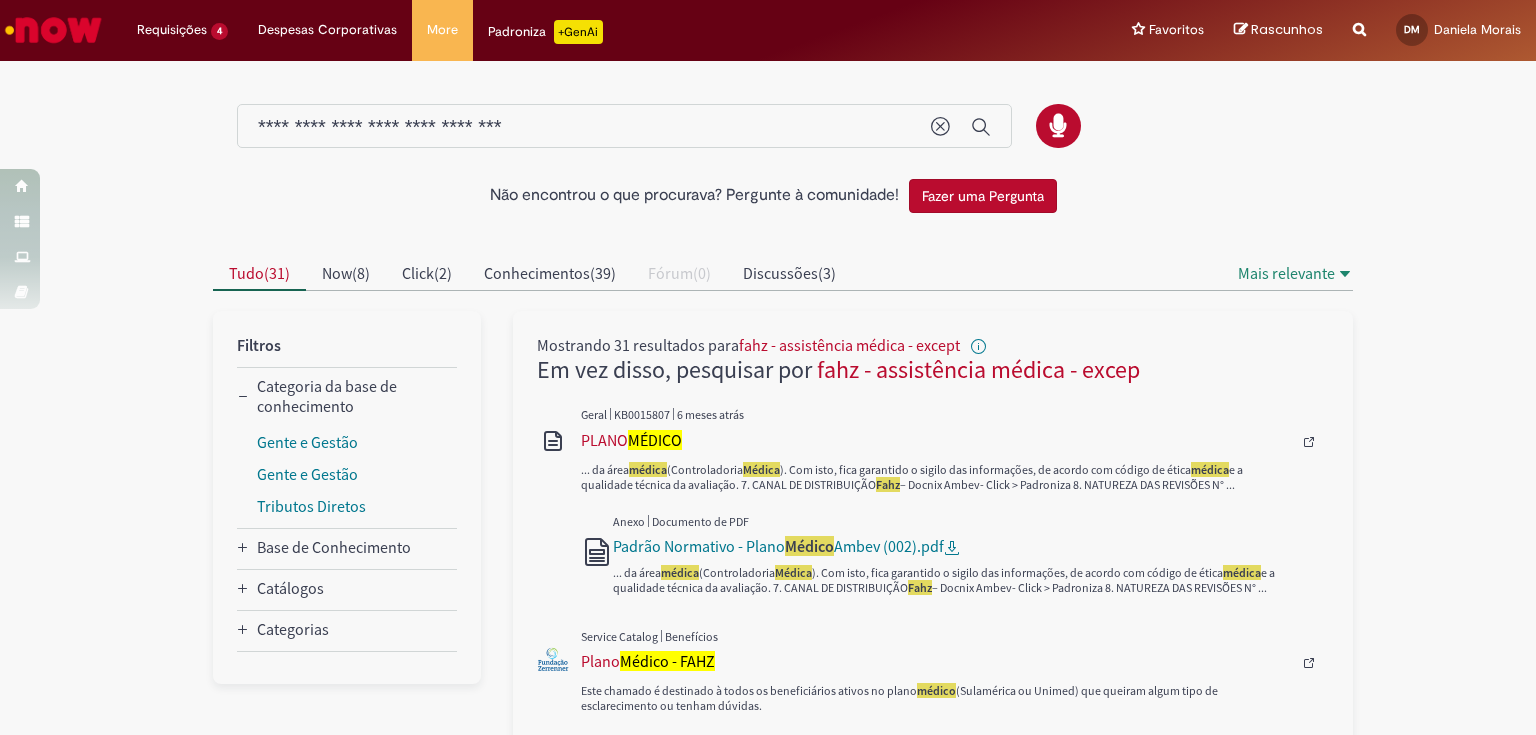 scroll, scrollTop: 400, scrollLeft: 0, axis: vertical 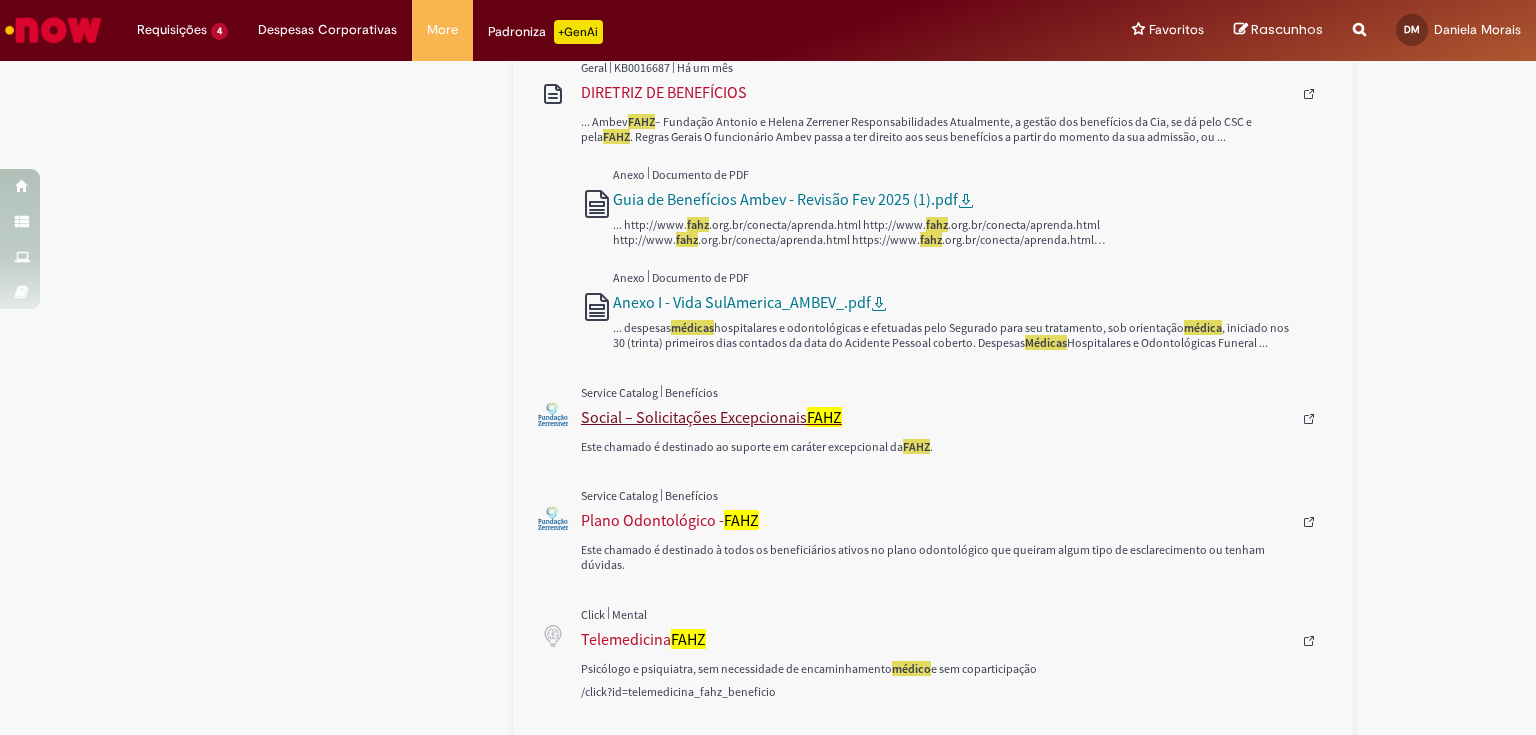 click on "Social – Solicitações Excepcionais  FAHZ" at bounding box center (936, 417) 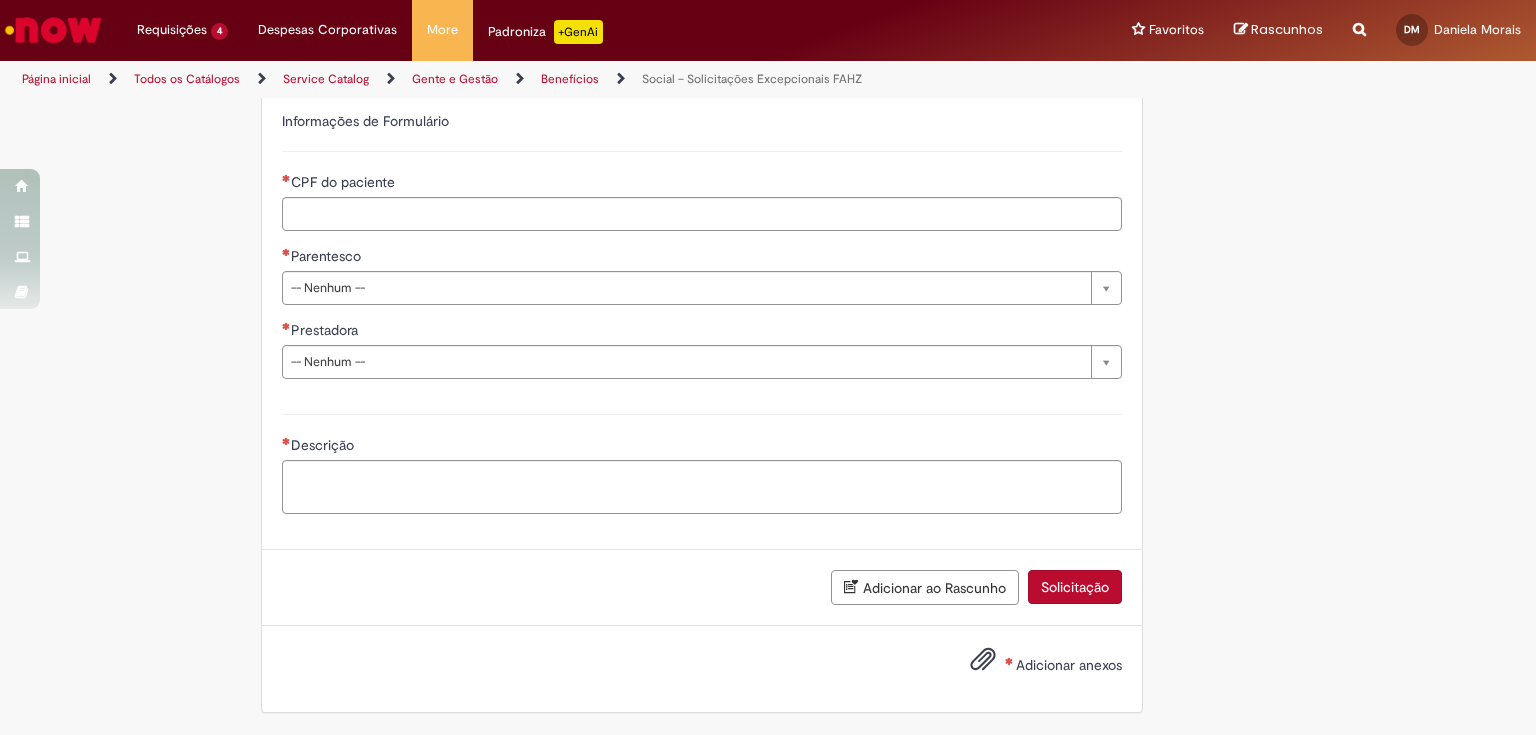 scroll, scrollTop: 0, scrollLeft: 0, axis: both 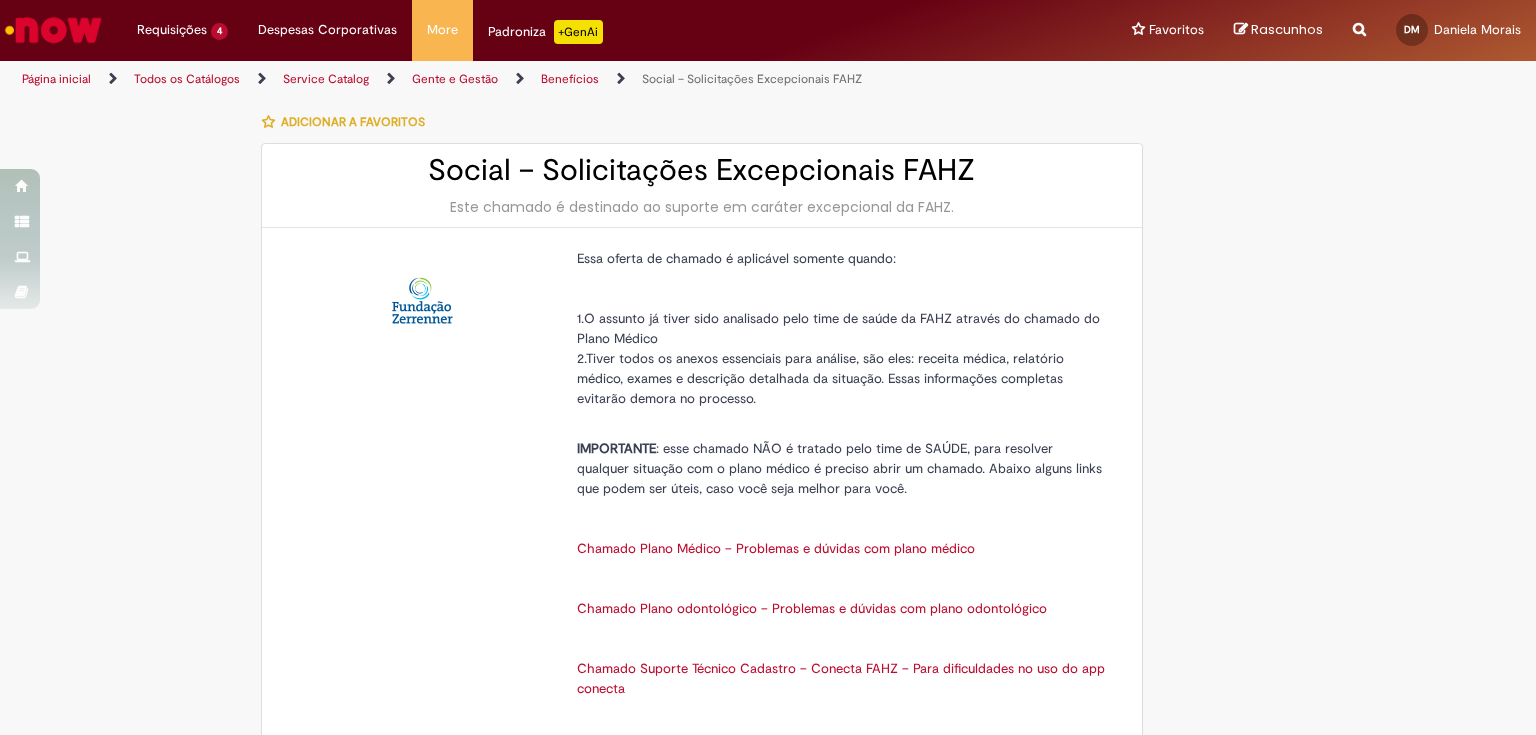 type on "**********" 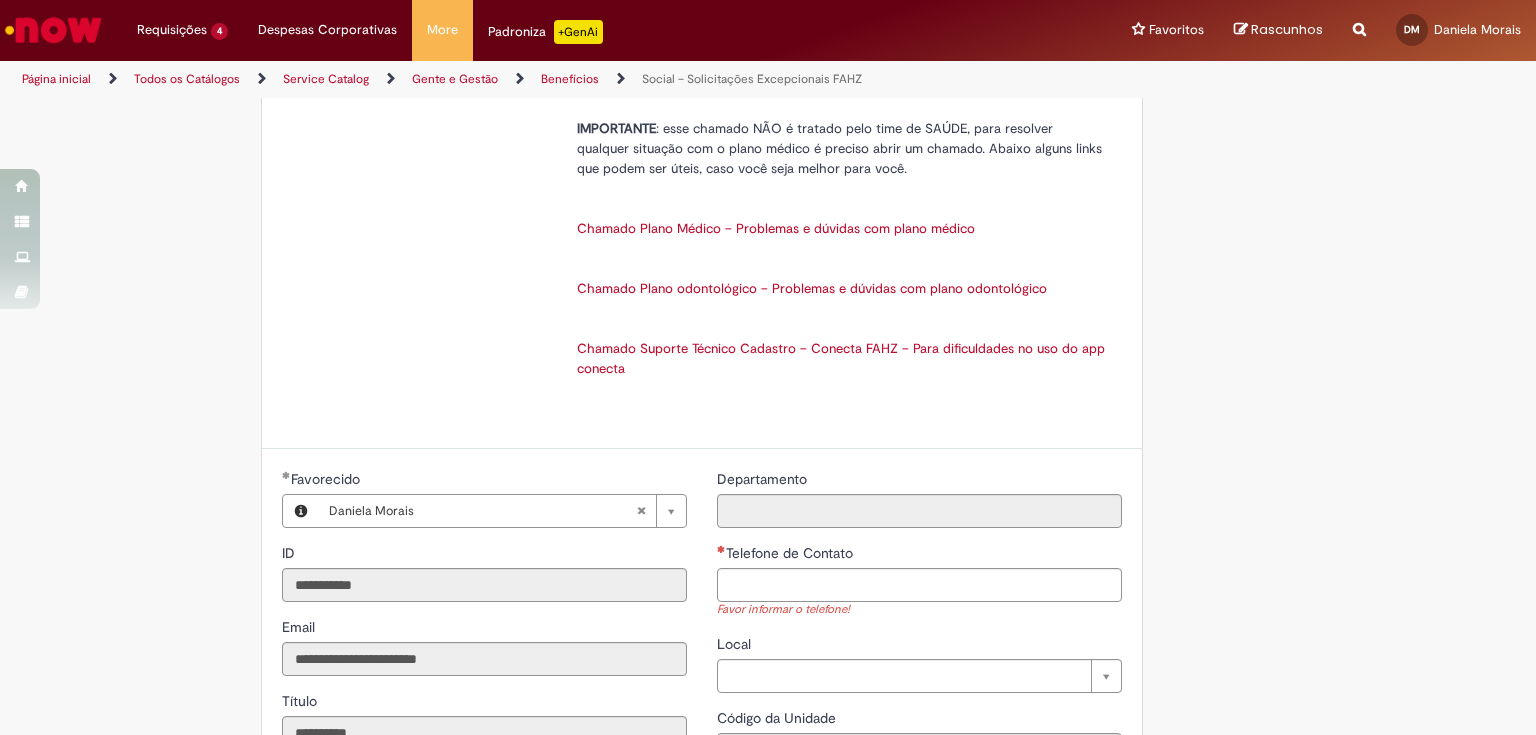 scroll, scrollTop: 560, scrollLeft: 0, axis: vertical 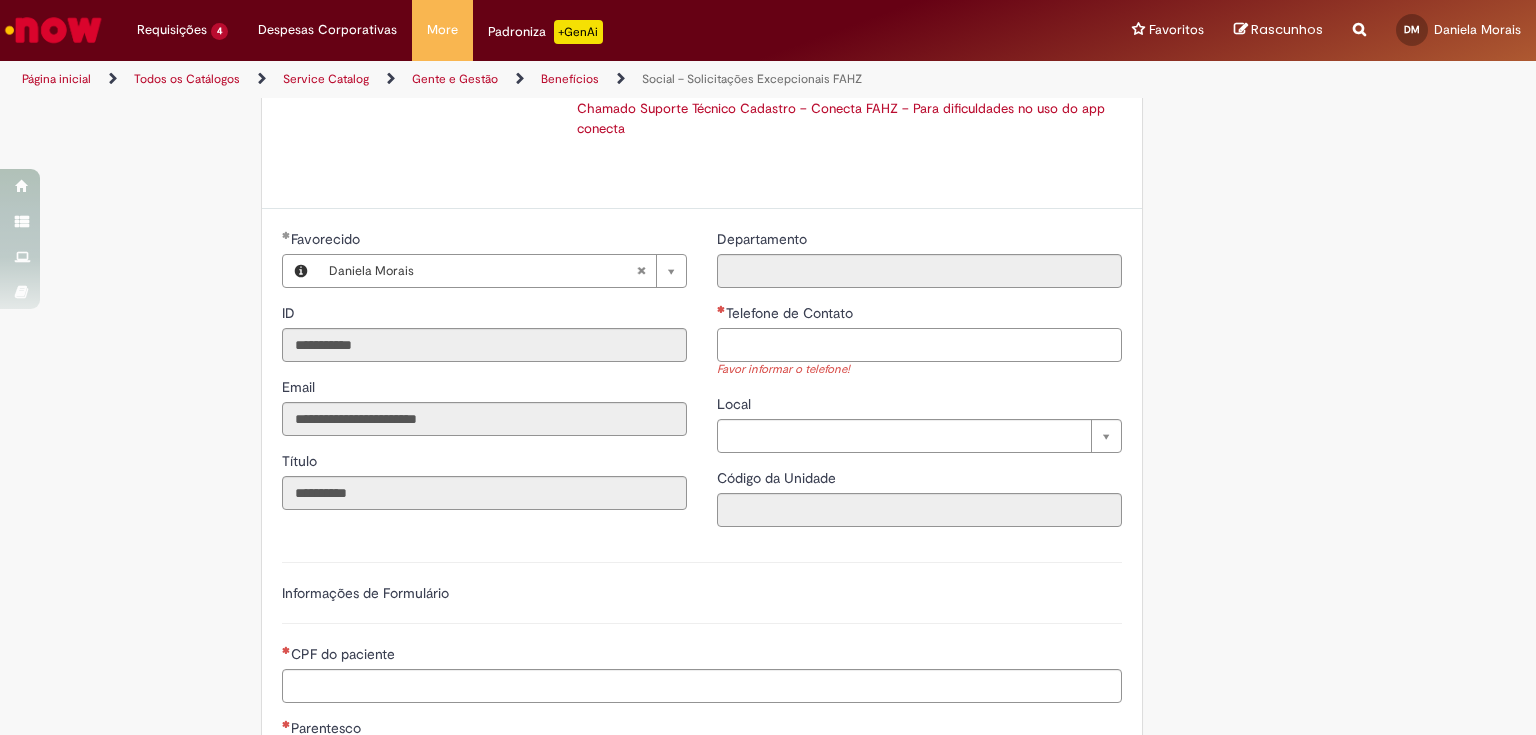 click on "Telefone de Contato" at bounding box center [919, 345] 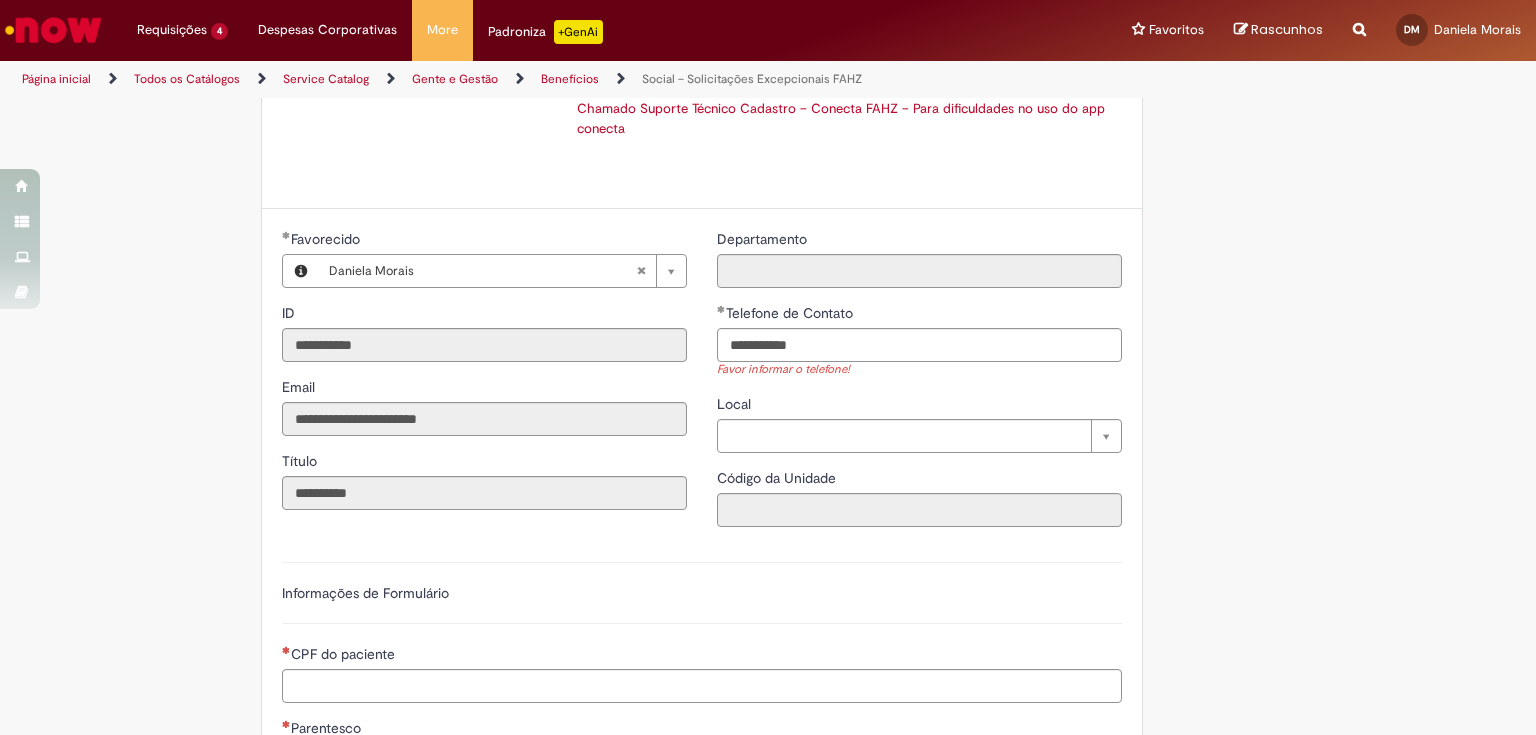 type on "**********" 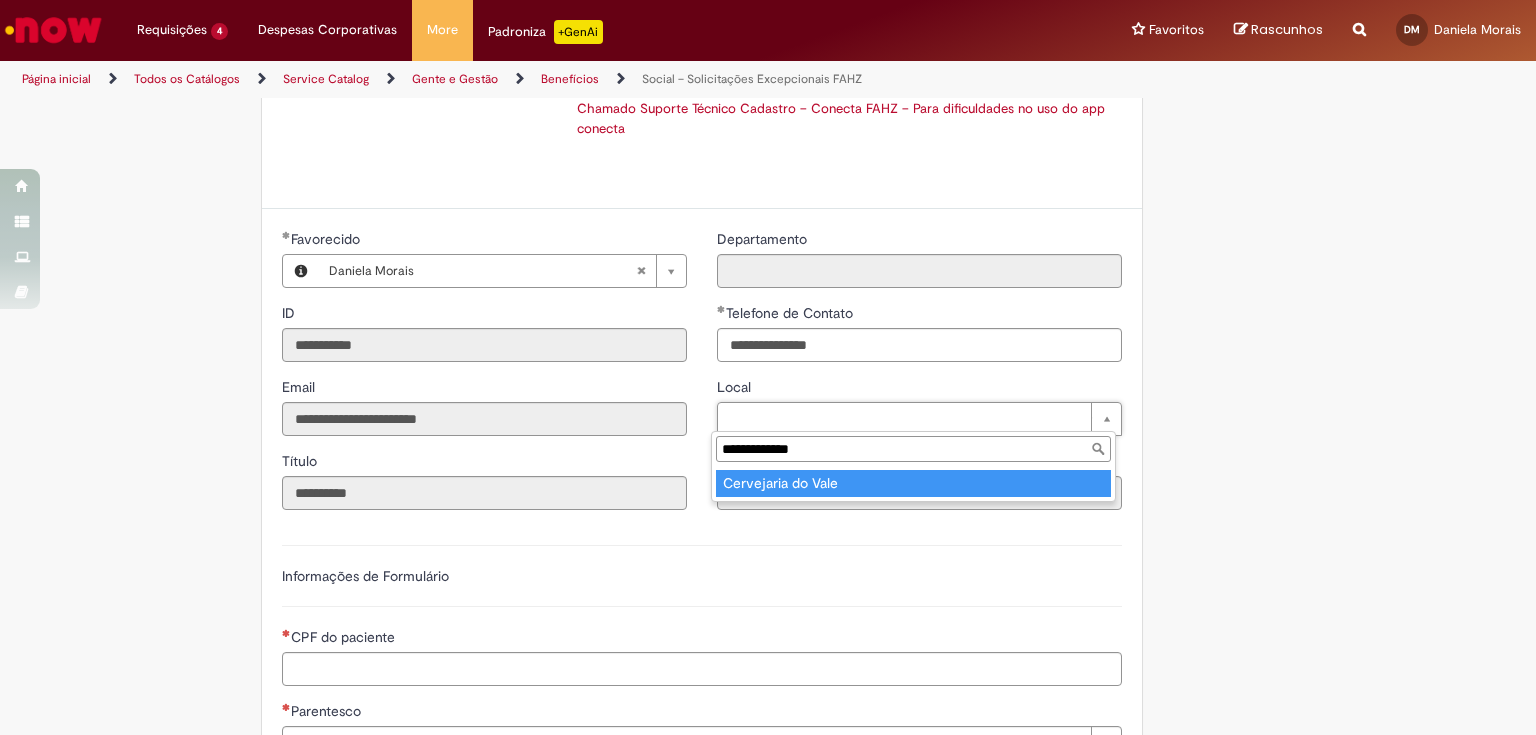 type on "**********" 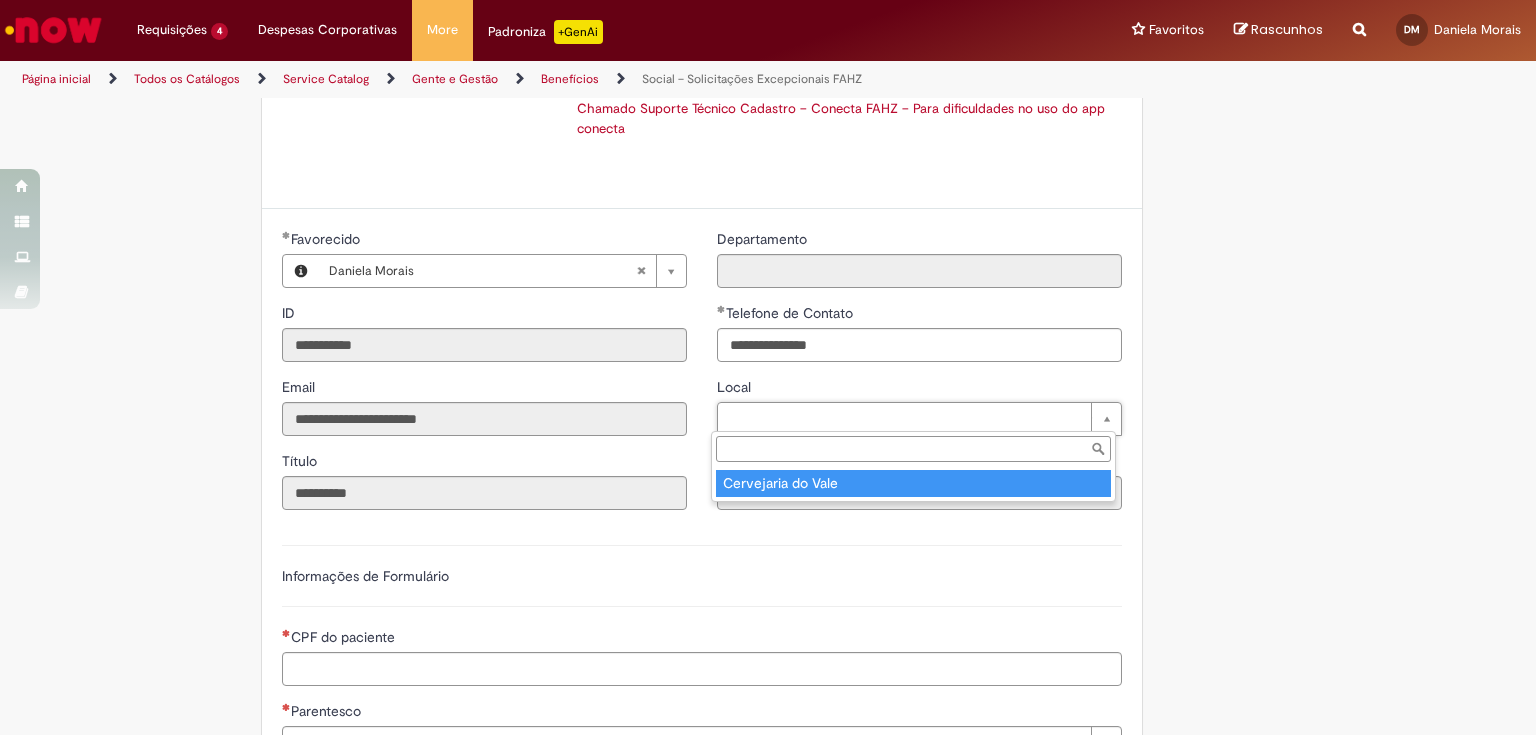 type on "****" 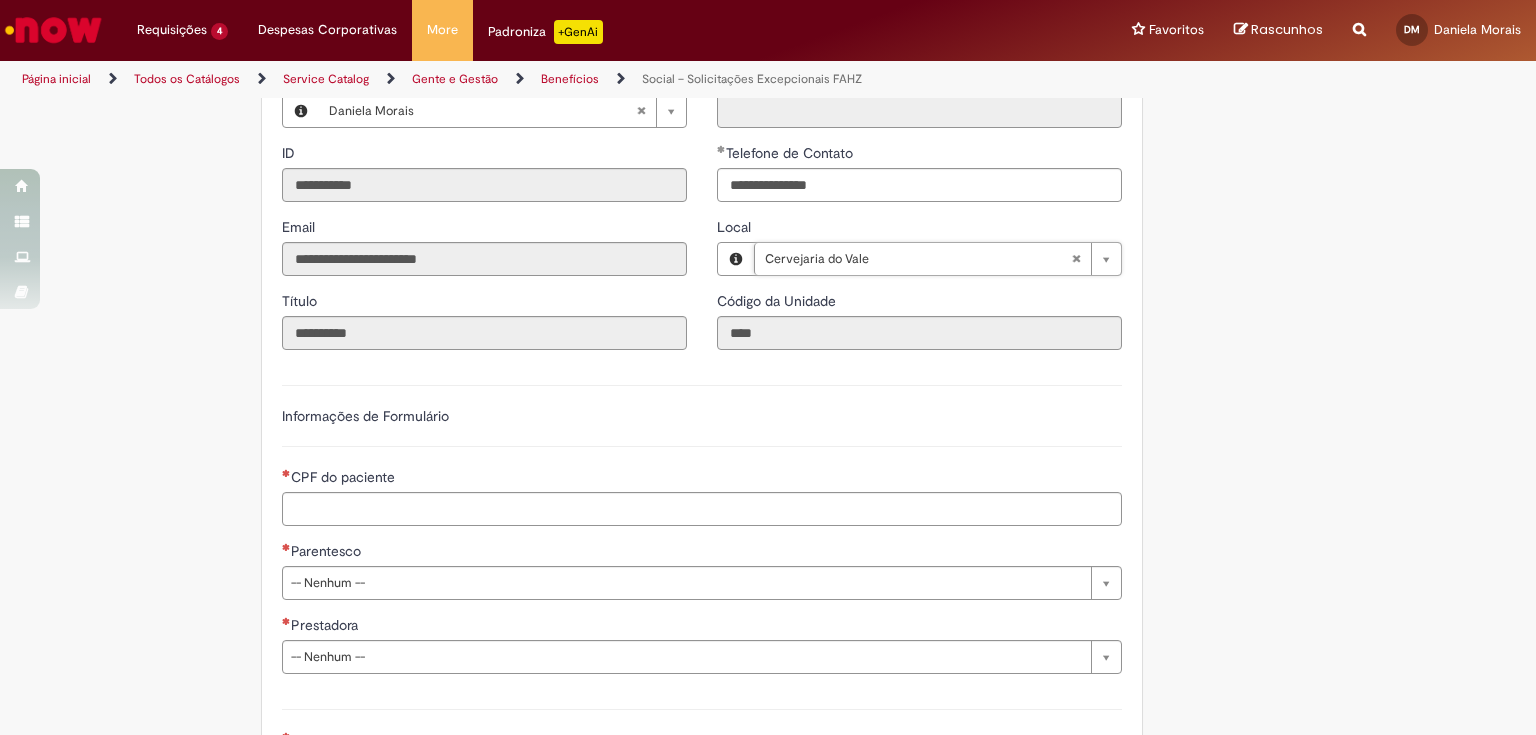 scroll, scrollTop: 880, scrollLeft: 0, axis: vertical 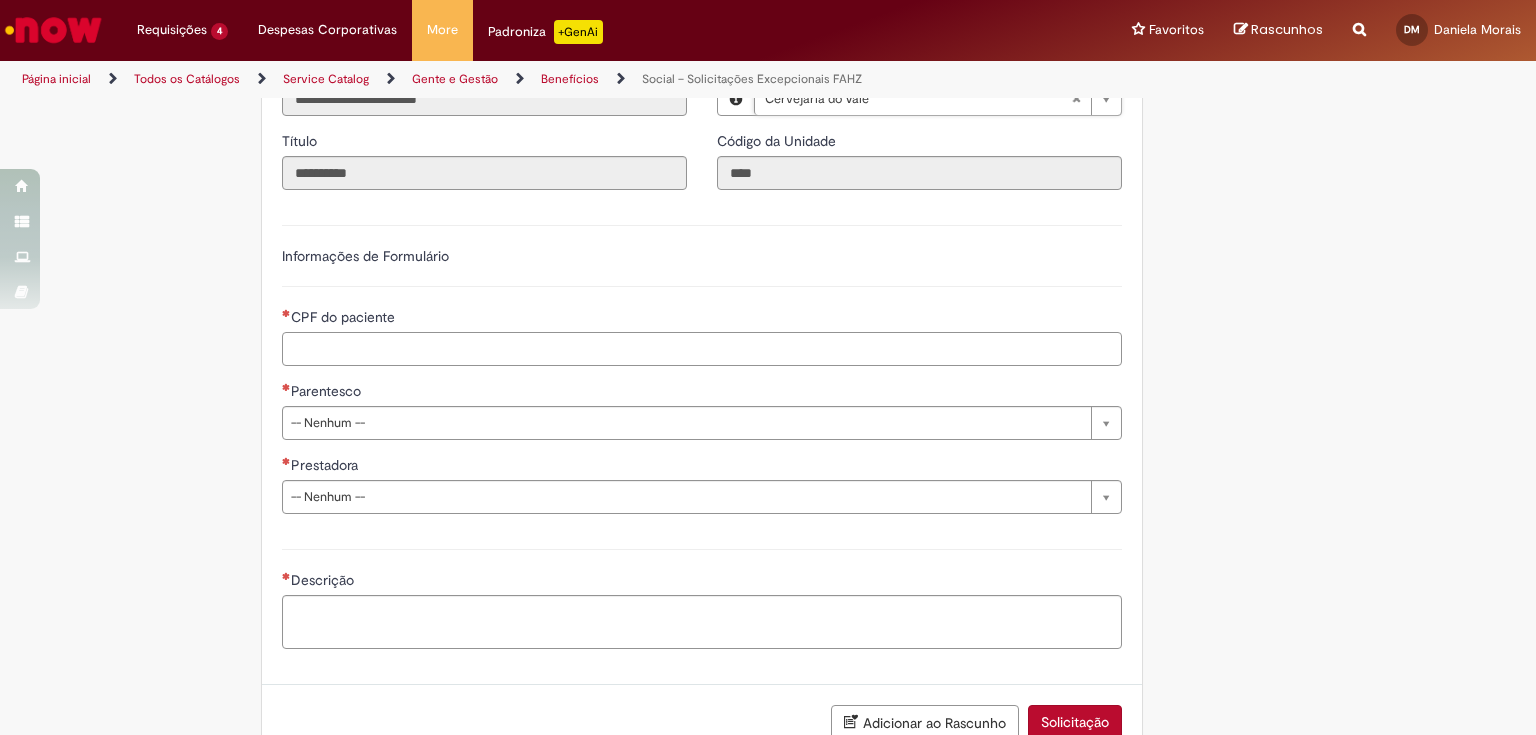 click on "CPF do paciente" at bounding box center [702, 349] 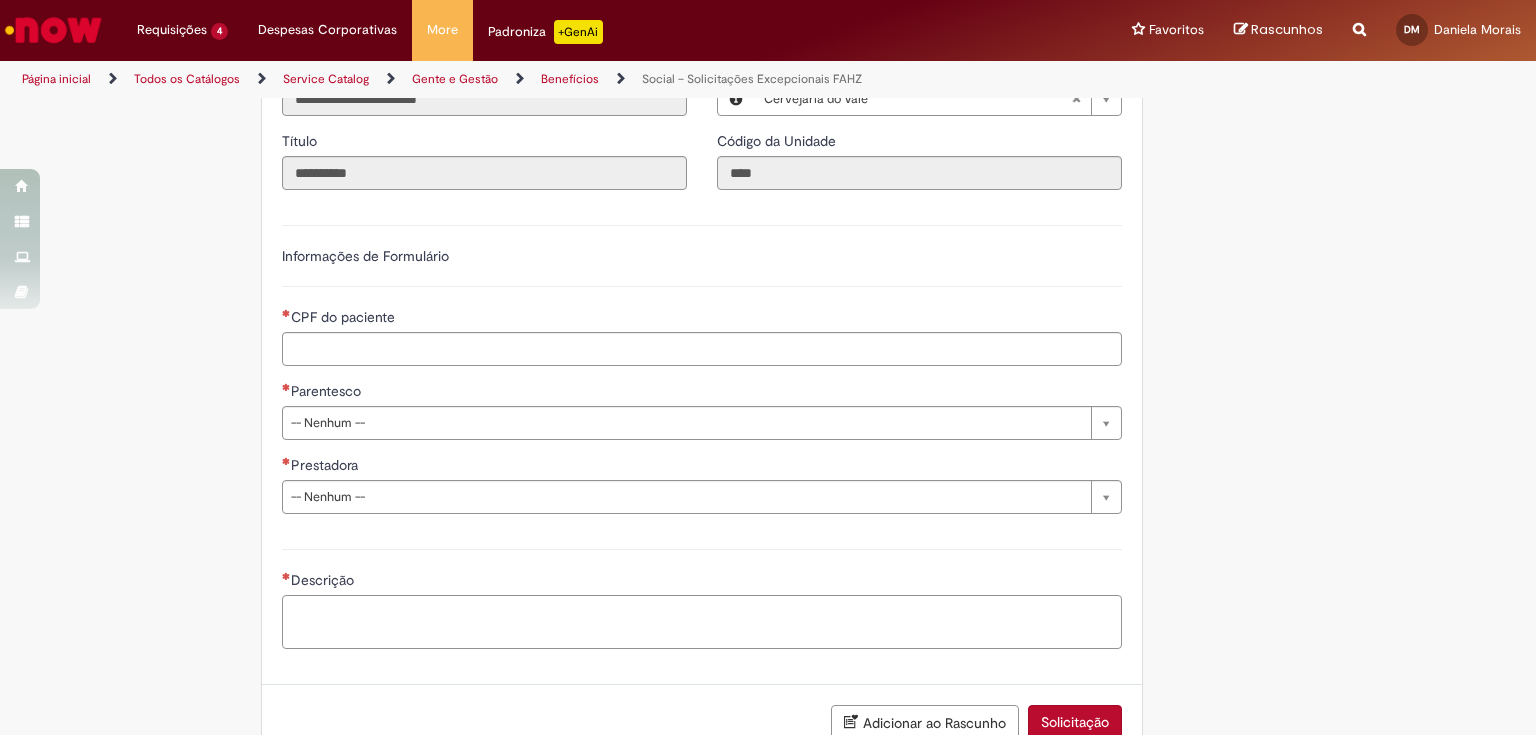 click on "Descrição" at bounding box center [702, 622] 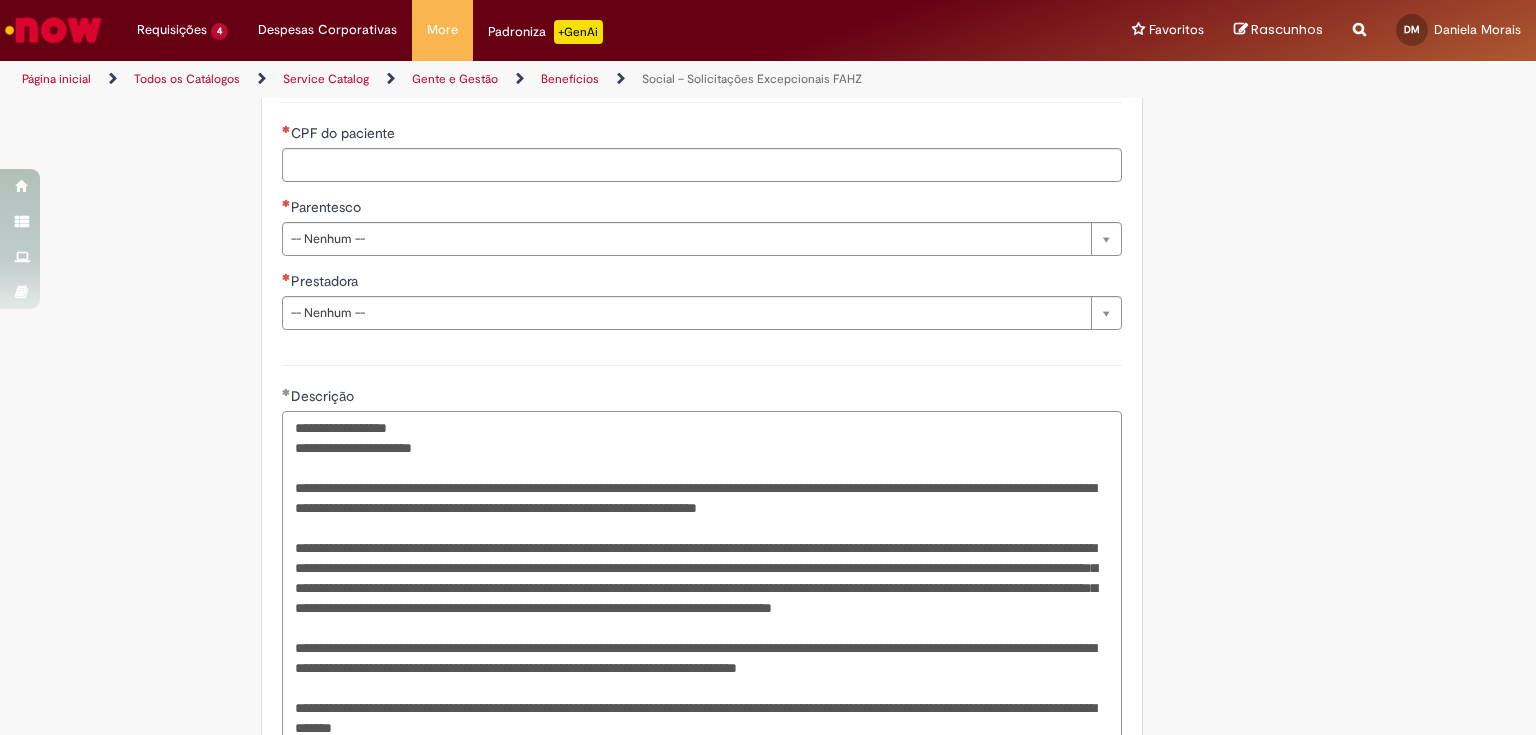 scroll, scrollTop: 824, scrollLeft: 0, axis: vertical 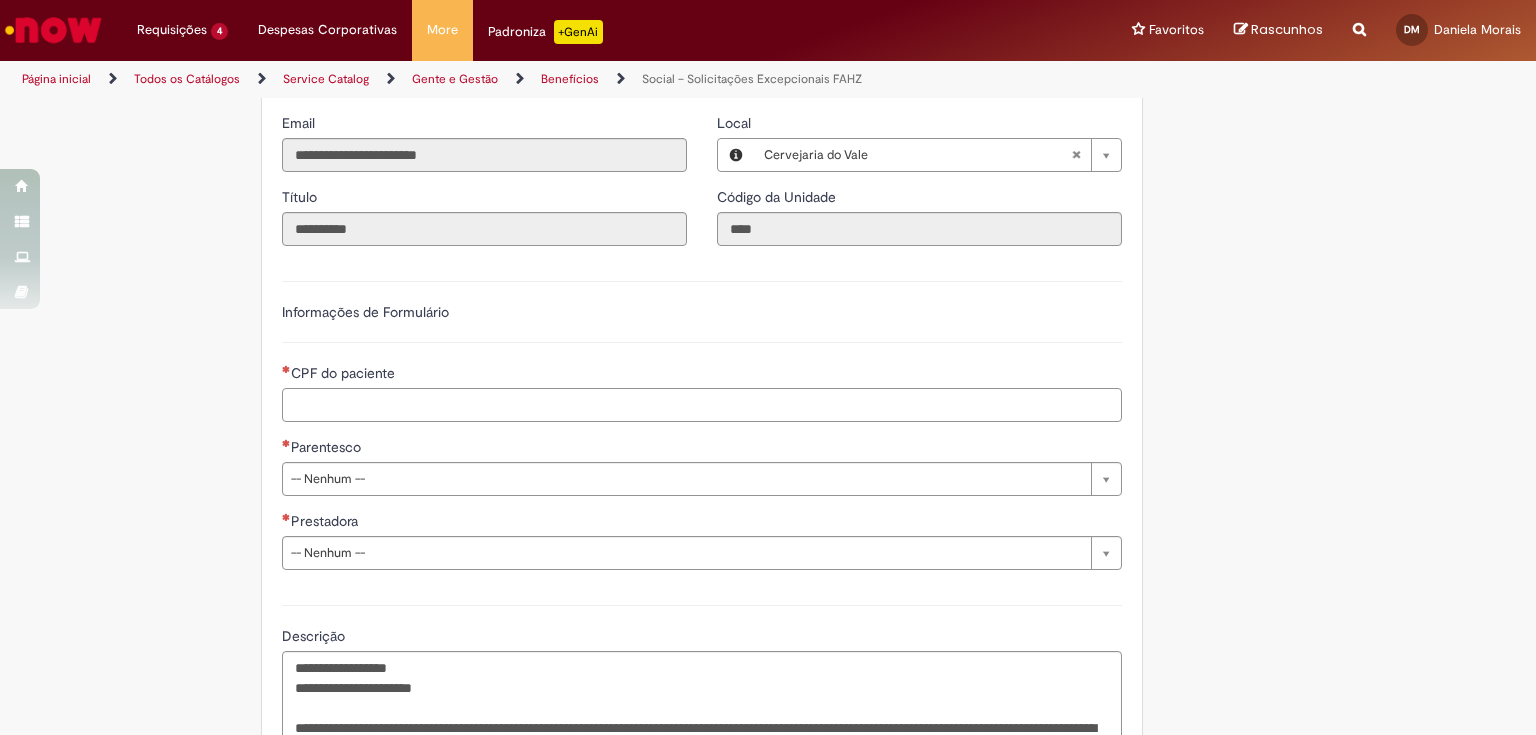 click on "CPF do paciente" at bounding box center (702, 405) 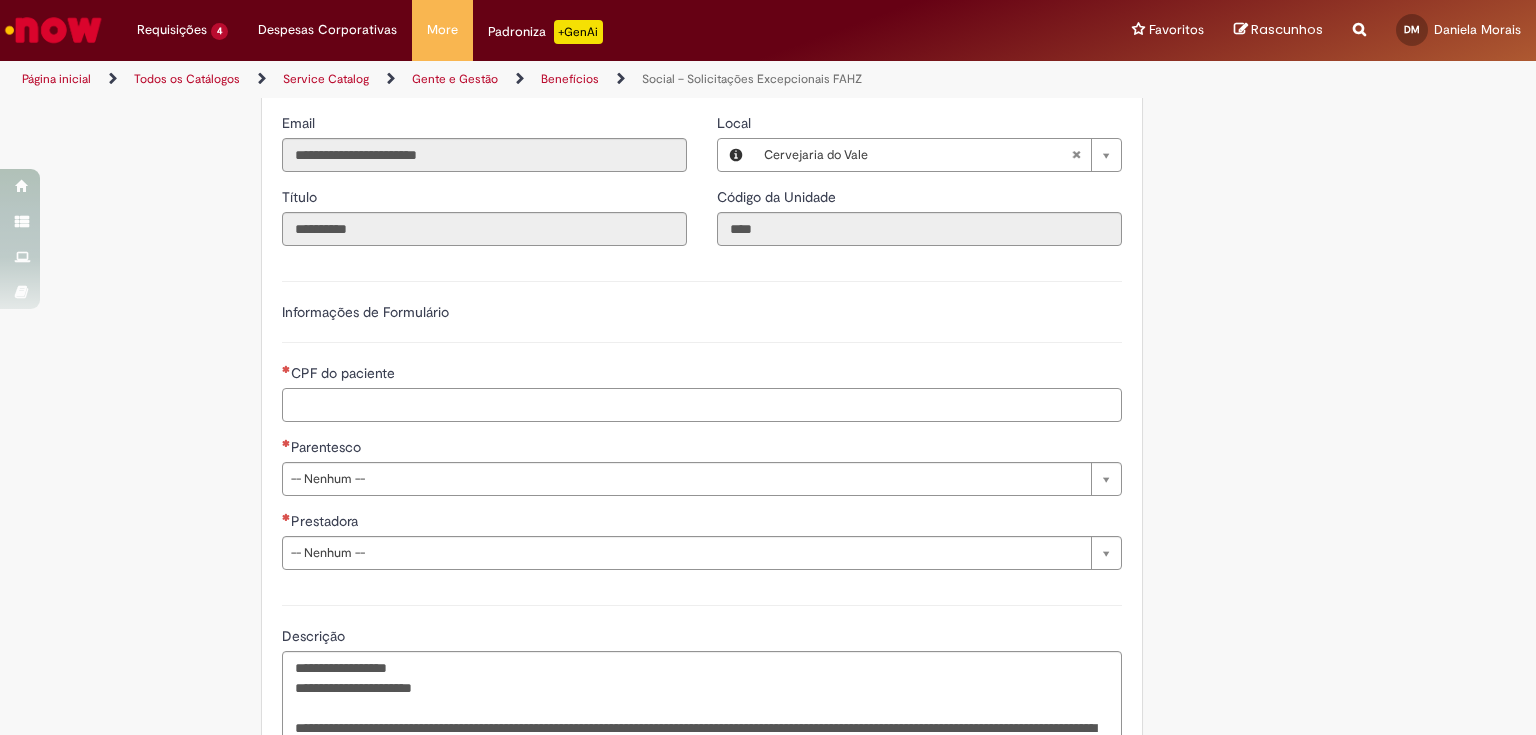 scroll, scrollTop: 1064, scrollLeft: 0, axis: vertical 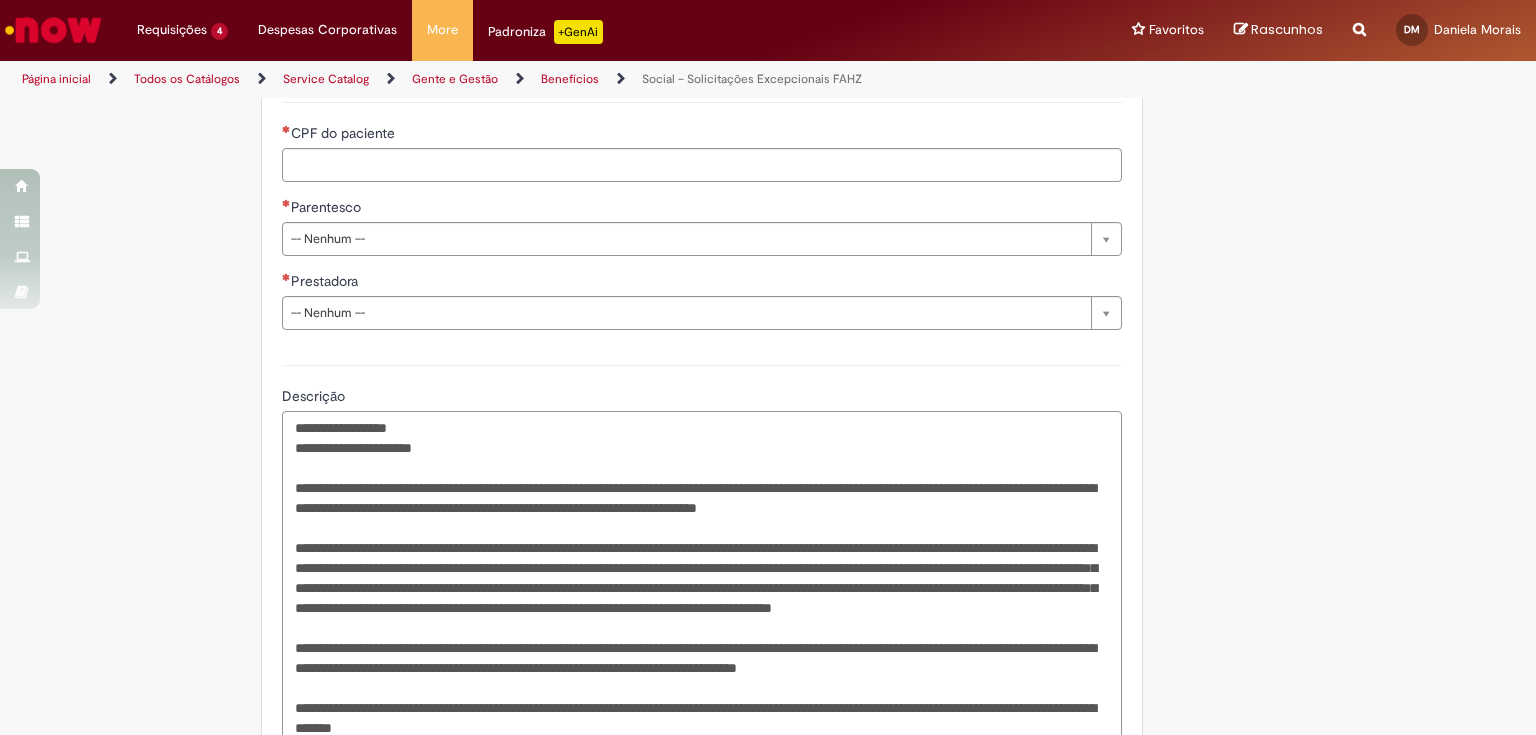 click on "Descrição" at bounding box center (702, 618) 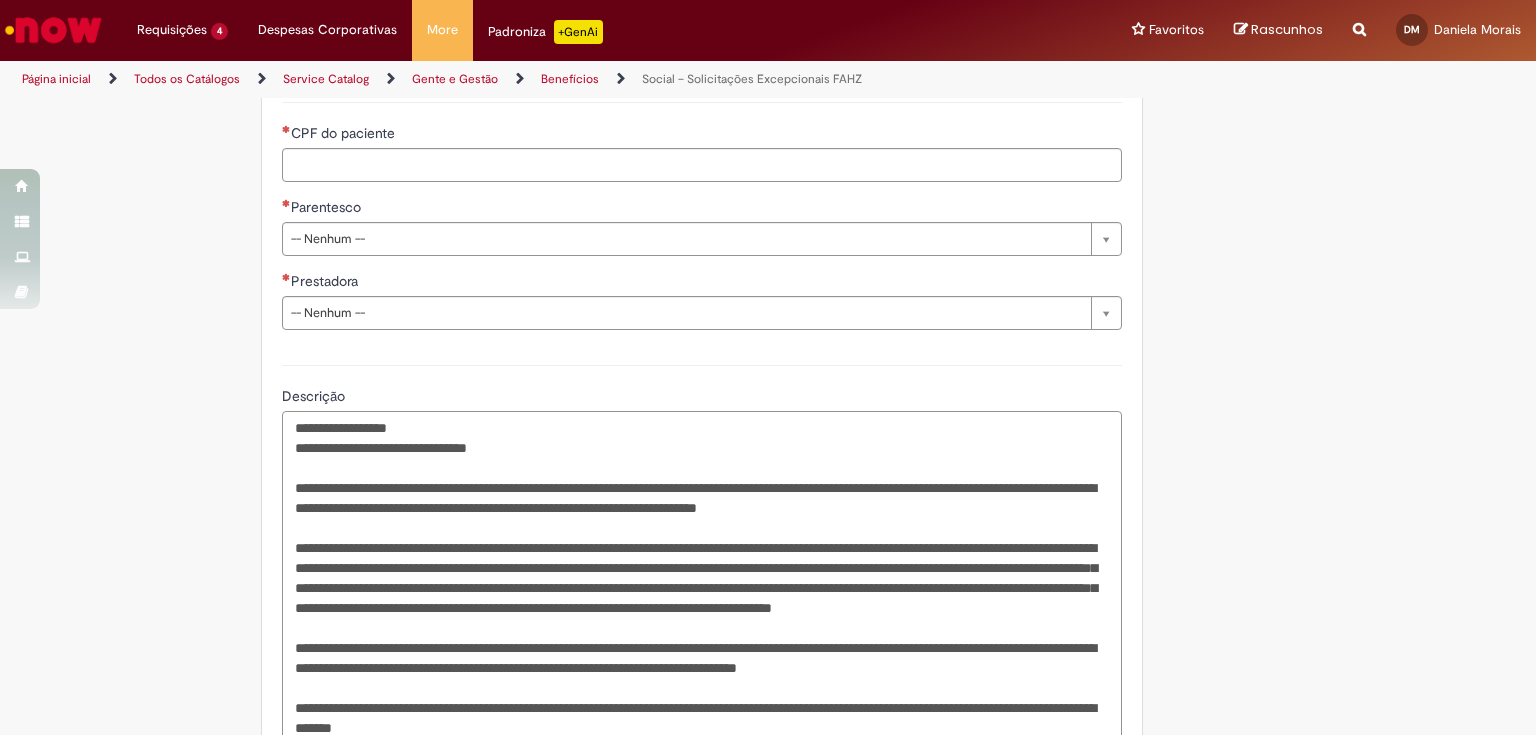 drag, startPoint x: 450, startPoint y: 444, endPoint x: 536, endPoint y: 444, distance: 86 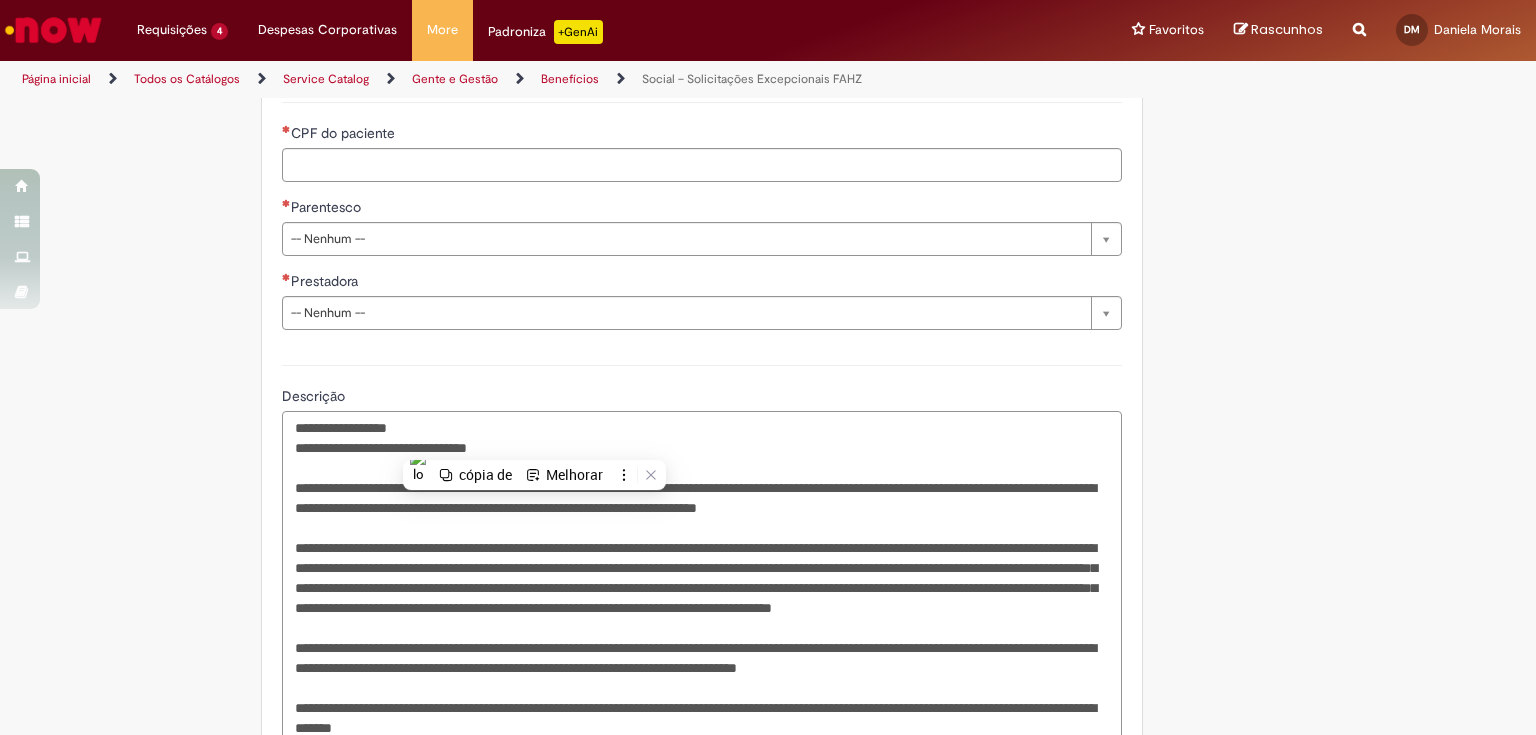 drag, startPoint x: 448, startPoint y: 443, endPoint x: 571, endPoint y: 443, distance: 123 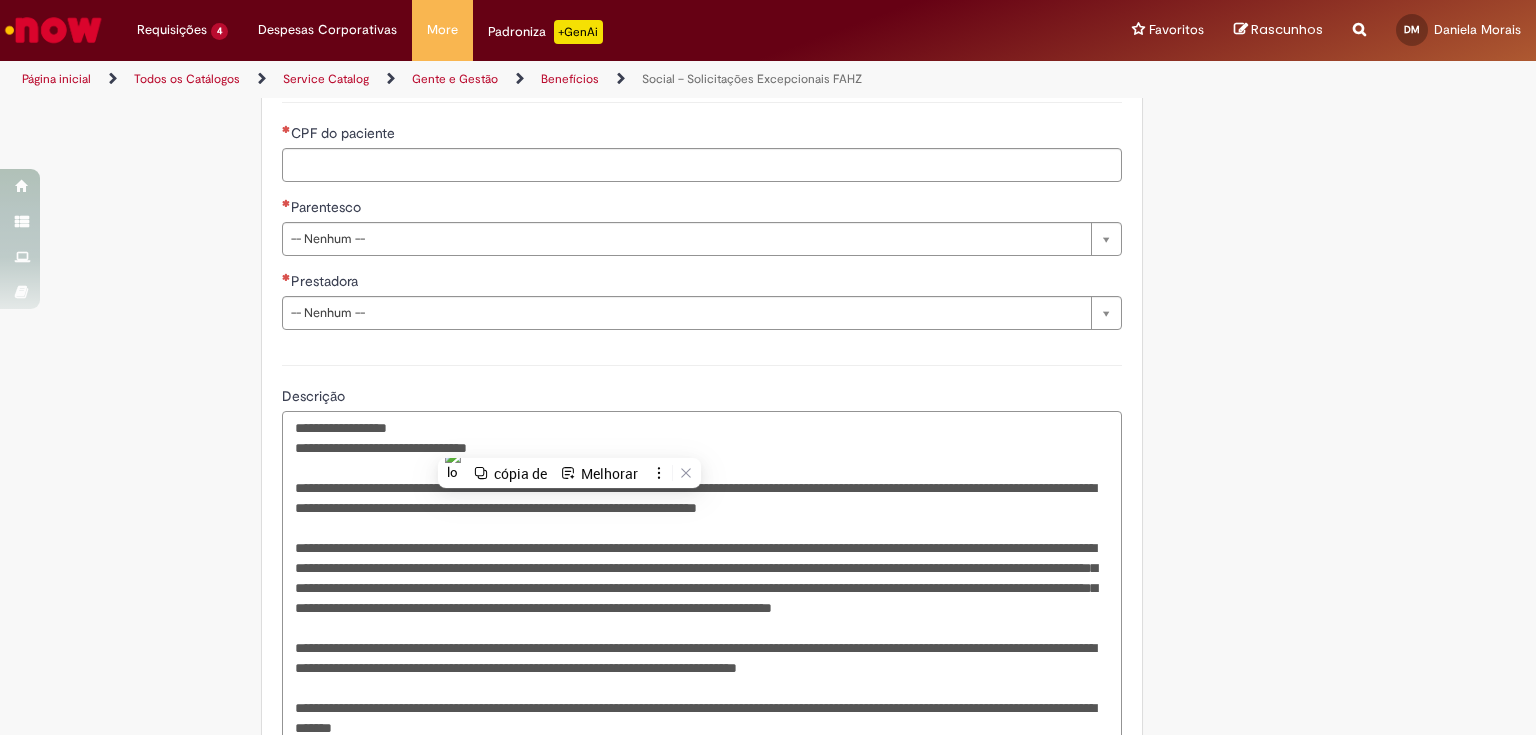 scroll, scrollTop: 904, scrollLeft: 0, axis: vertical 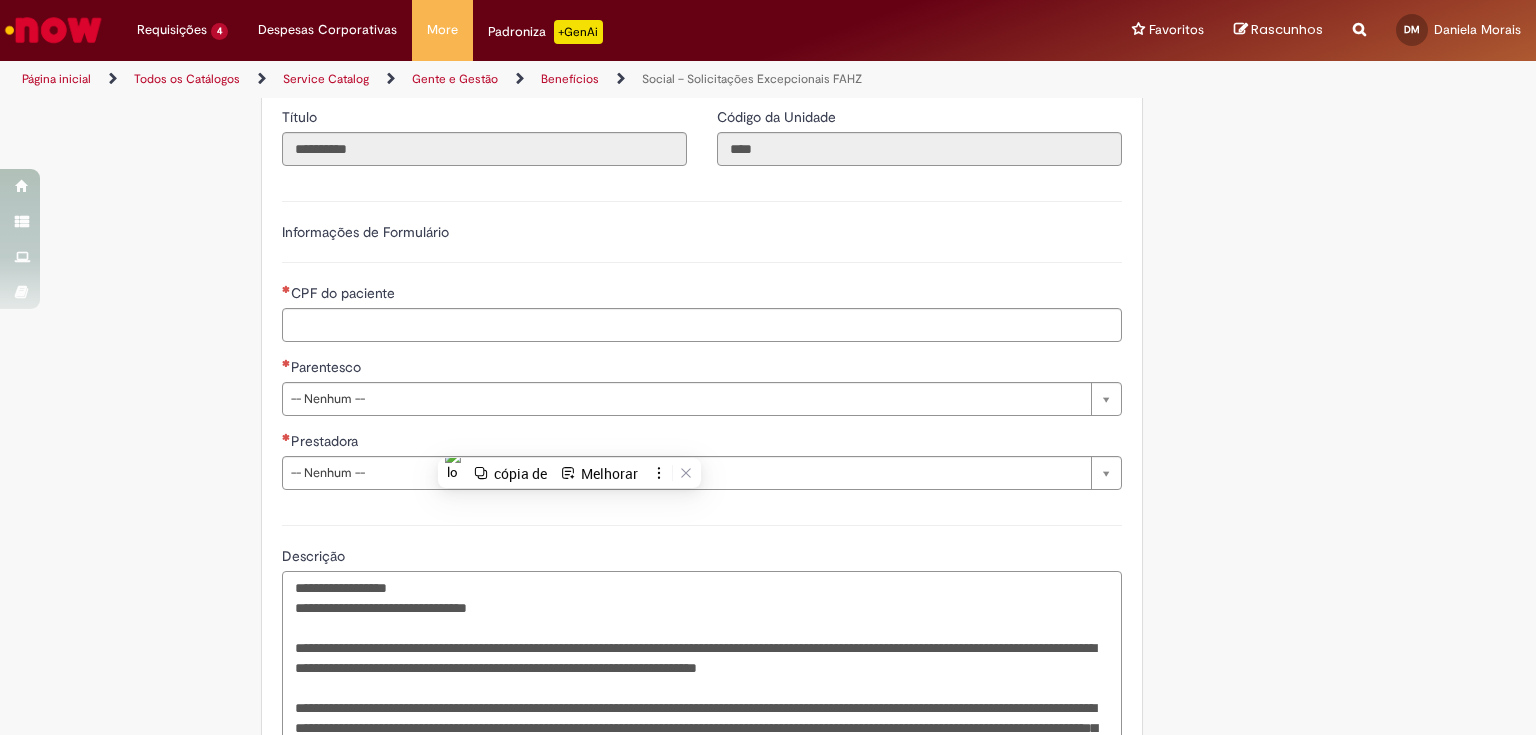 type on "**********" 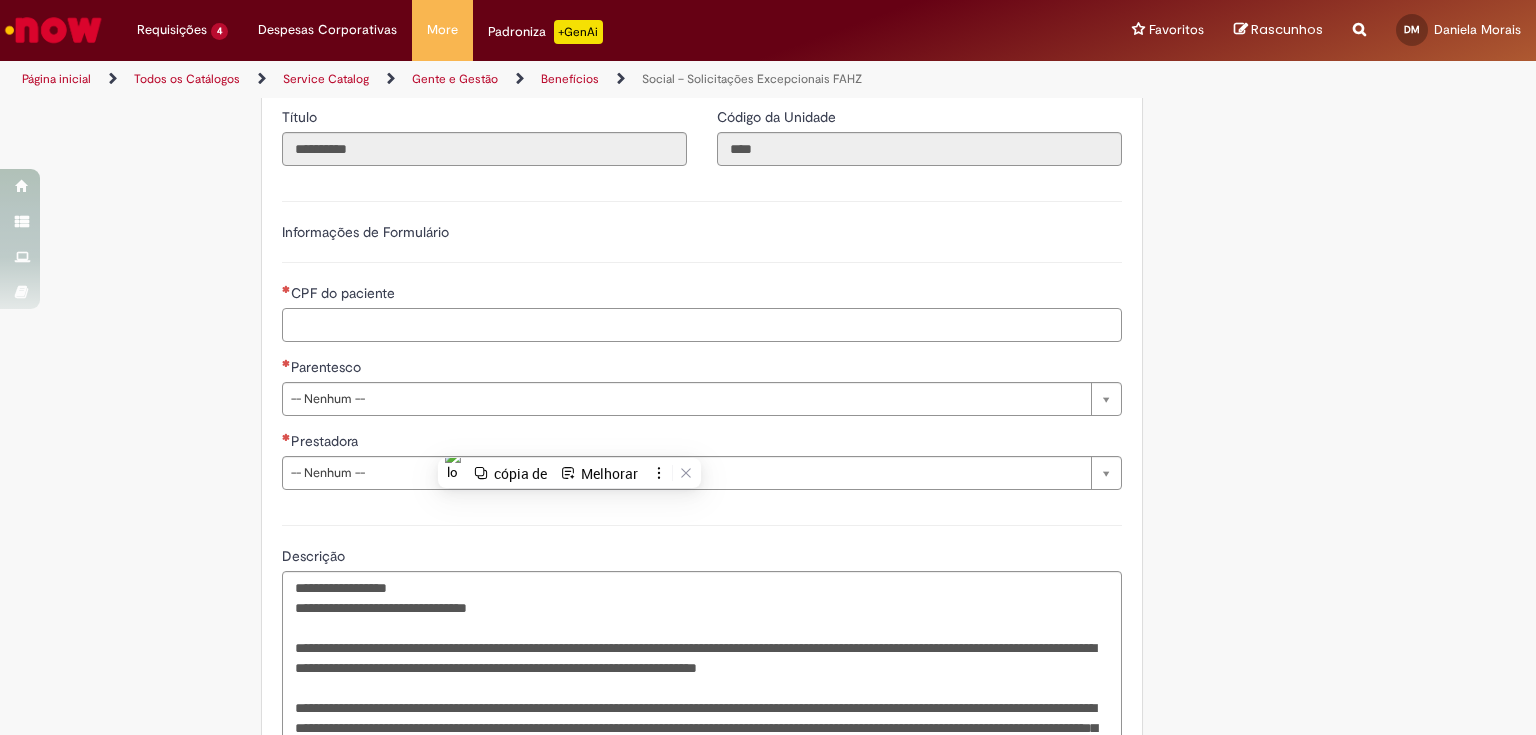 click on "CPF do paciente" at bounding box center [702, 325] 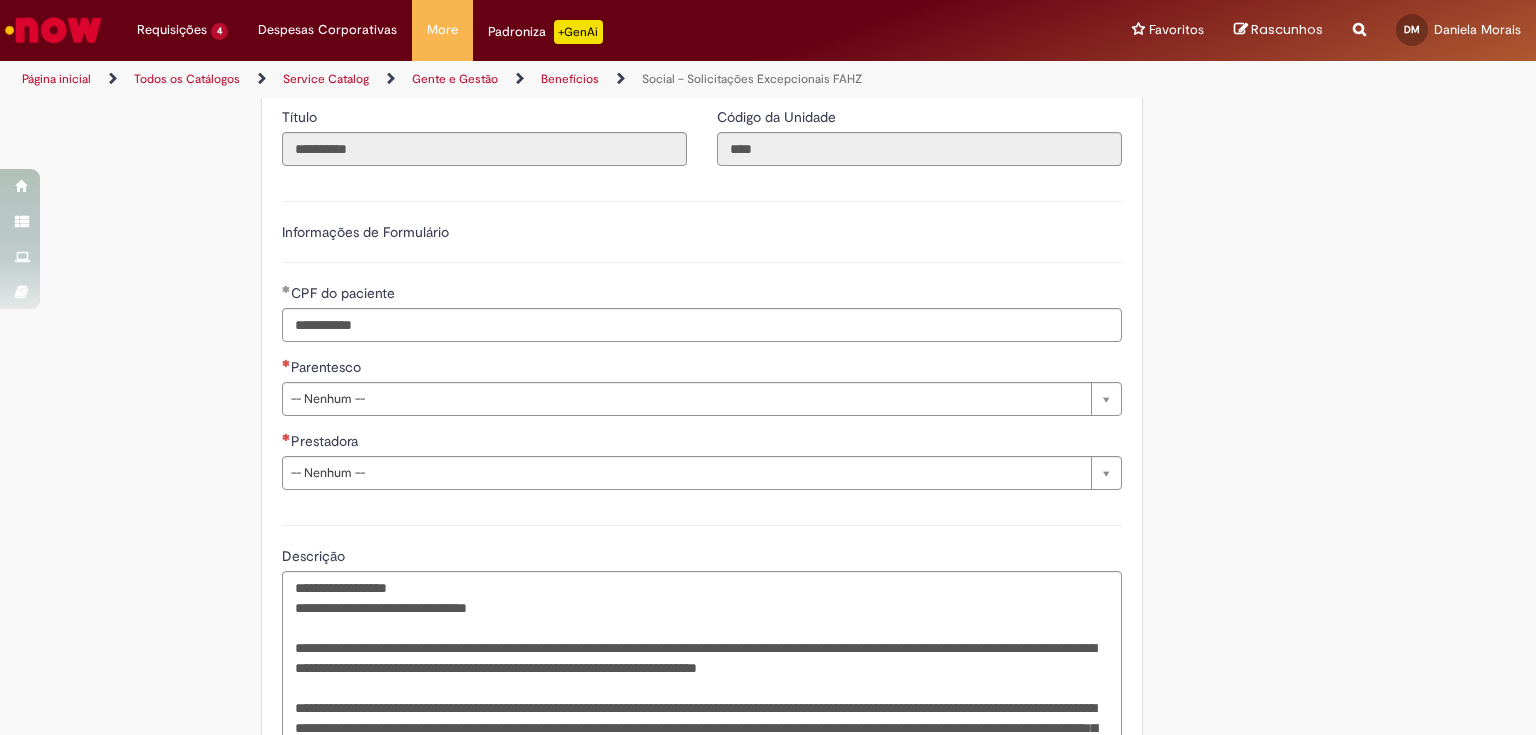 type on "**********" 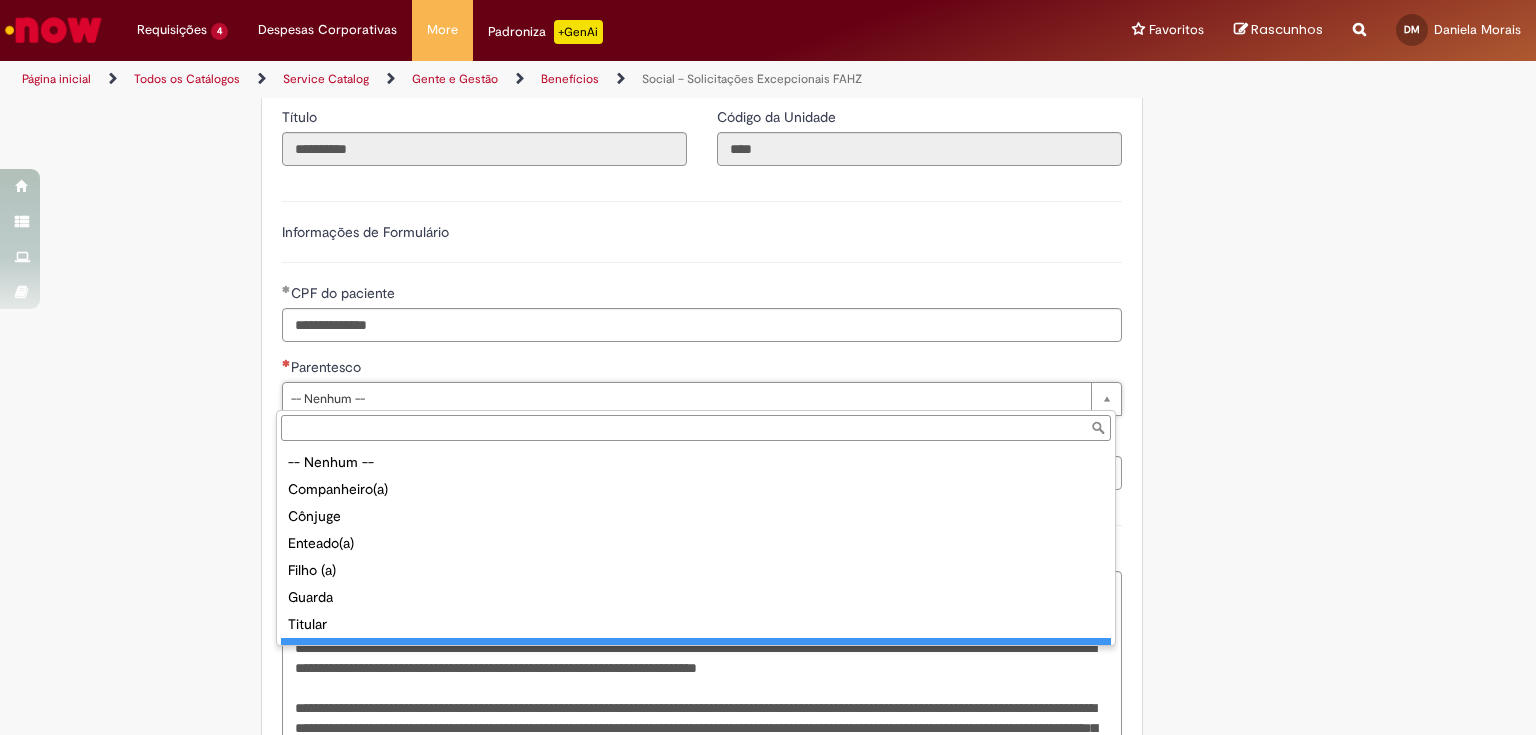 scroll, scrollTop: 16, scrollLeft: 0, axis: vertical 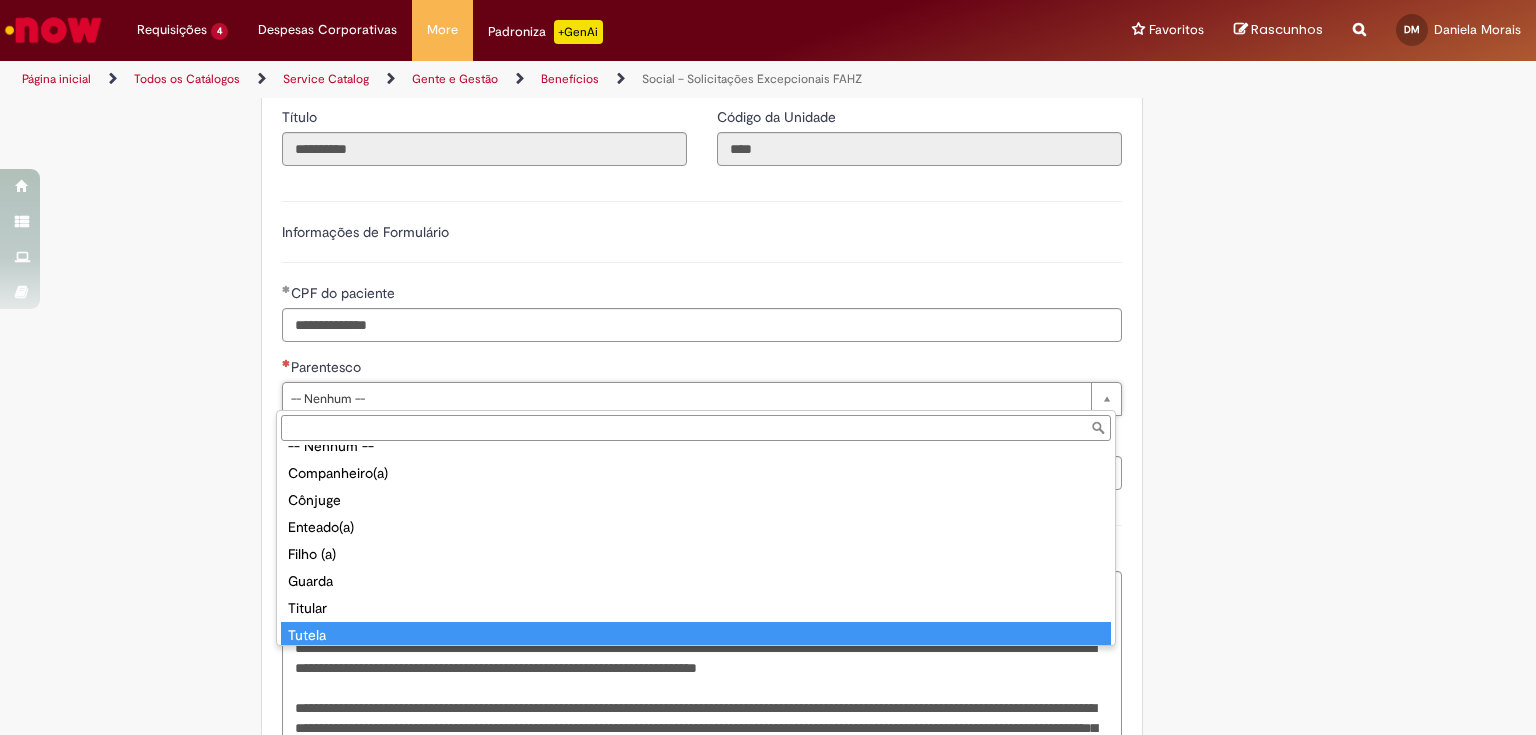 type on "******" 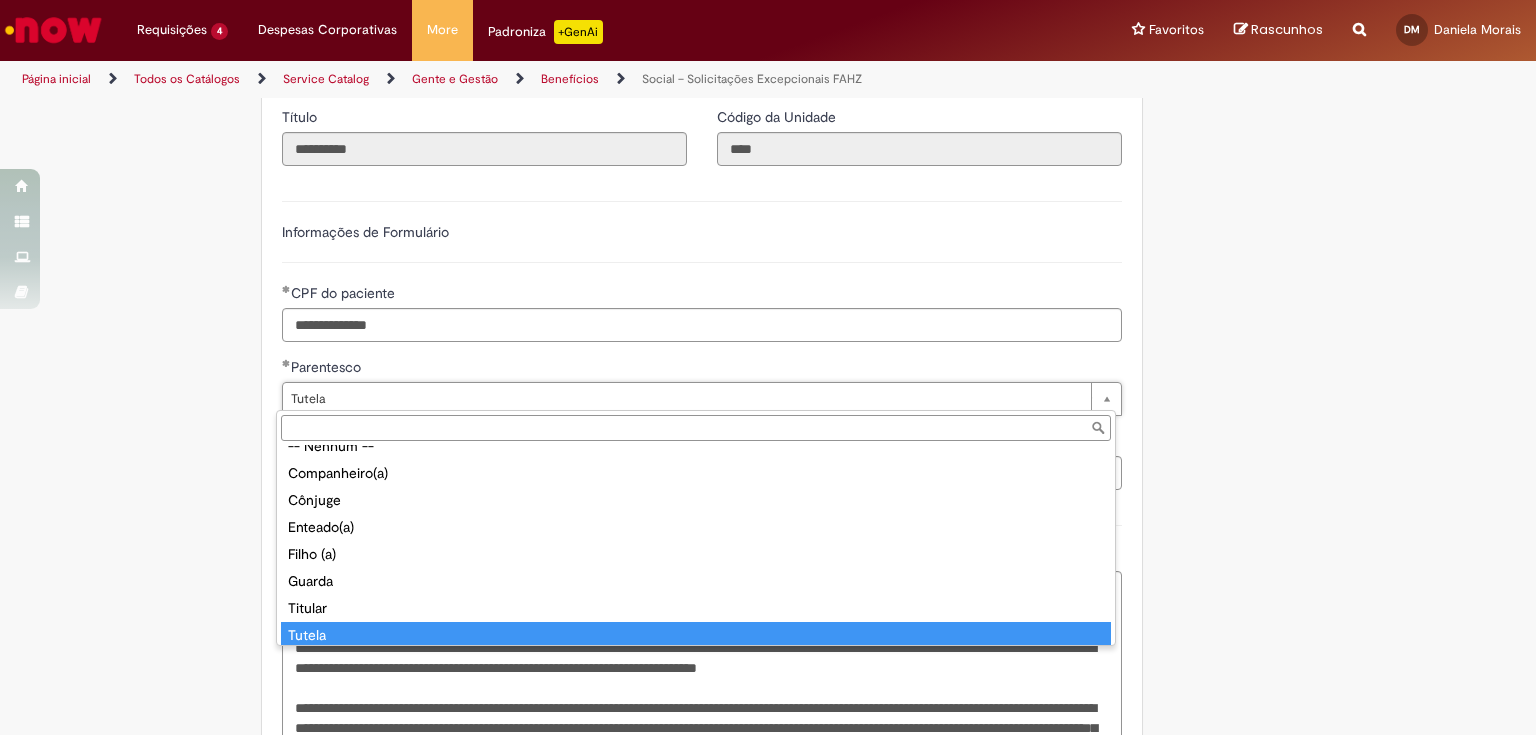 scroll, scrollTop: 0, scrollLeft: 0, axis: both 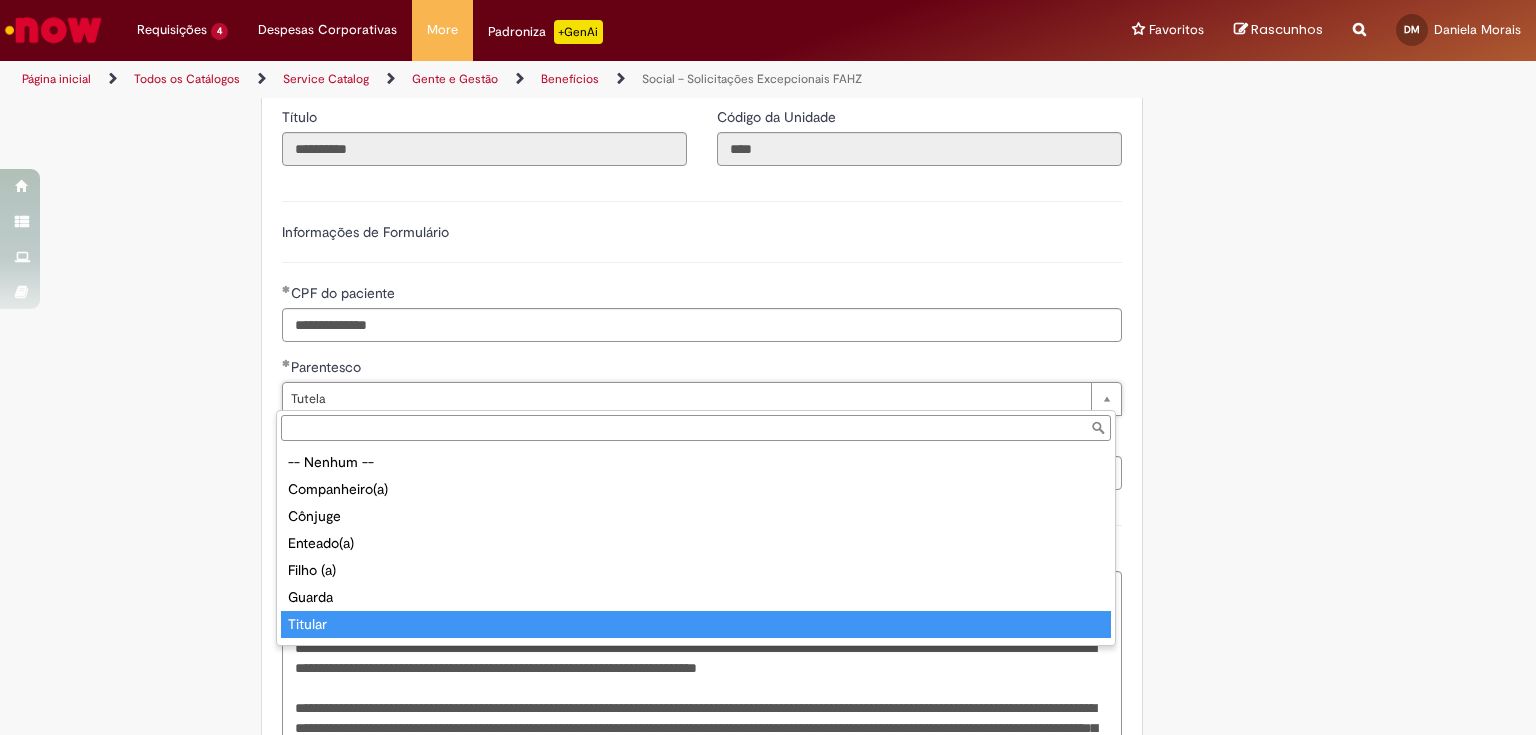 type on "*******" 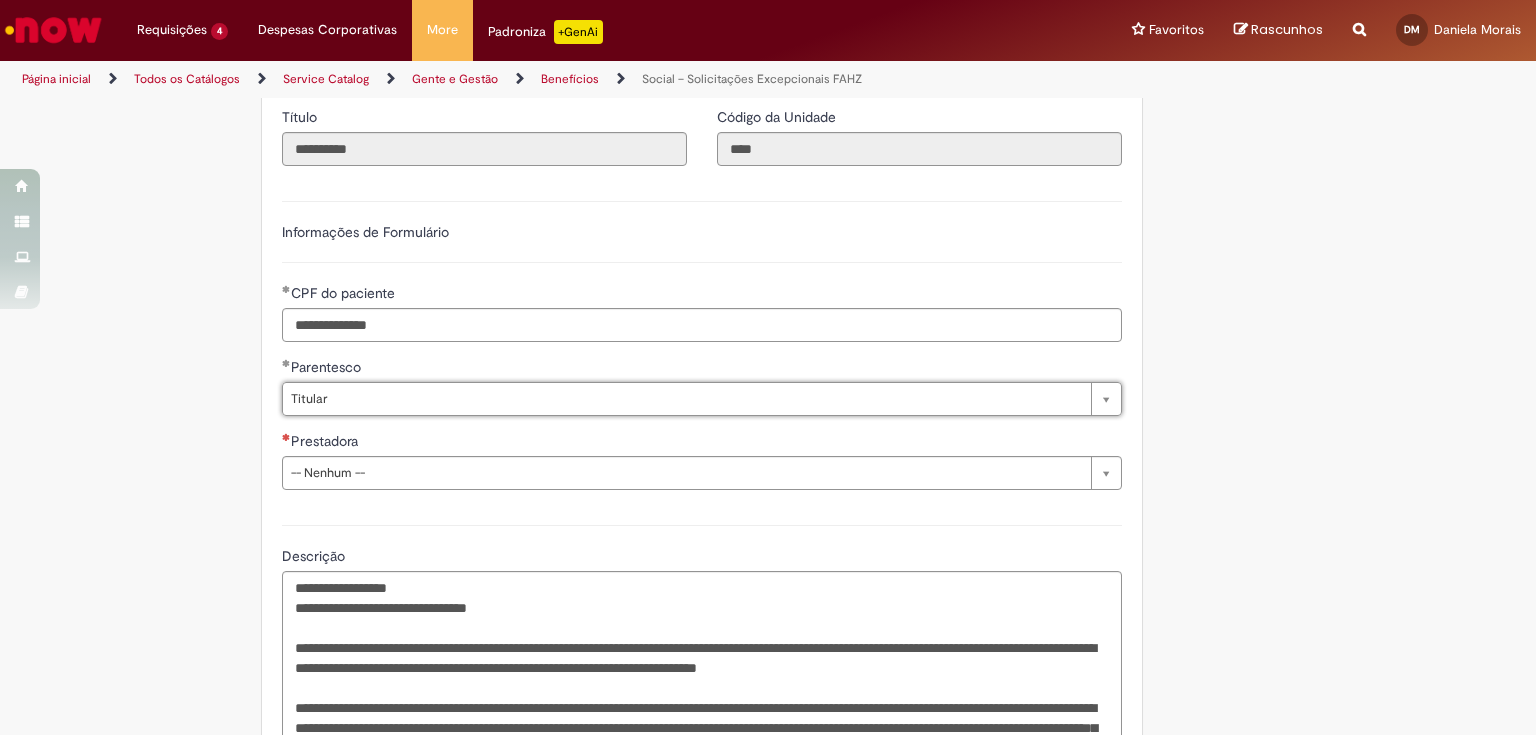 scroll, scrollTop: 0, scrollLeft: 36, axis: horizontal 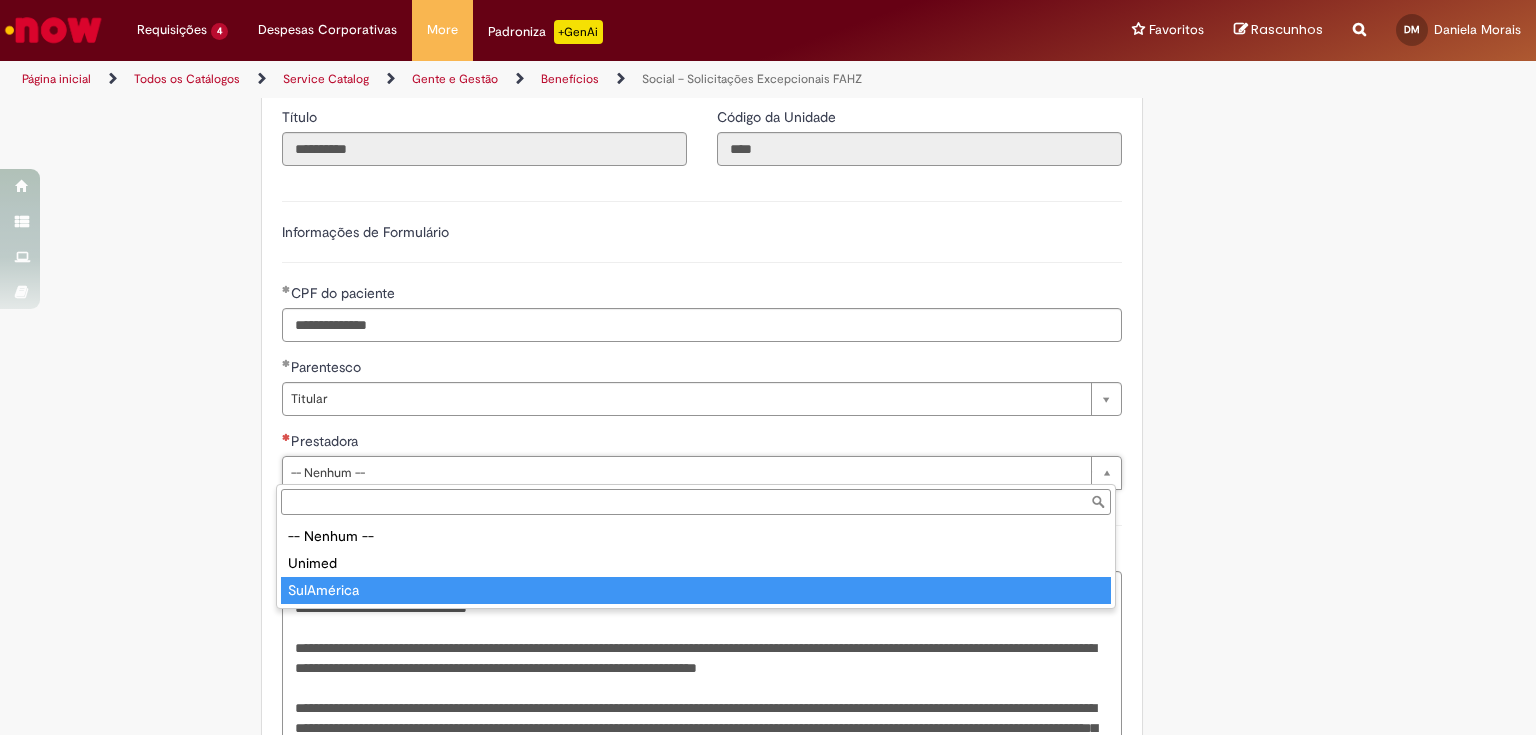 type on "**********" 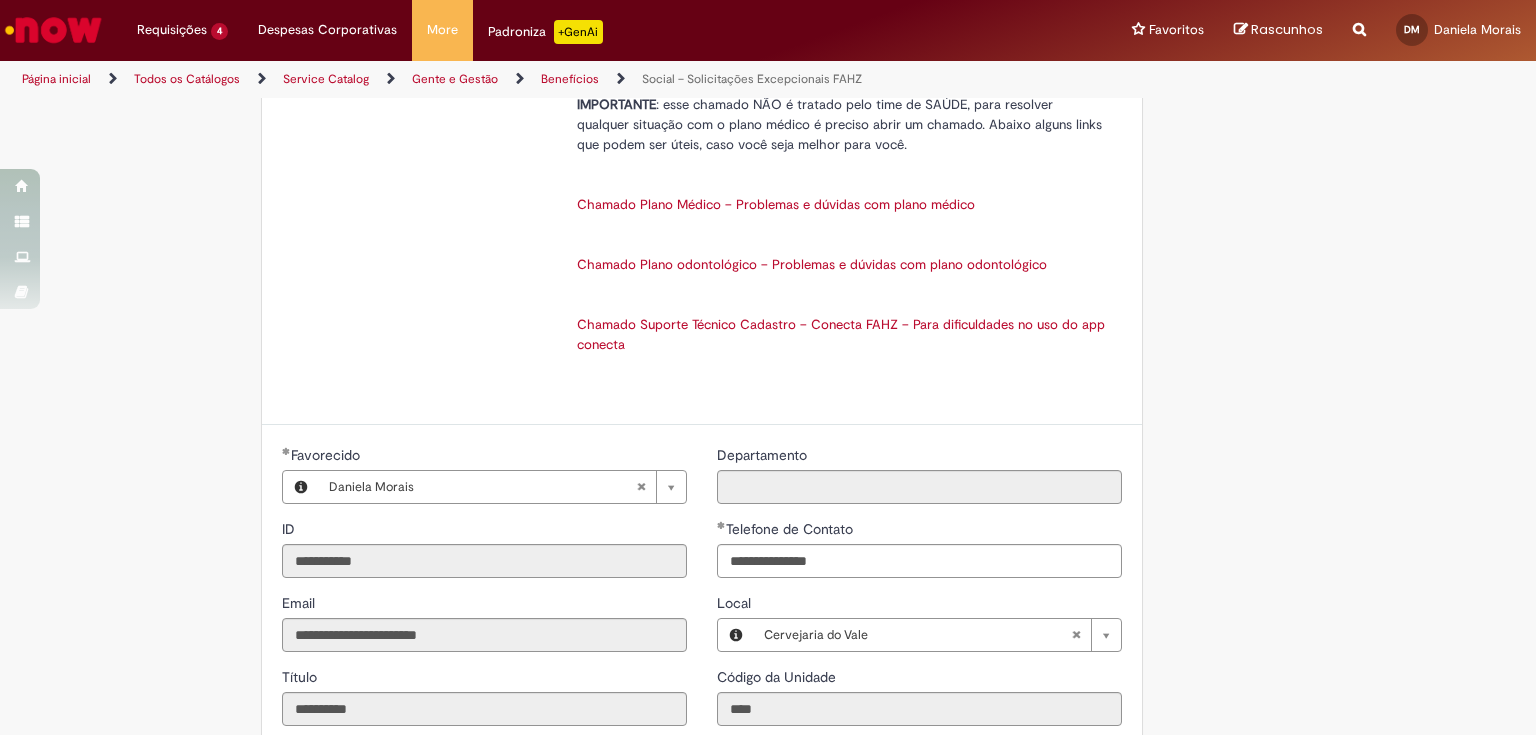 scroll, scrollTop: 0, scrollLeft: 0, axis: both 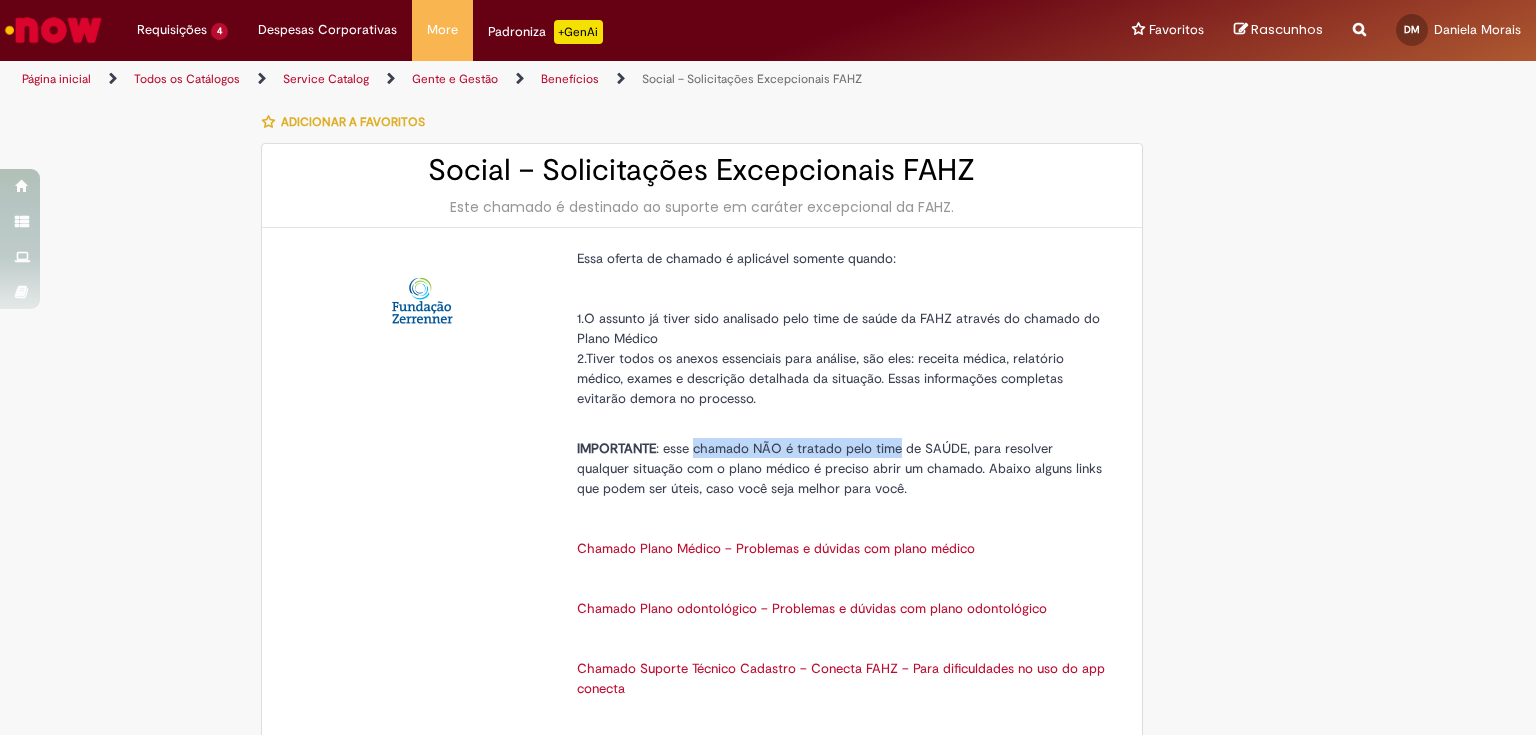 drag, startPoint x: 689, startPoint y: 446, endPoint x: 892, endPoint y: 456, distance: 203.24615 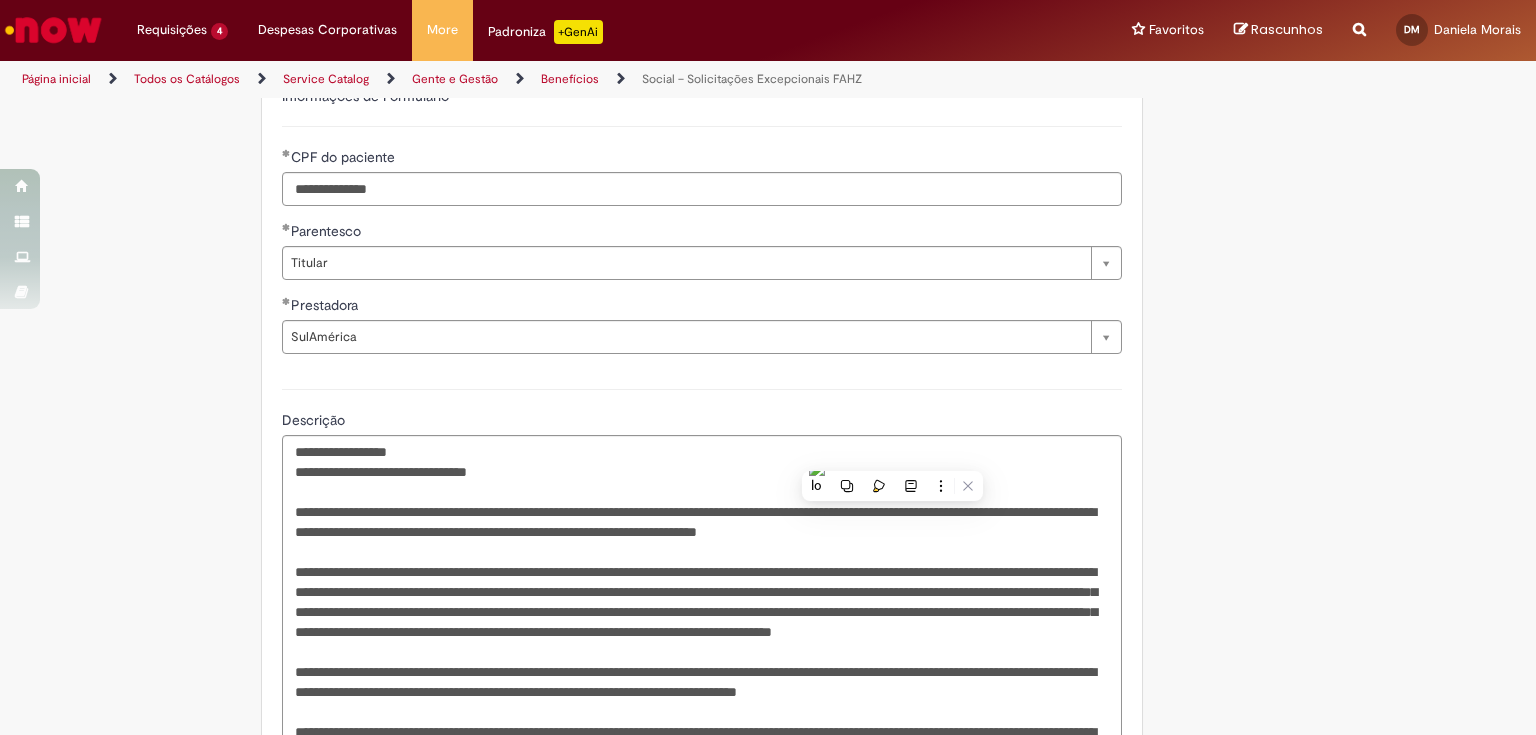 scroll, scrollTop: 1200, scrollLeft: 0, axis: vertical 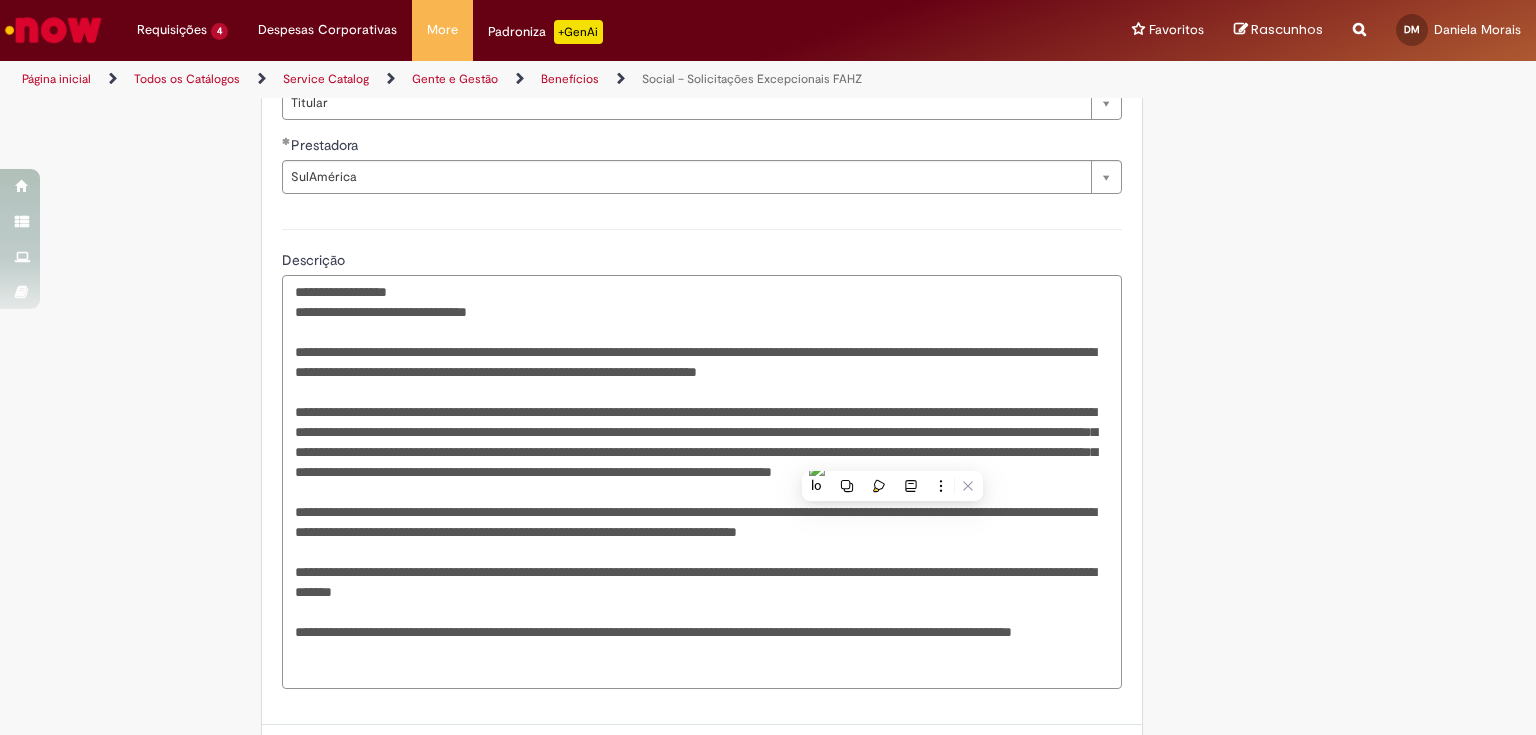 click on "Descrição" at bounding box center (702, 482) 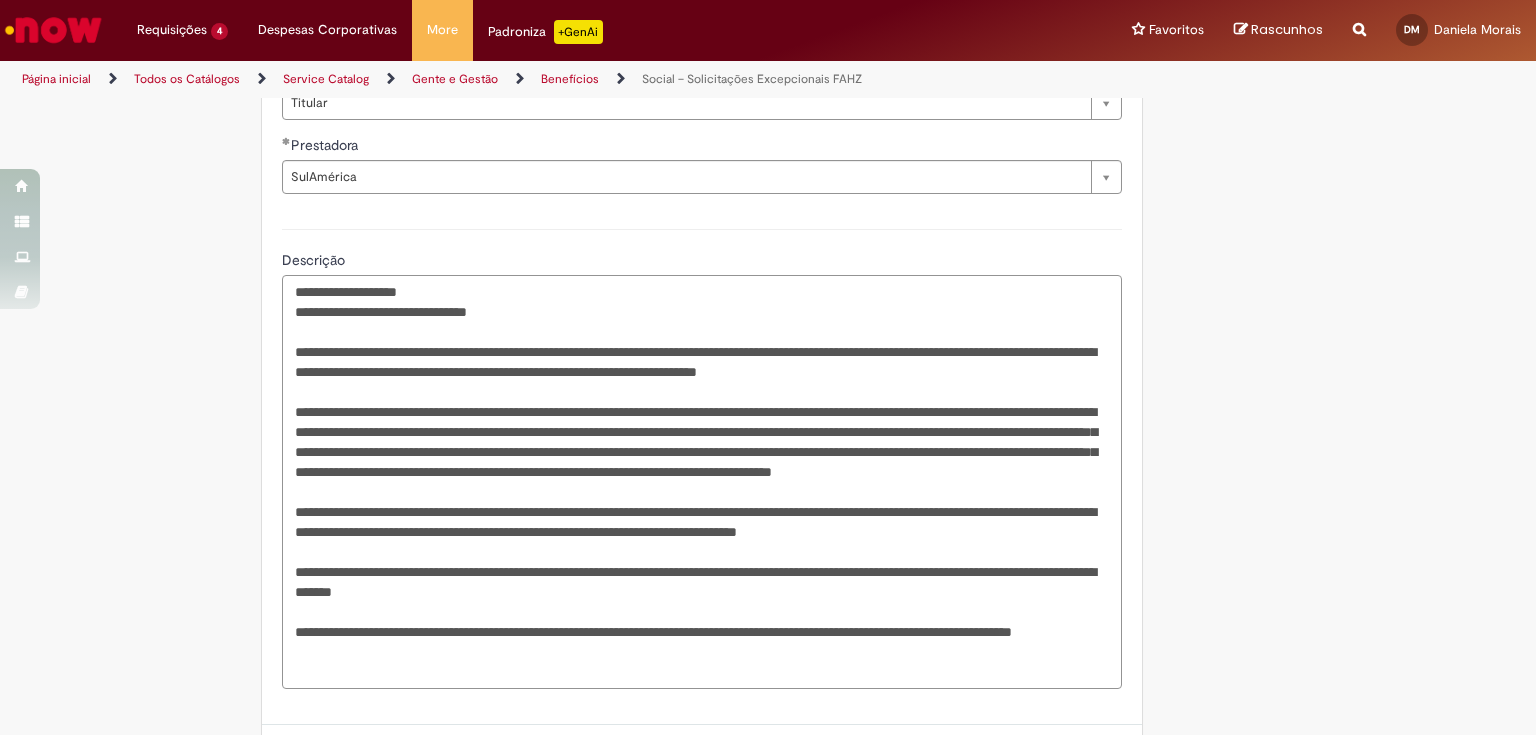 drag, startPoint x: 447, startPoint y: 304, endPoint x: 648, endPoint y: 300, distance: 201.0398 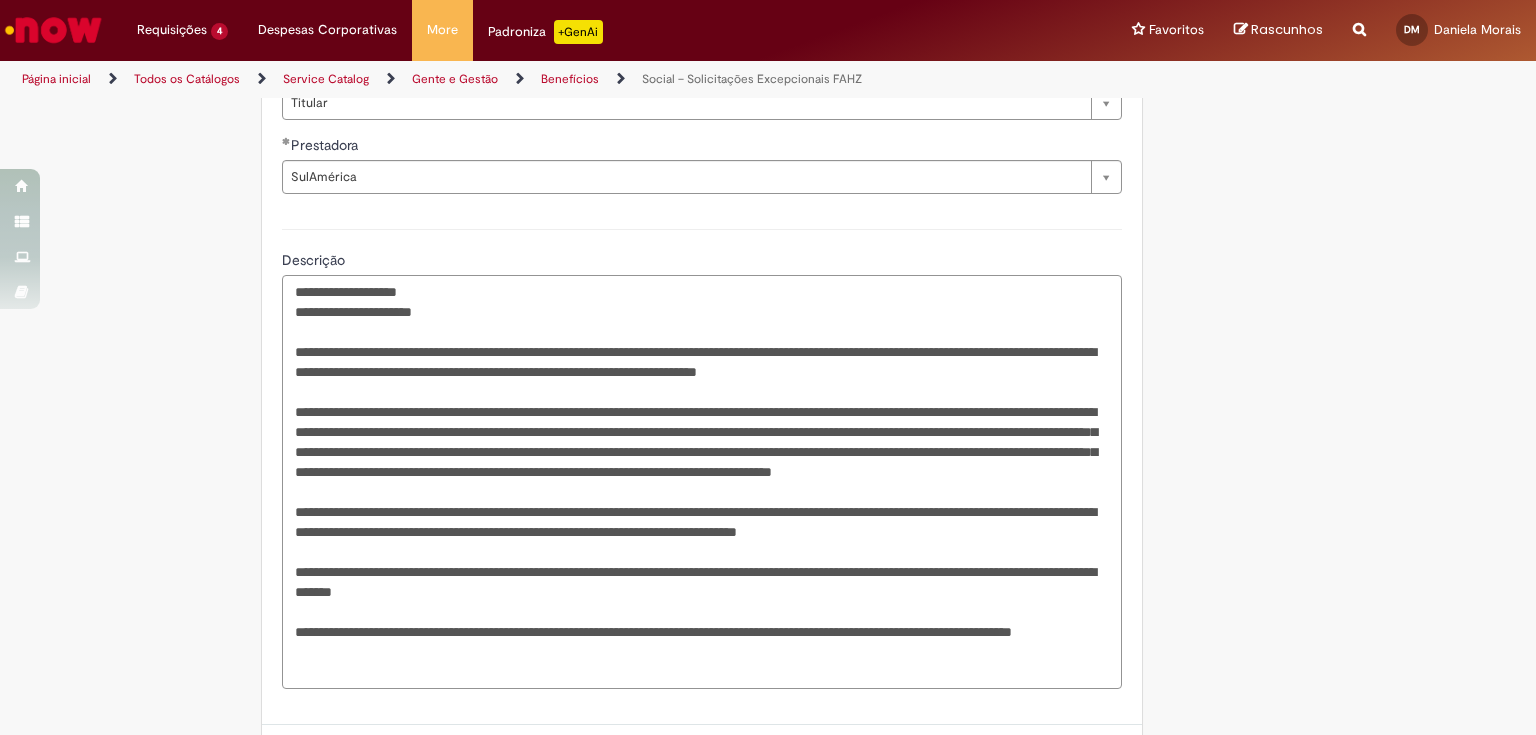 drag, startPoint x: 292, startPoint y: 351, endPoint x: 685, endPoint y: 624, distance: 478.51645 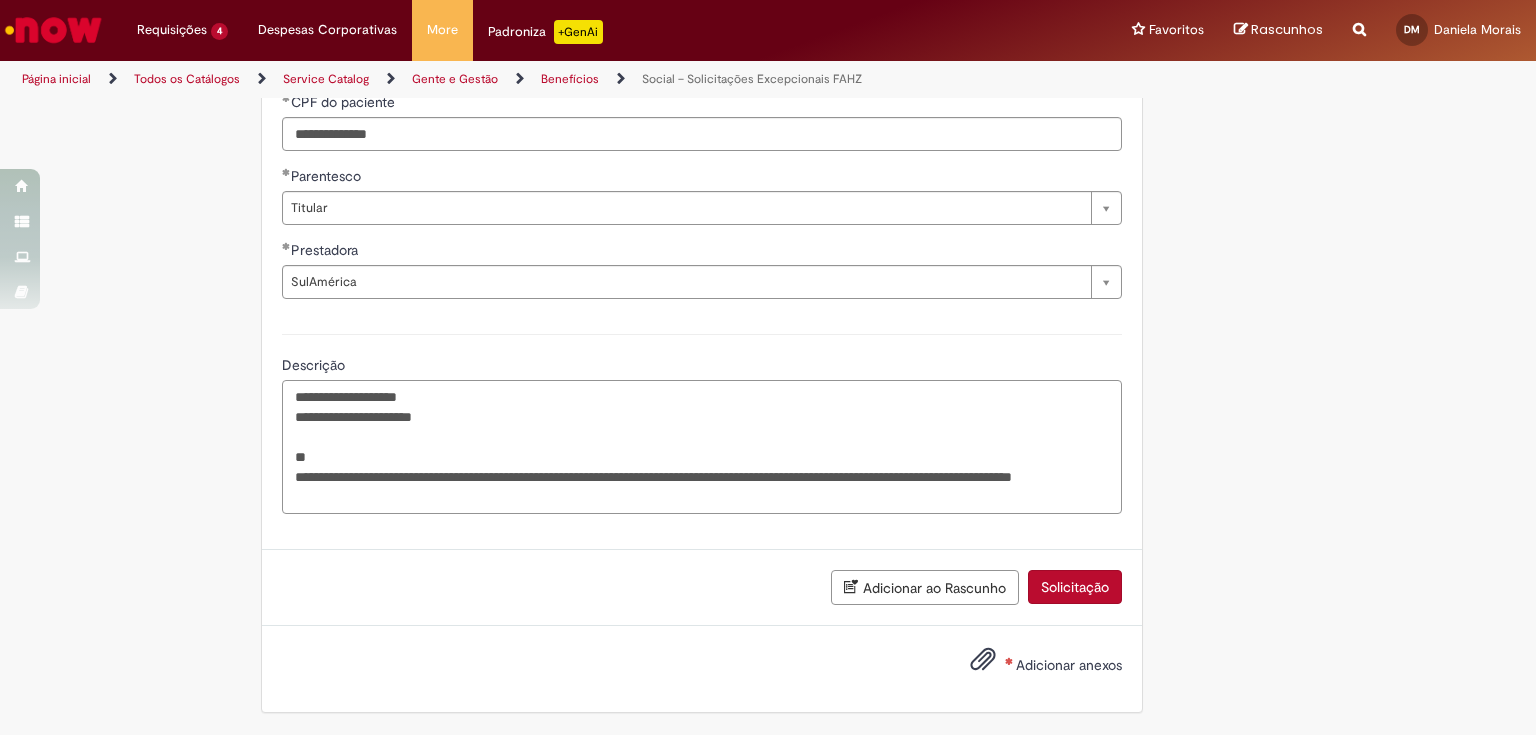 scroll, scrollTop: 1091, scrollLeft: 0, axis: vertical 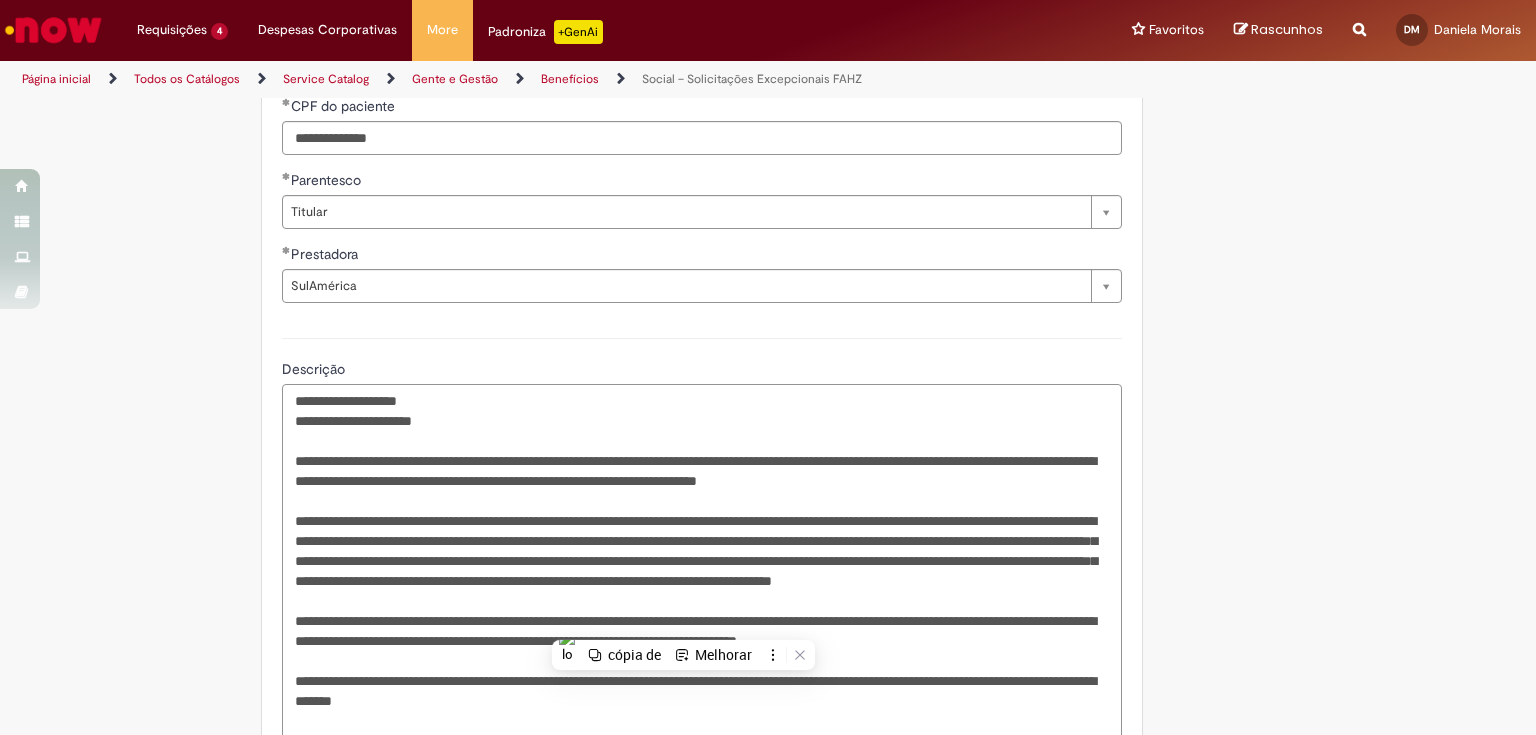 click on "Descrição" at bounding box center (702, 591) 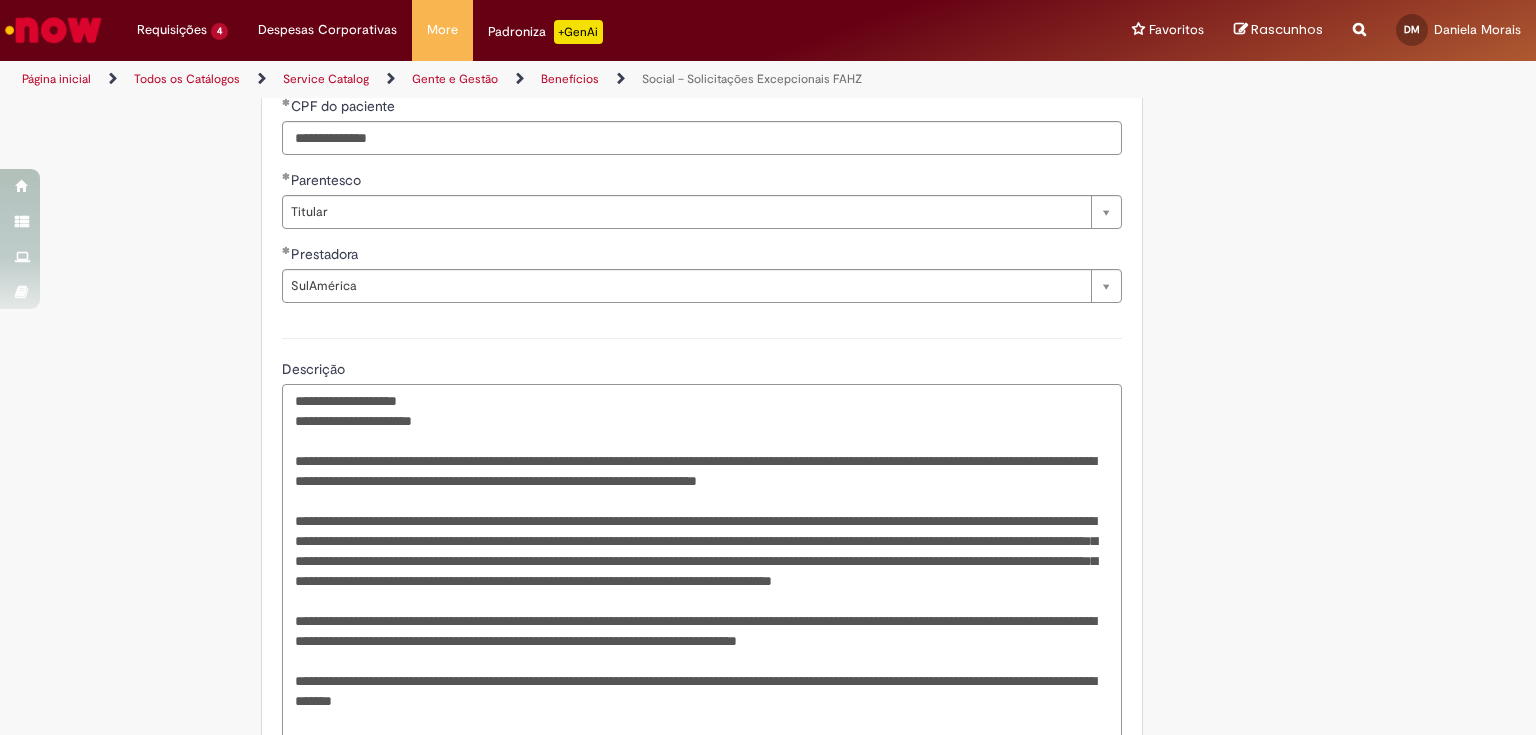drag, startPoint x: 587, startPoint y: 457, endPoint x: 295, endPoint y: 463, distance: 292.06165 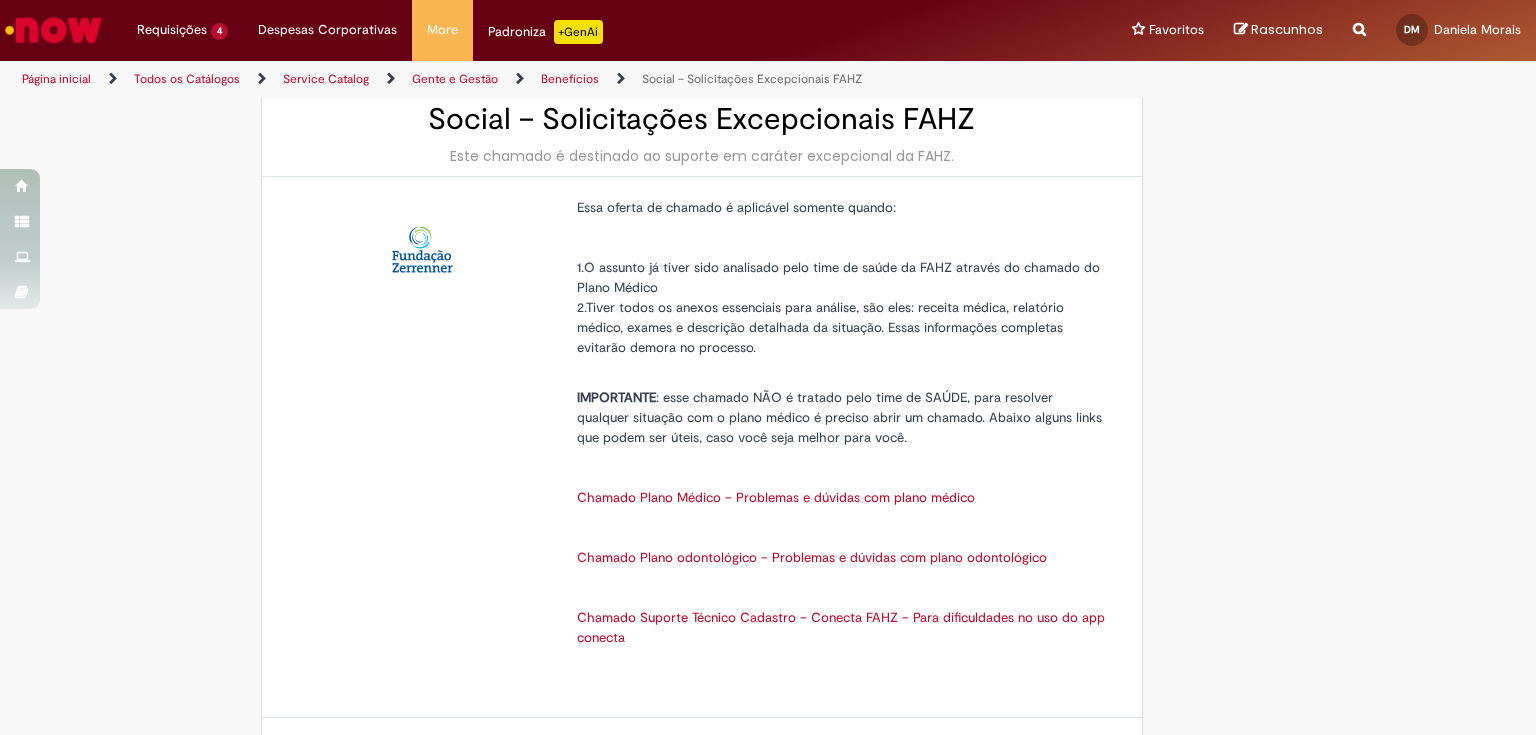scroll, scrollTop: 0, scrollLeft: 0, axis: both 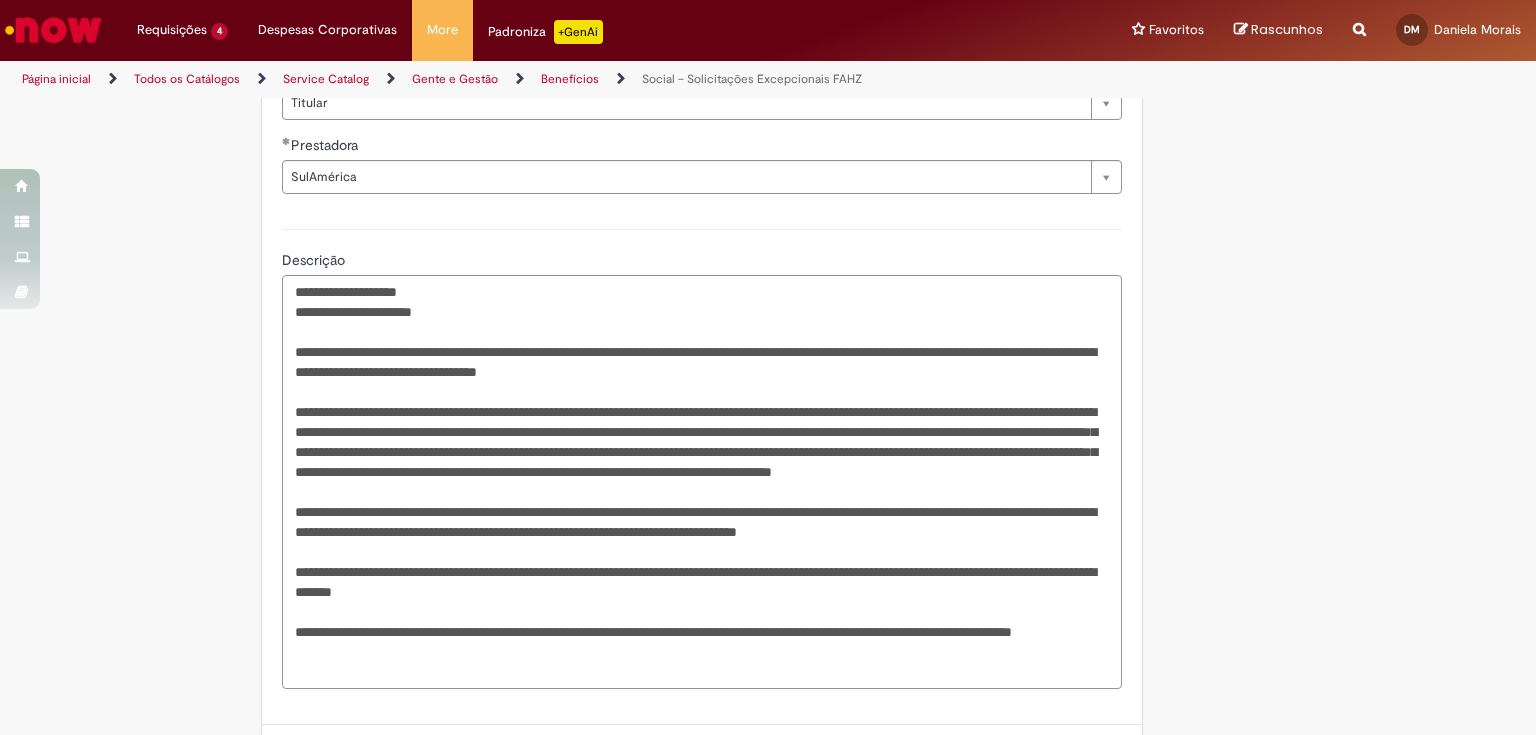 drag, startPoint x: 386, startPoint y: 348, endPoint x: 601, endPoint y: 350, distance: 215.00931 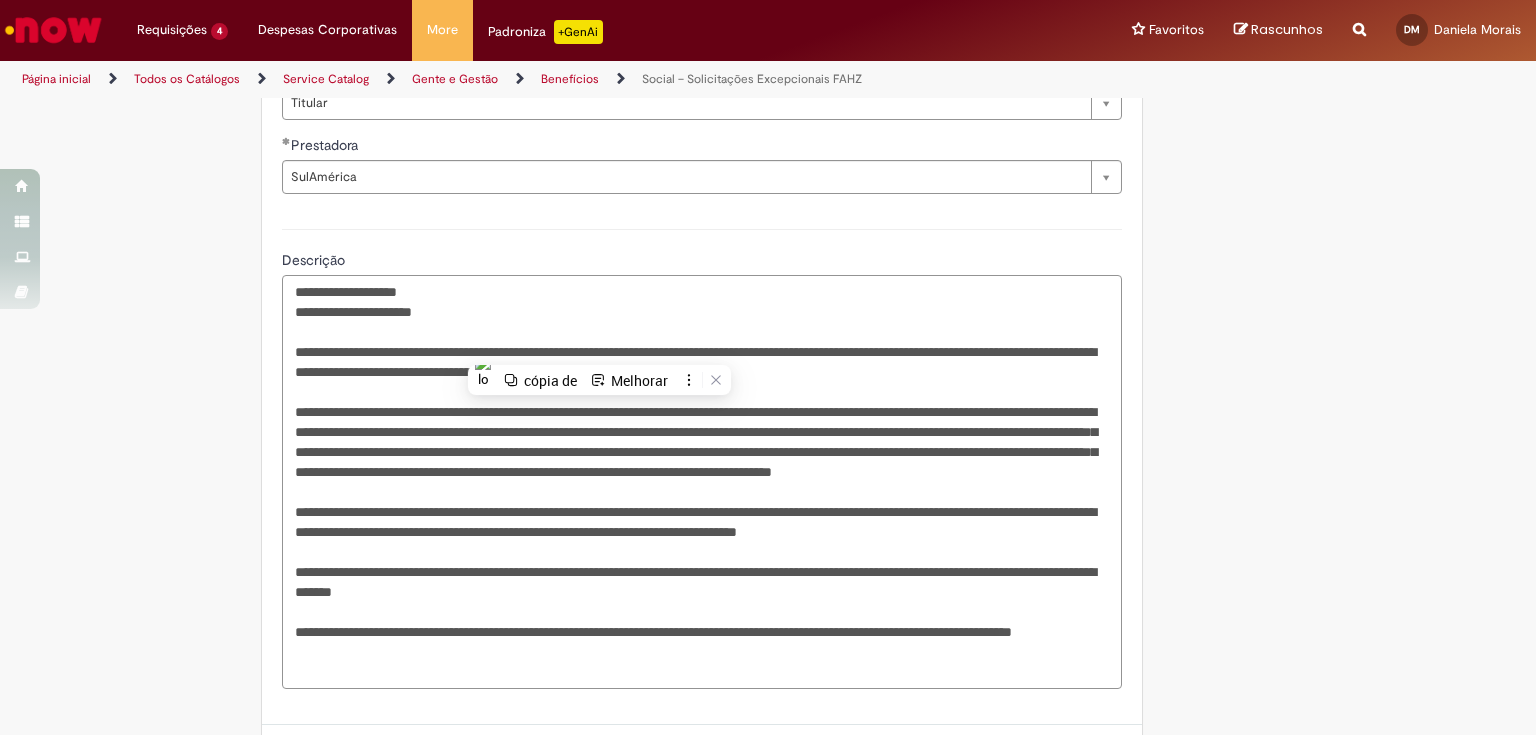 paste on "**" 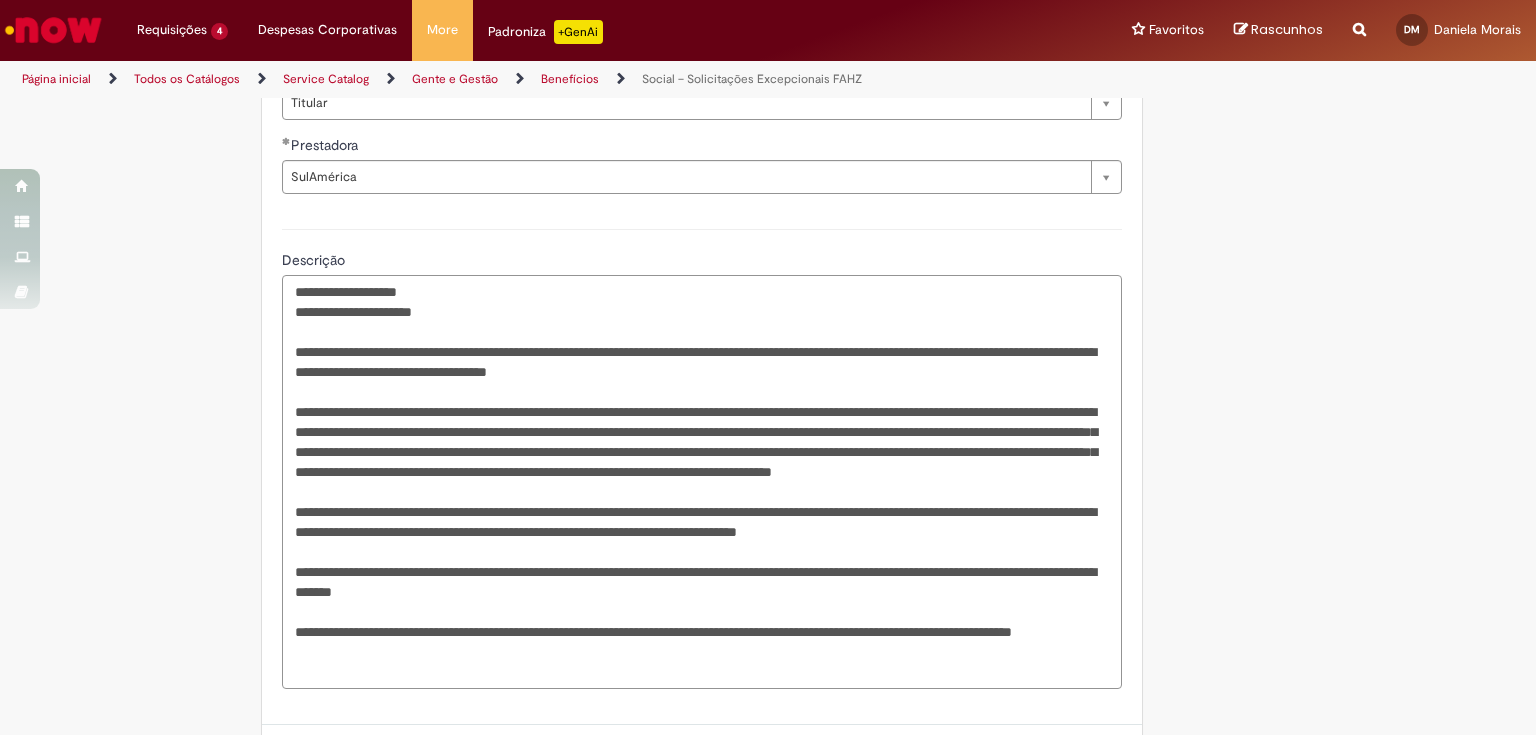 drag, startPoint x: 642, startPoint y: 344, endPoint x: 889, endPoint y: 352, distance: 247.12952 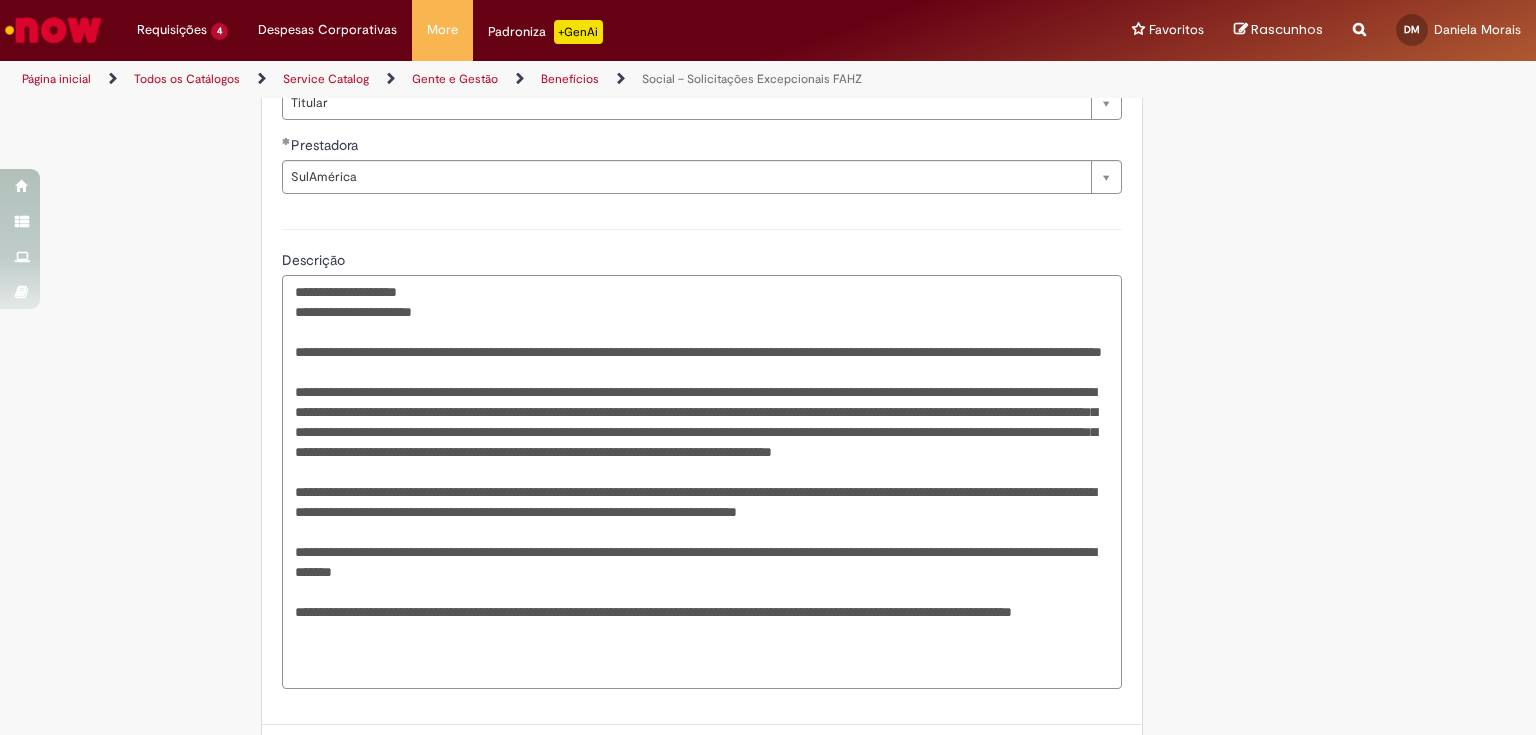 drag, startPoint x: 375, startPoint y: 368, endPoint x: 744, endPoint y: 382, distance: 369.26547 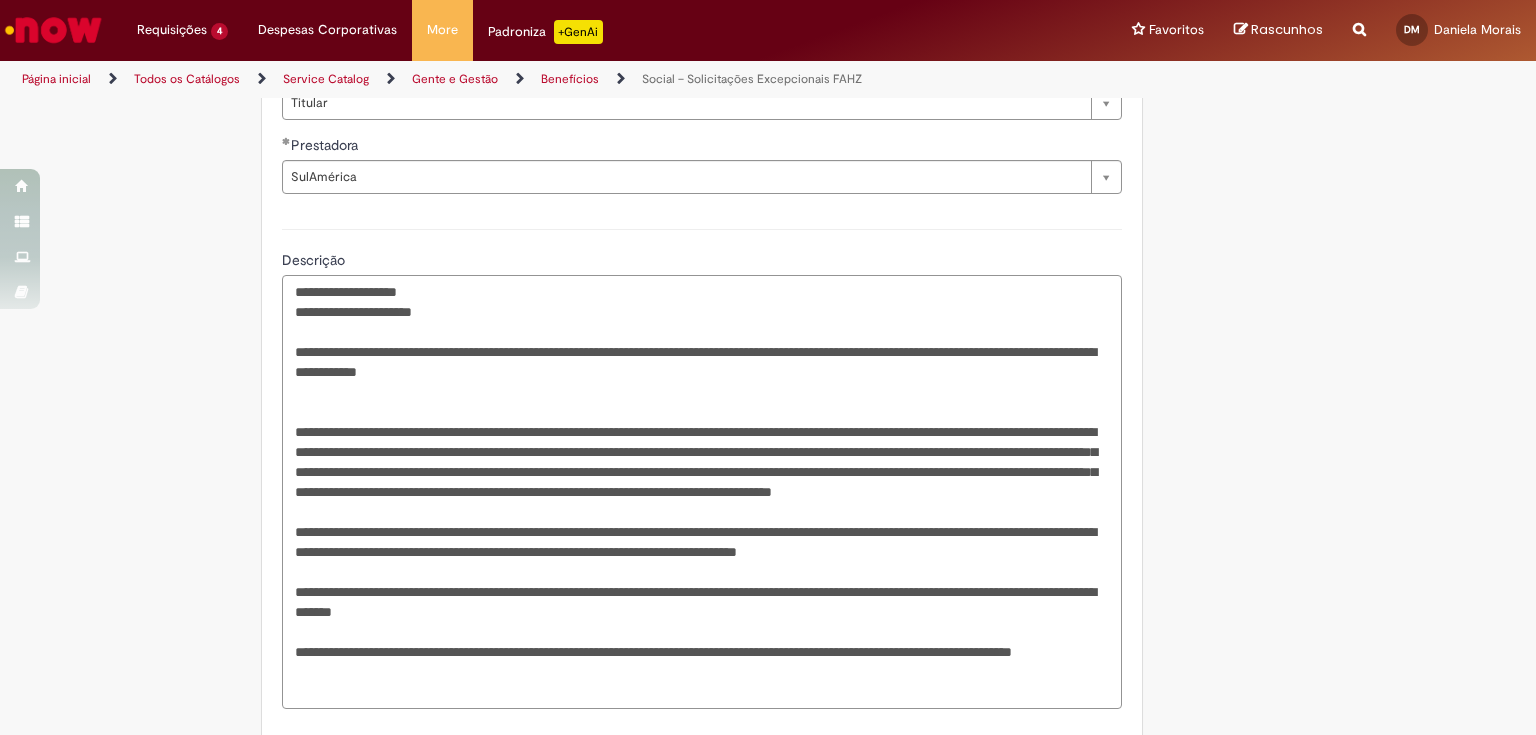 scroll, scrollTop: 800, scrollLeft: 0, axis: vertical 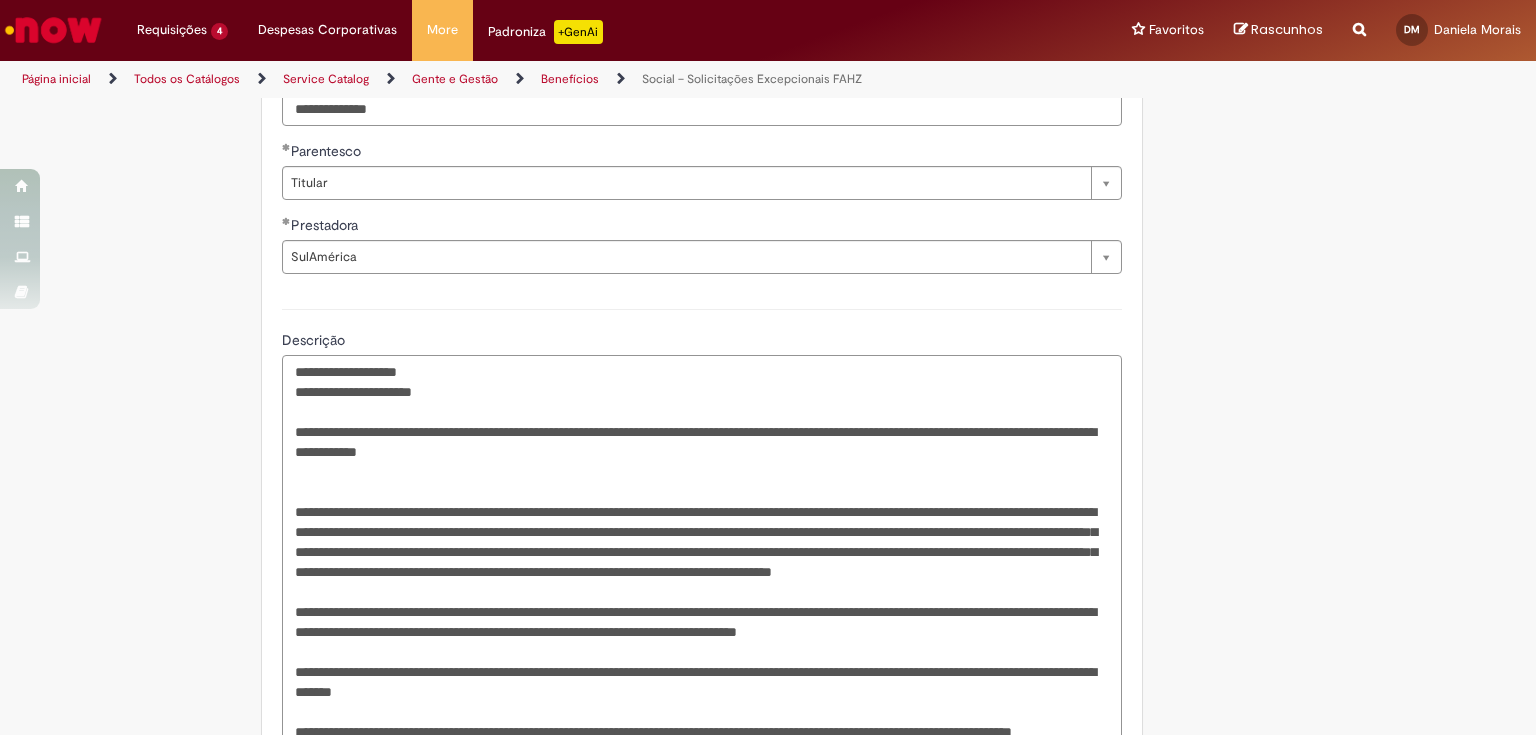 click on "Descrição" at bounding box center (702, 572) 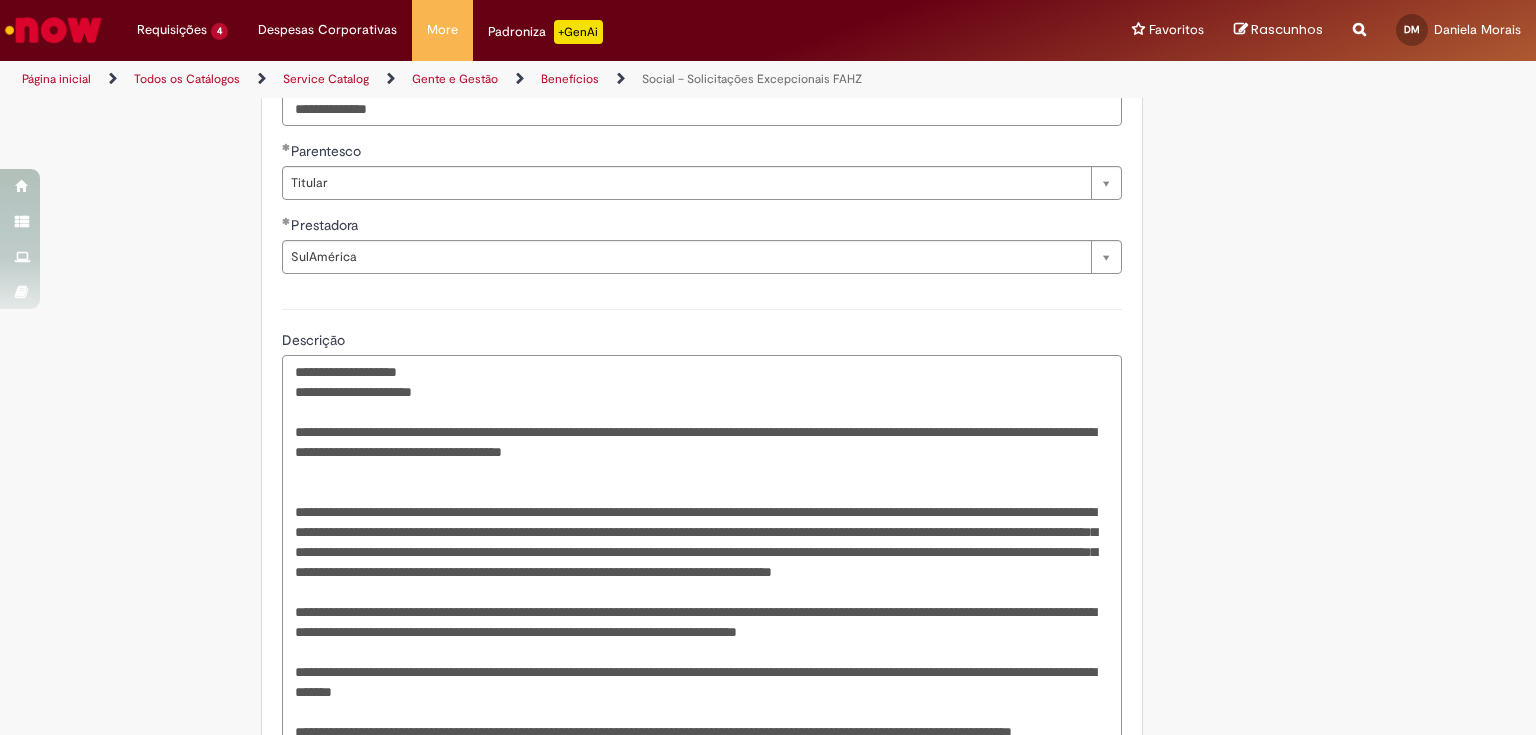 click on "Descrição" at bounding box center [702, 572] 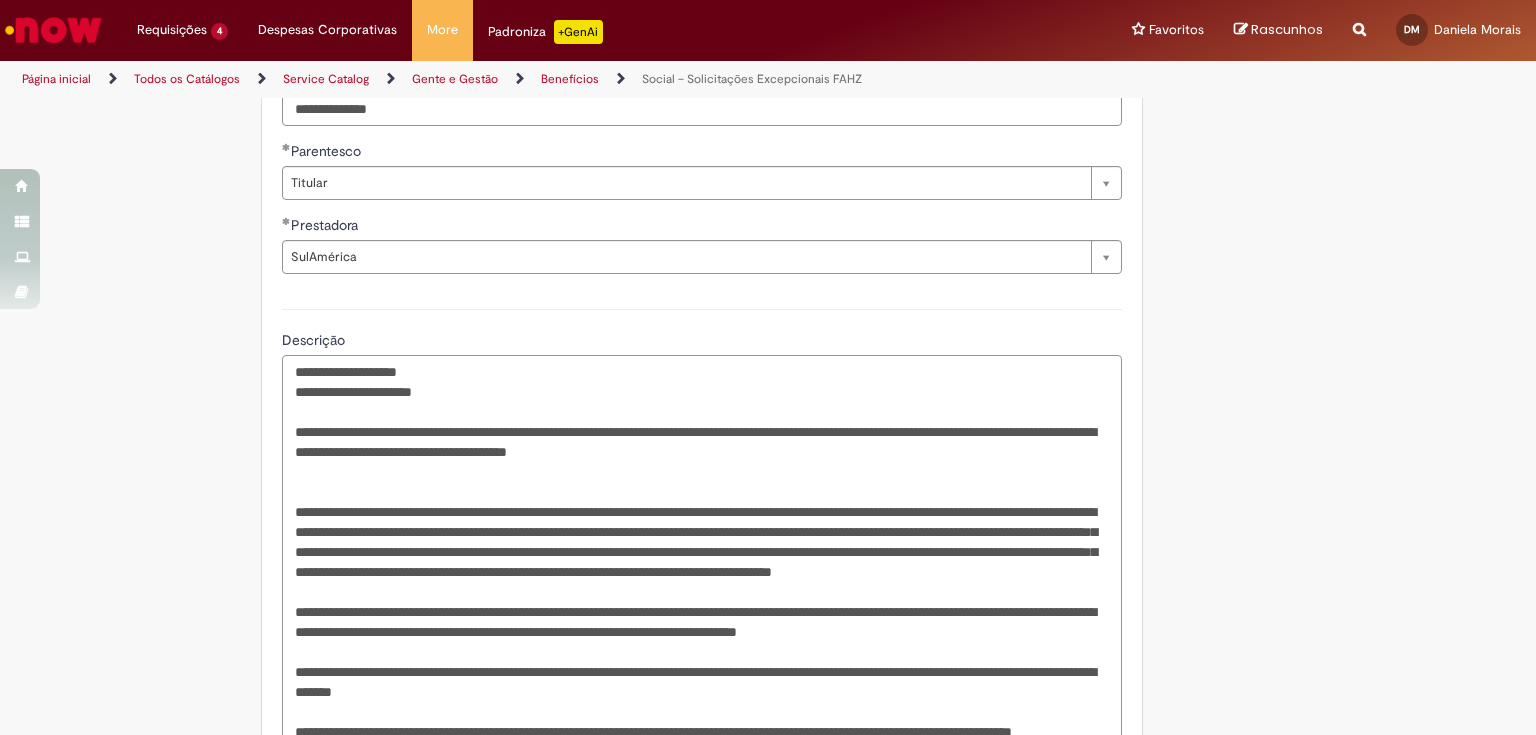 click on "Descrição" at bounding box center (702, 572) 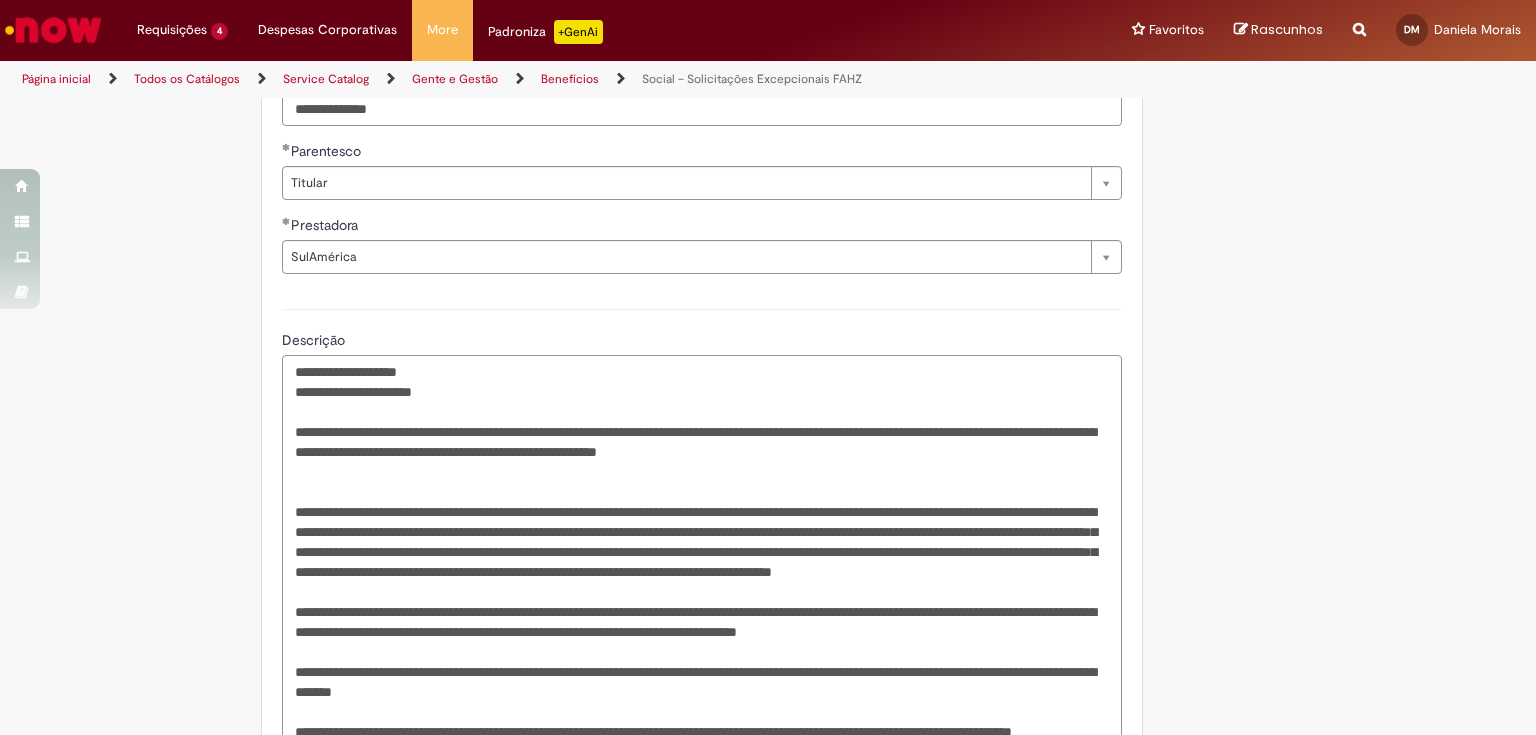 scroll, scrollTop: 1280, scrollLeft: 0, axis: vertical 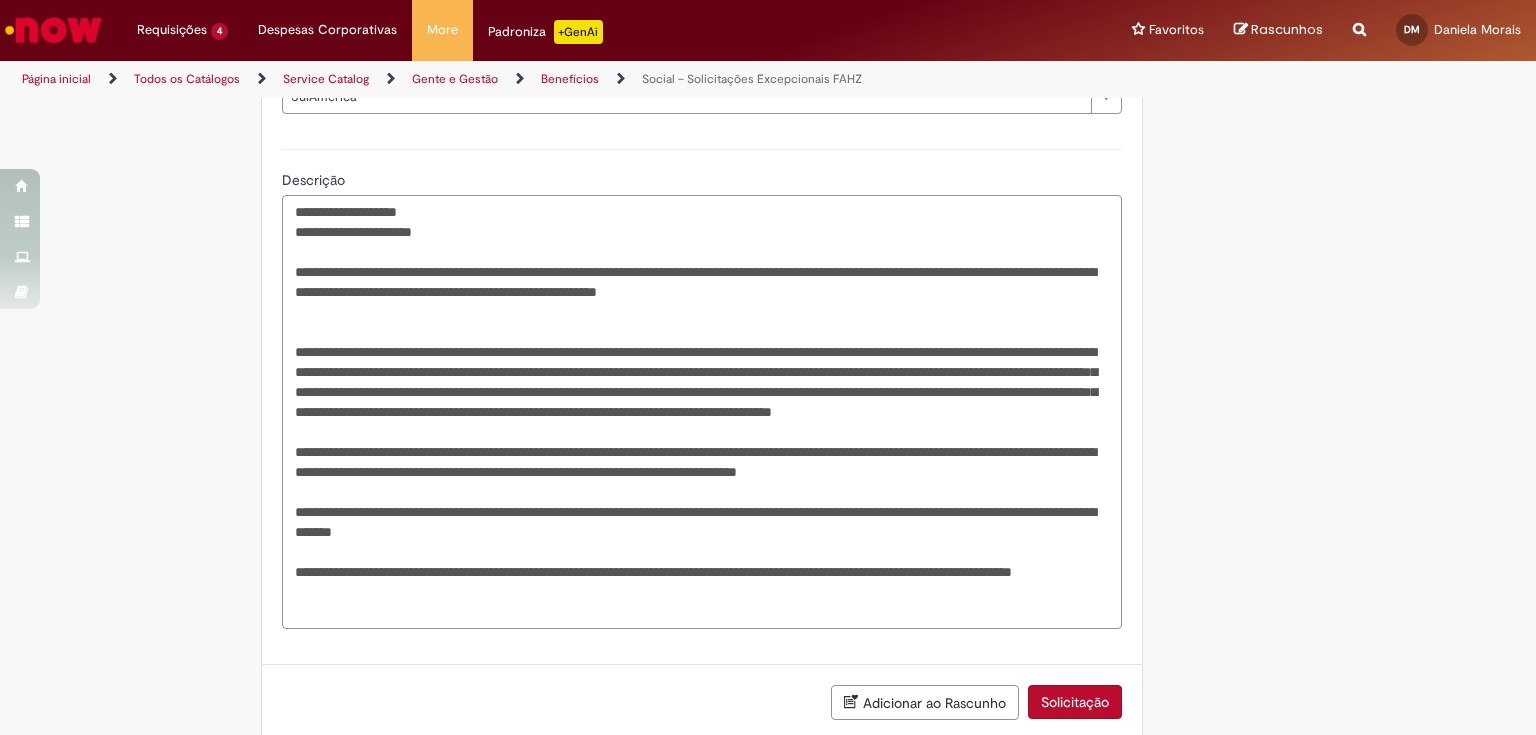drag, startPoint x: 288, startPoint y: 341, endPoint x: 1062, endPoint y: 543, distance: 799.925 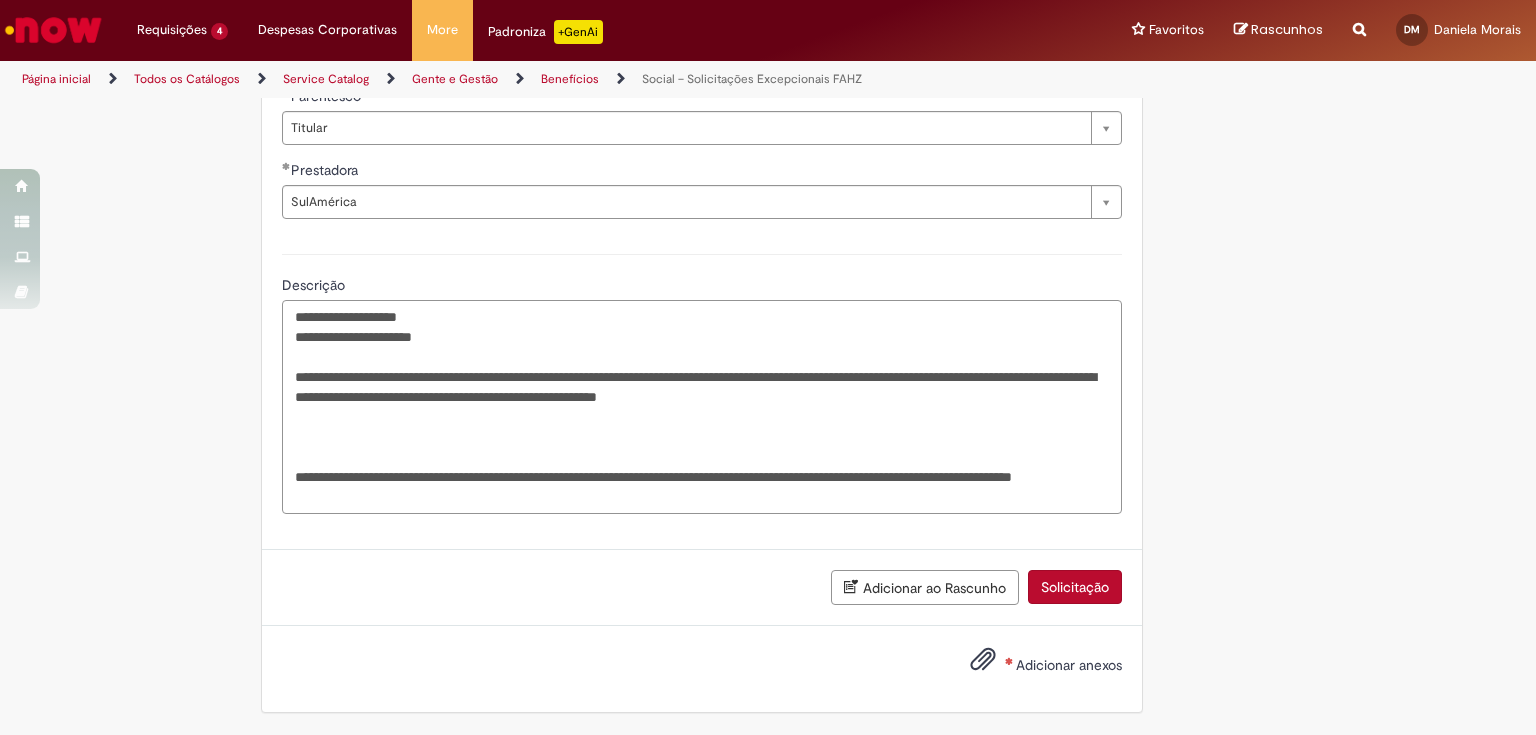scroll, scrollTop: 1171, scrollLeft: 0, axis: vertical 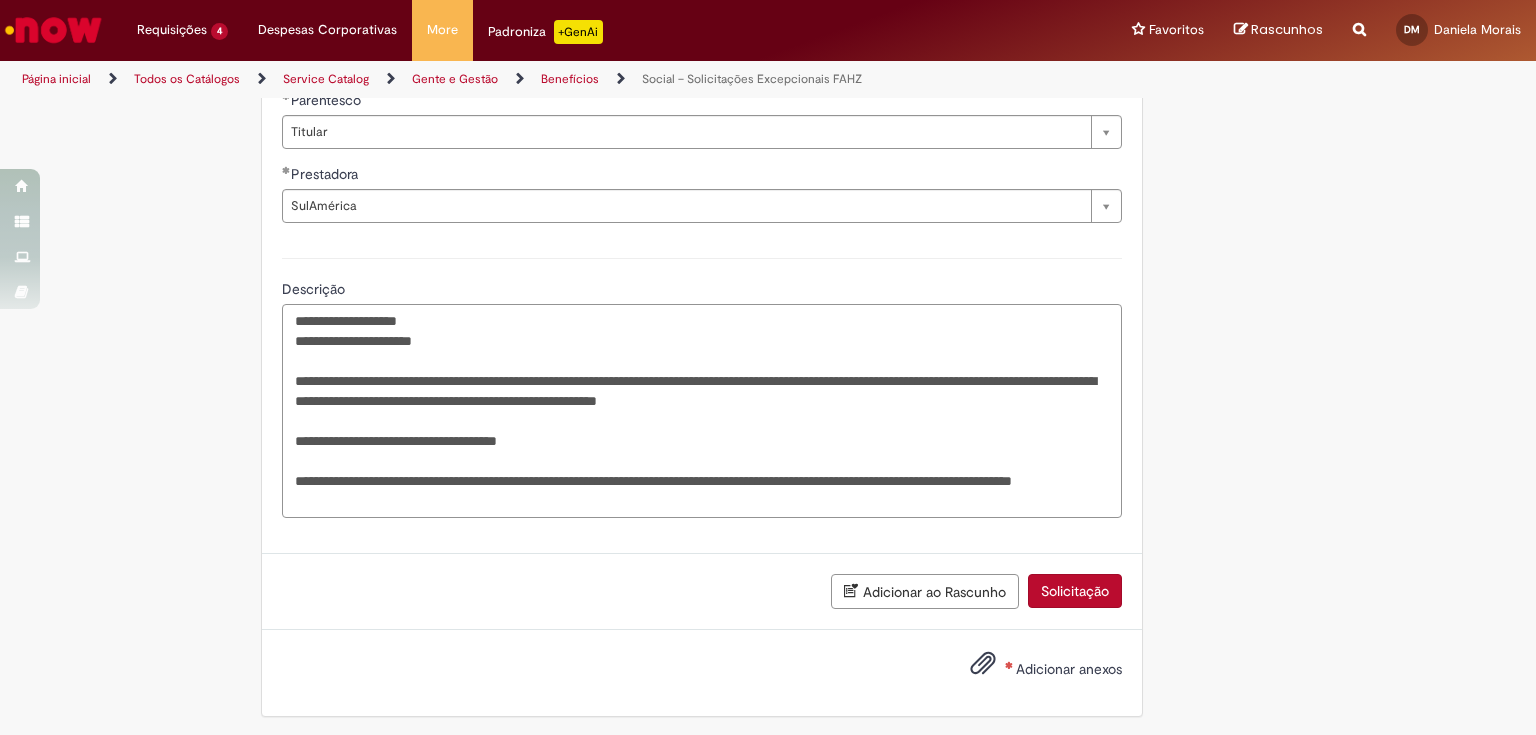 click on "**********" at bounding box center (702, 411) 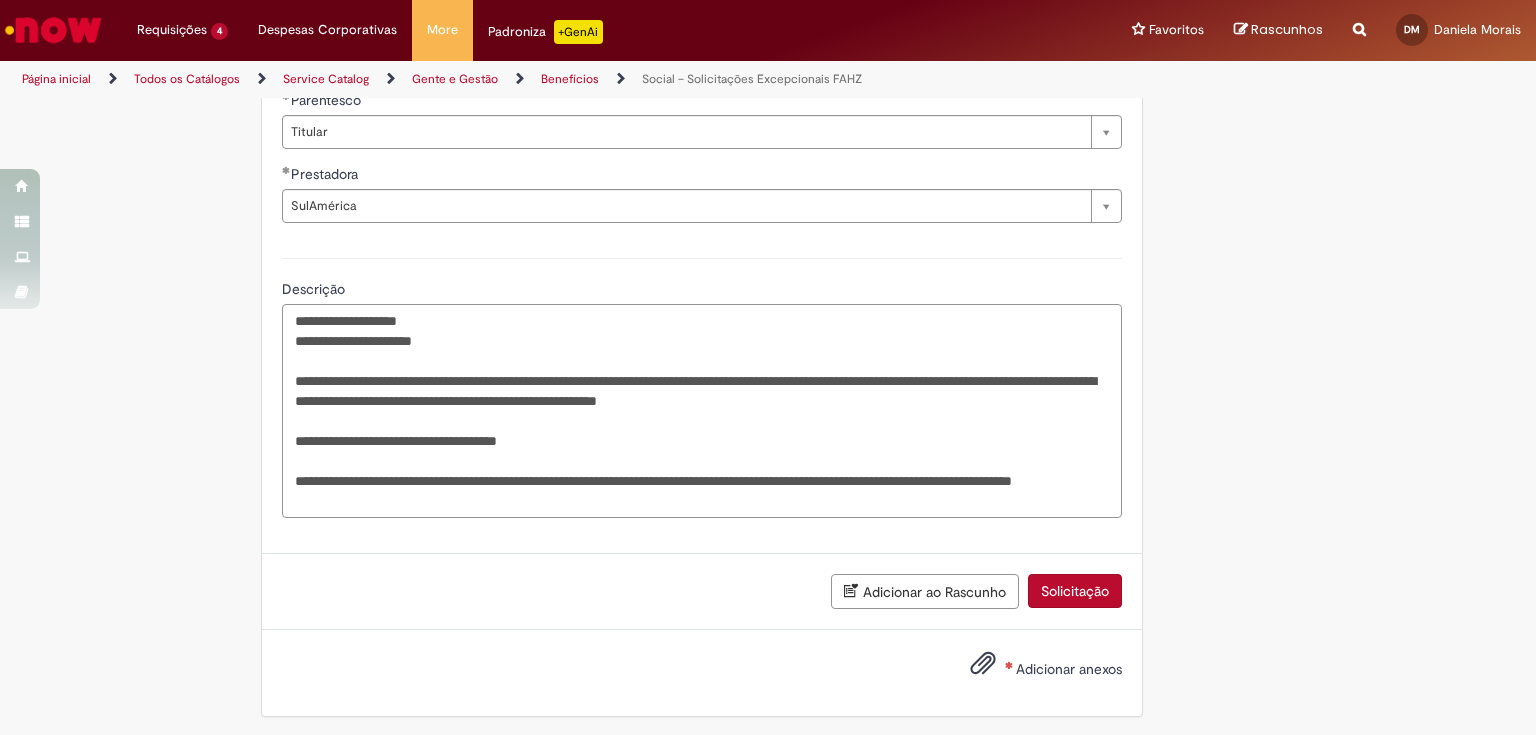 drag, startPoint x: 688, startPoint y: 382, endPoint x: 1010, endPoint y: 398, distance: 322.39728 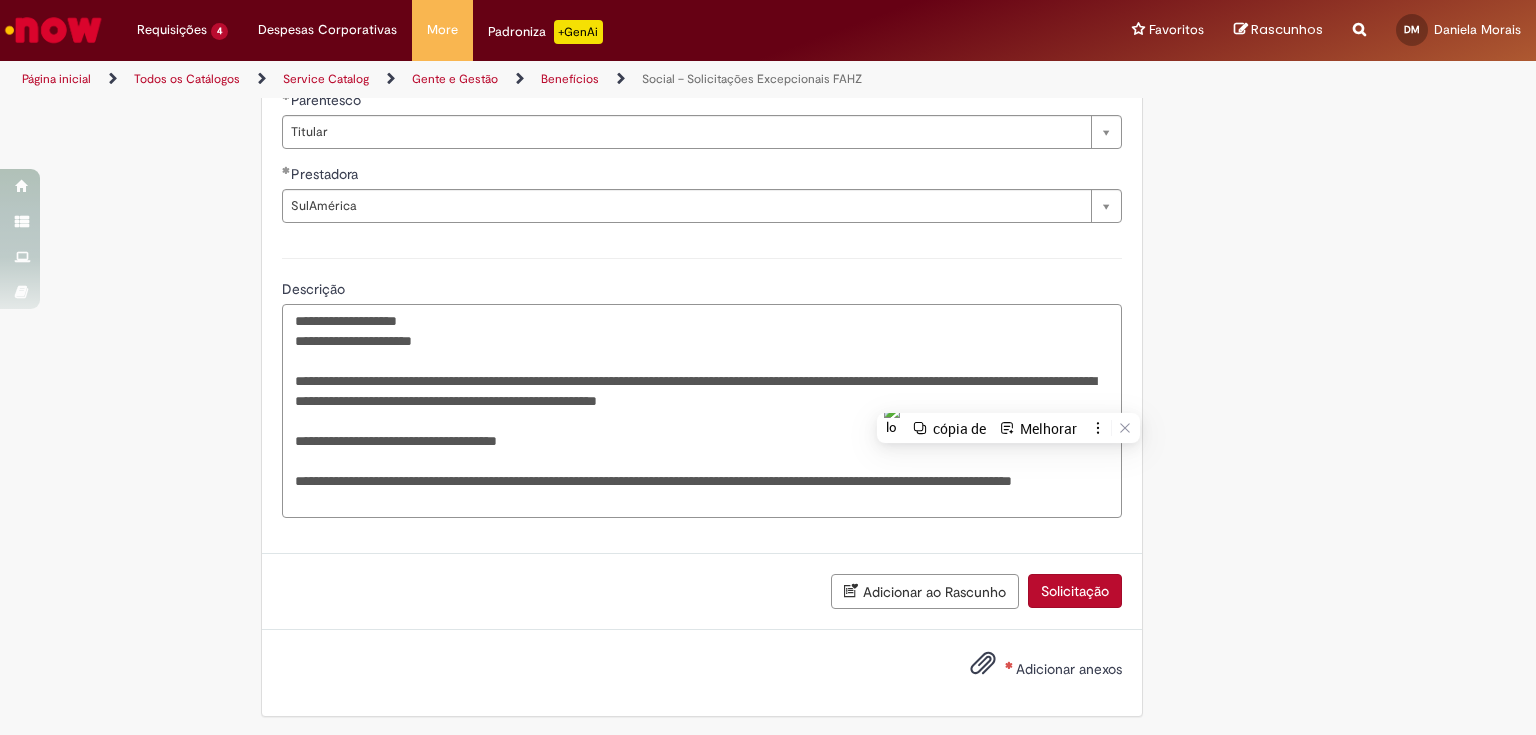 click on "**********" at bounding box center [702, 411] 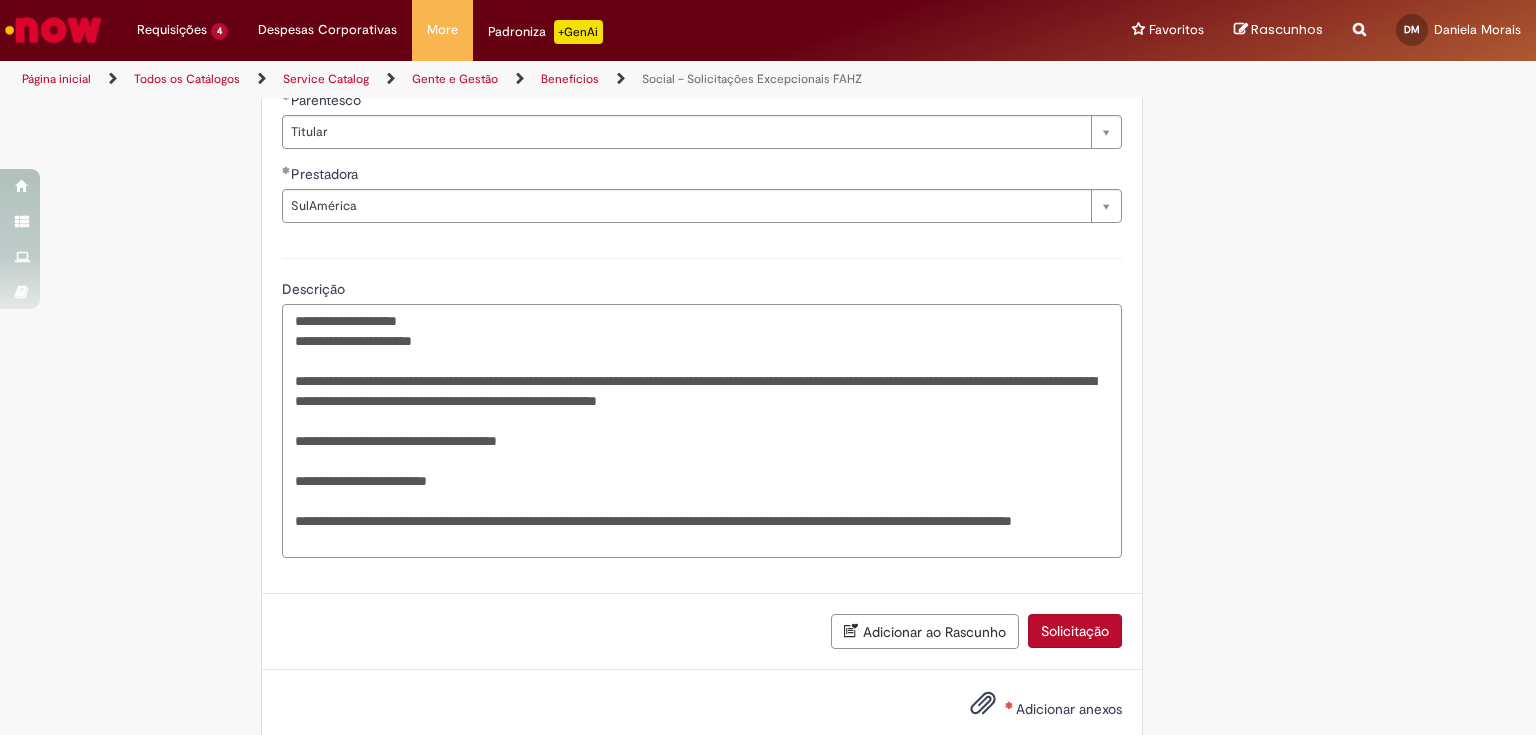 click on "**********" at bounding box center (702, 431) 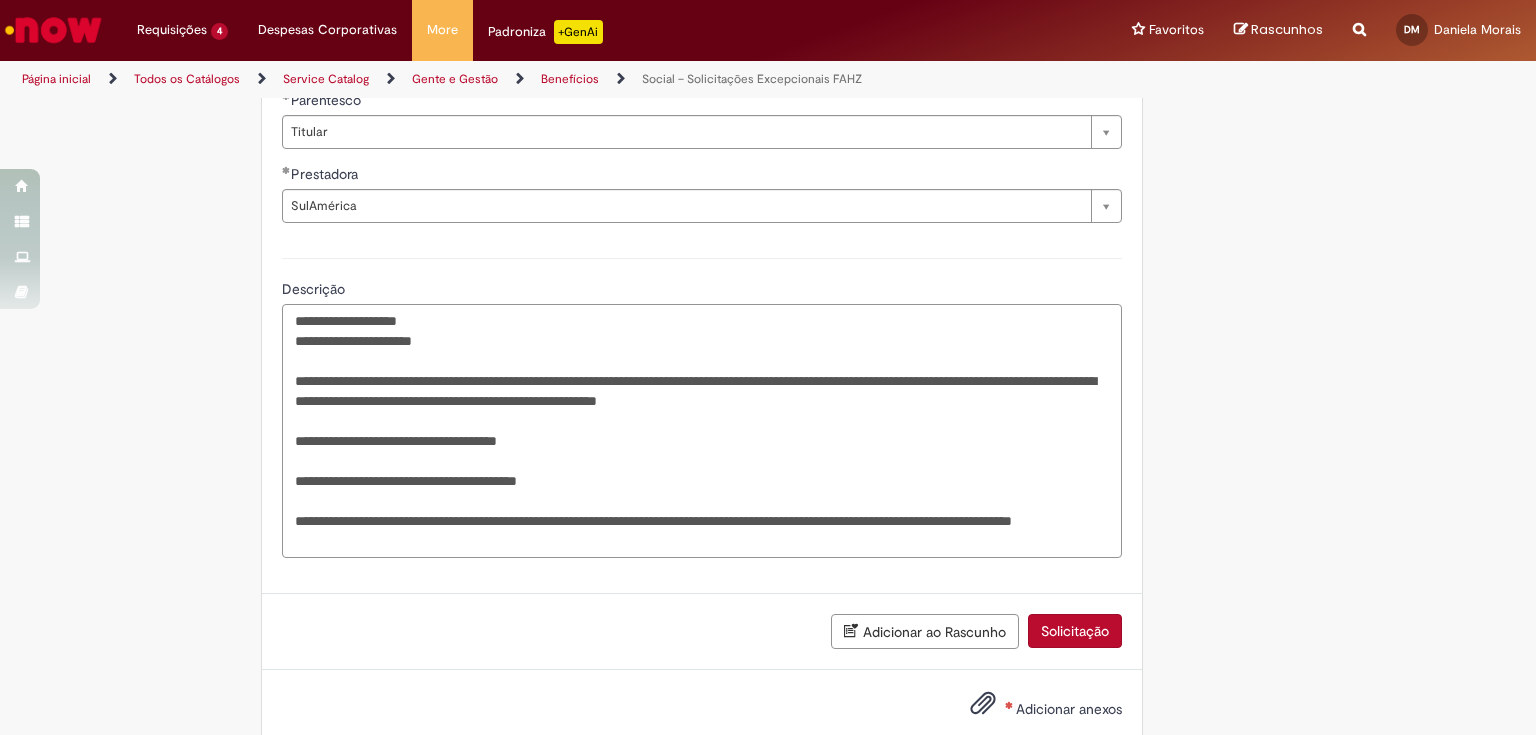 drag, startPoint x: 320, startPoint y: 477, endPoint x: 460, endPoint y: 486, distance: 140.28899 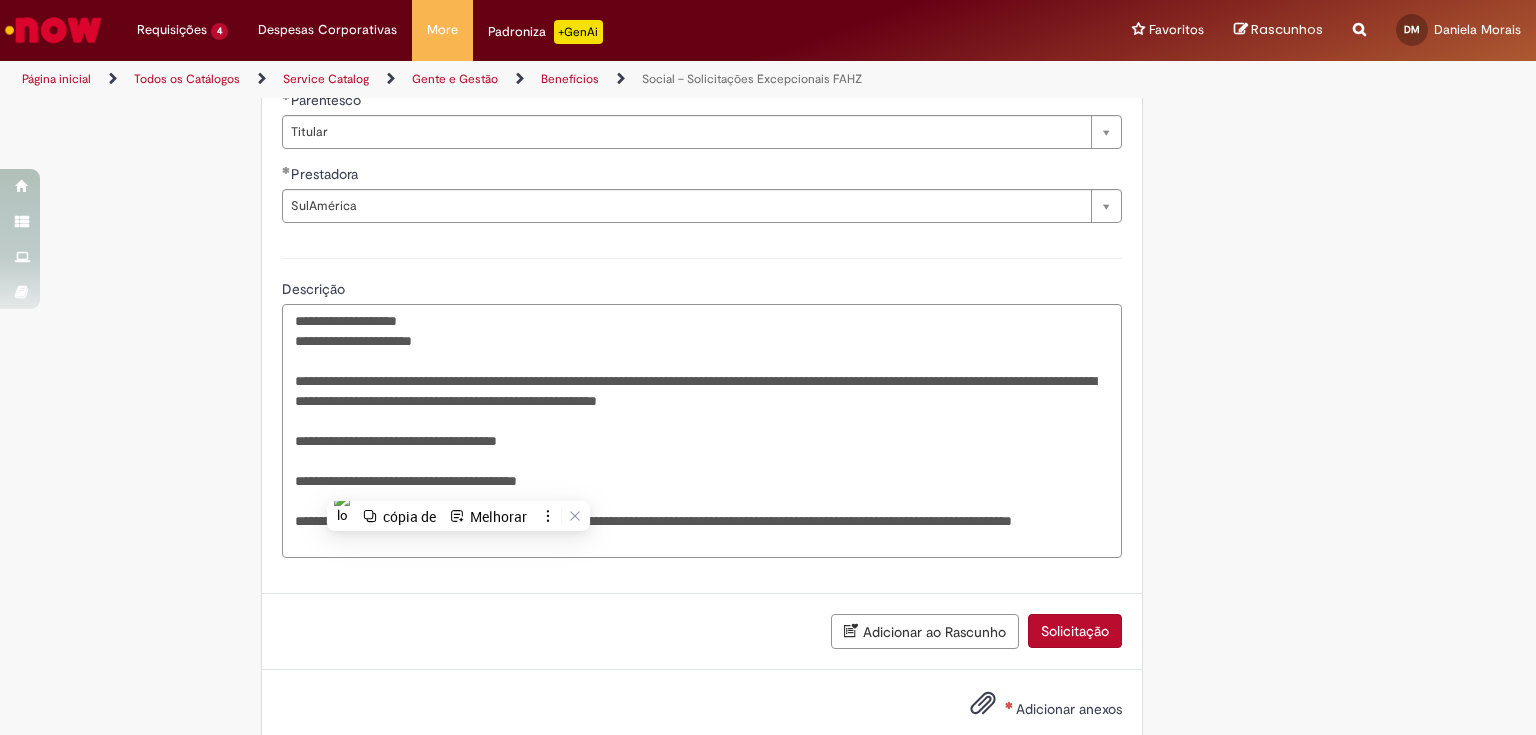 click on "**********" at bounding box center [702, 431] 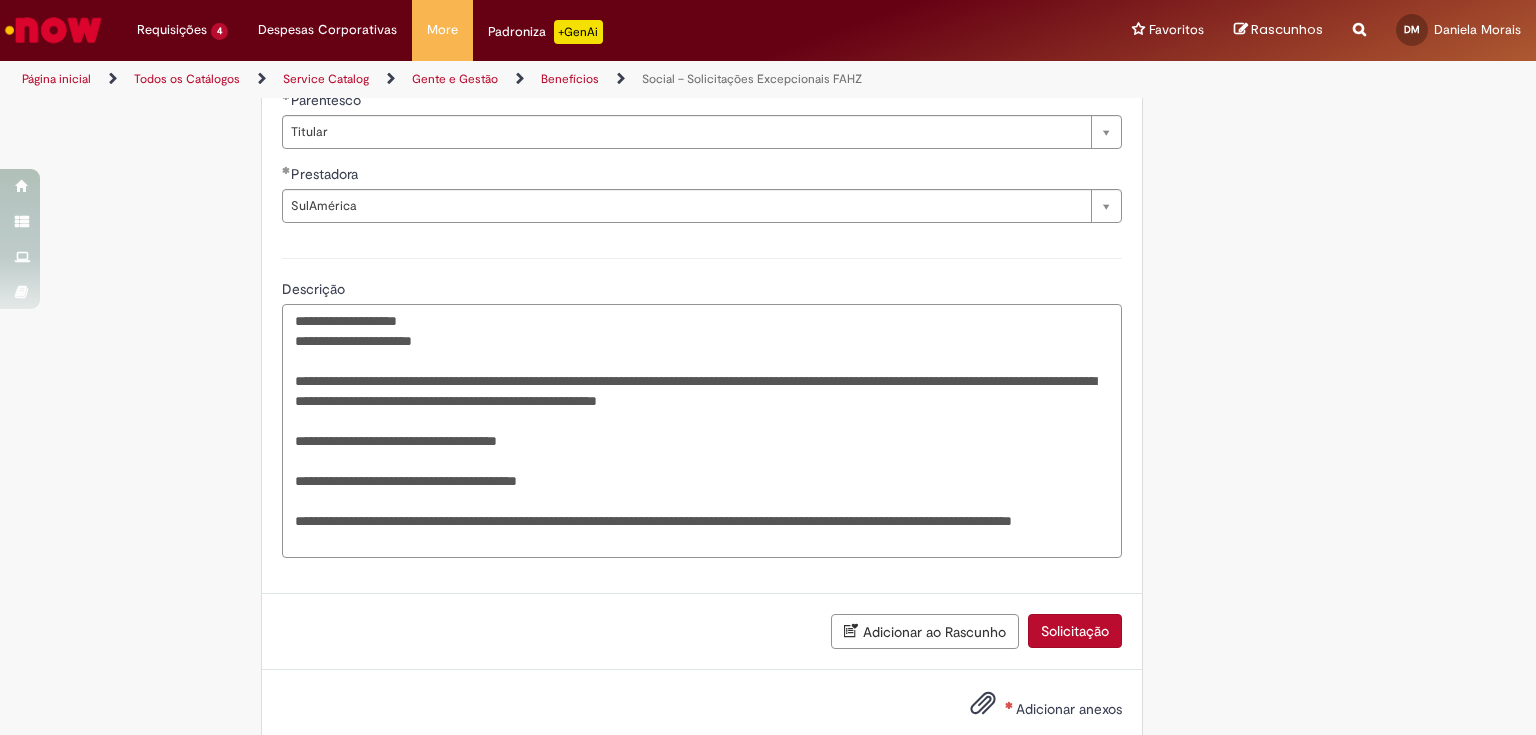 click on "**********" at bounding box center (702, 431) 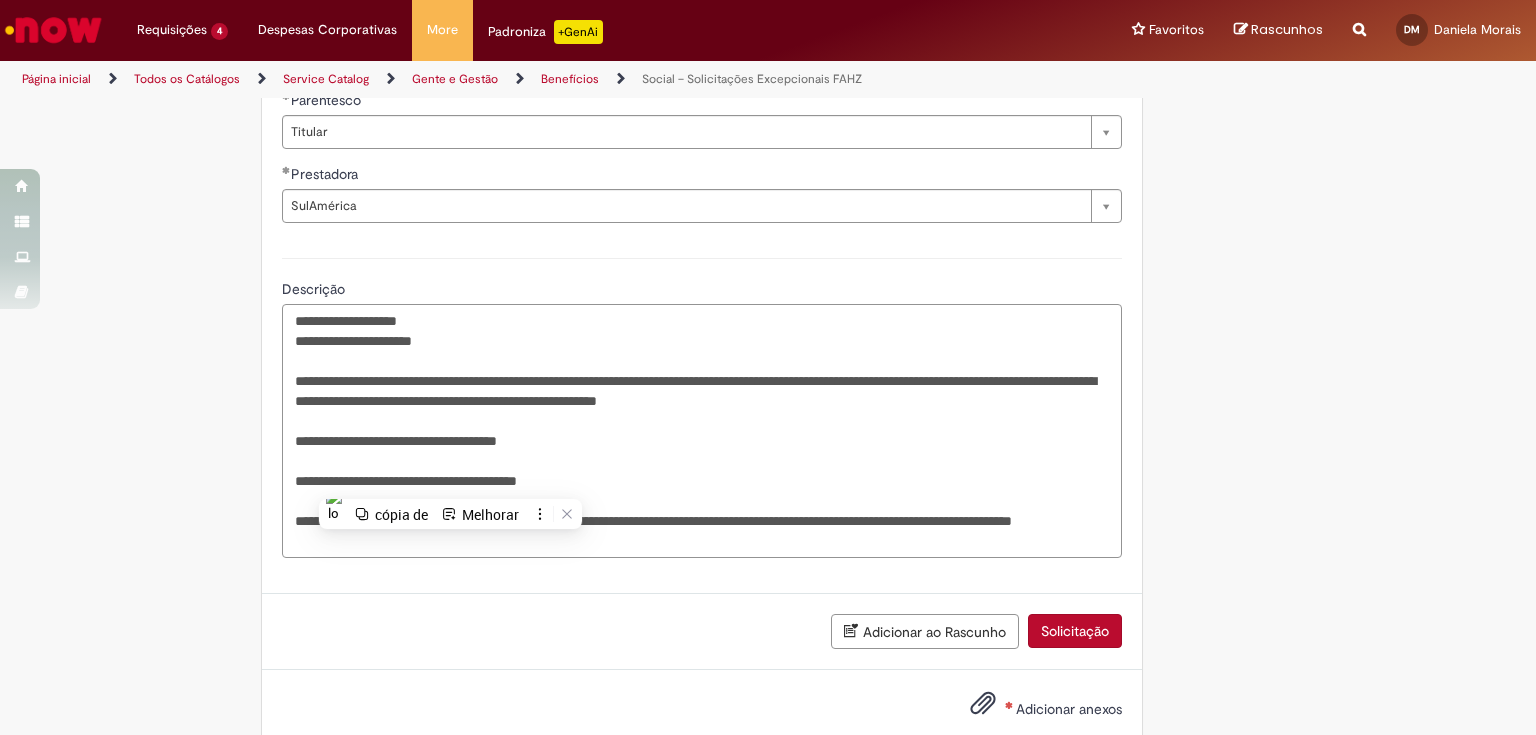 click on "**********" at bounding box center (702, 431) 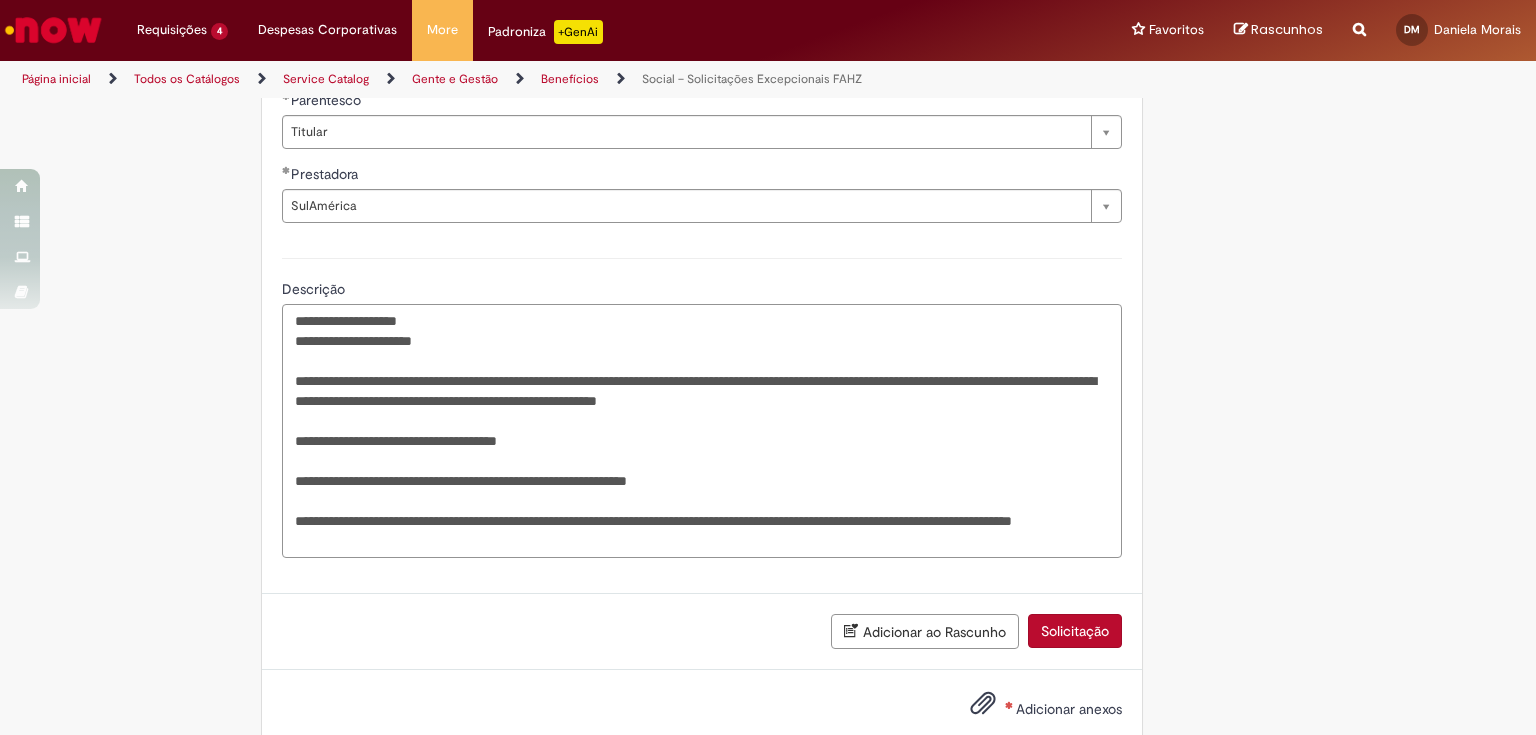 drag, startPoint x: 613, startPoint y: 479, endPoint x: 777, endPoint y: 489, distance: 164.3046 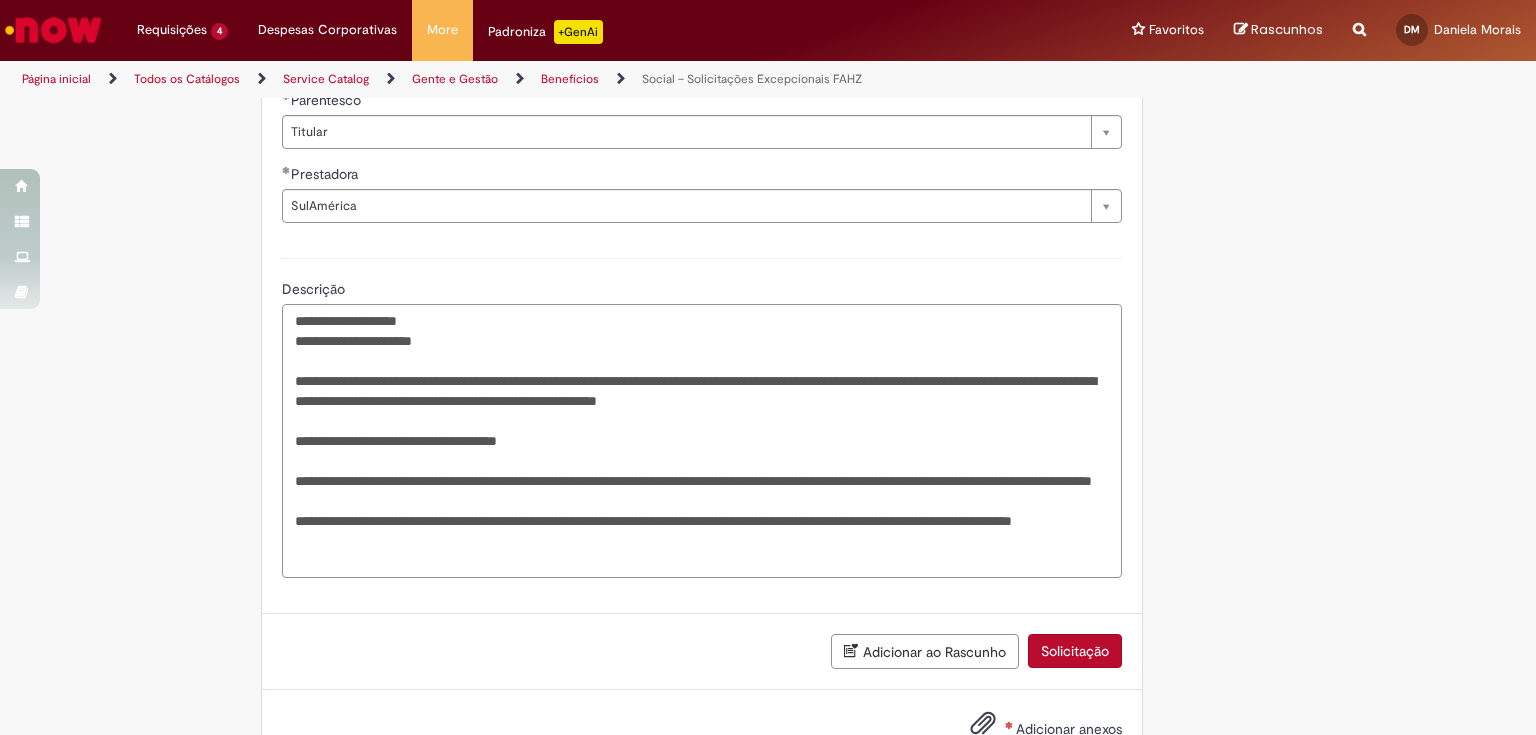 click on "**********" at bounding box center (702, 441) 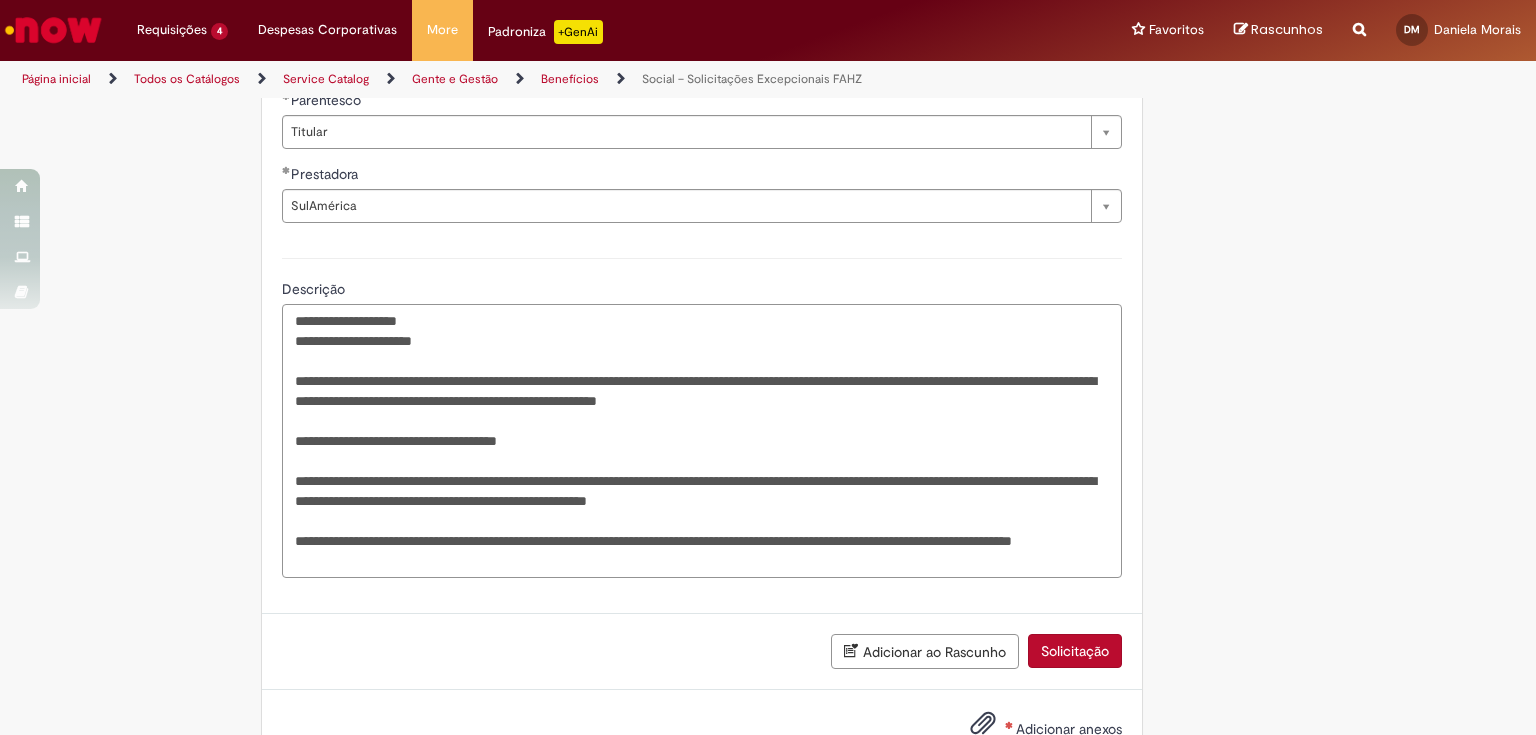 click on "**********" at bounding box center (702, 441) 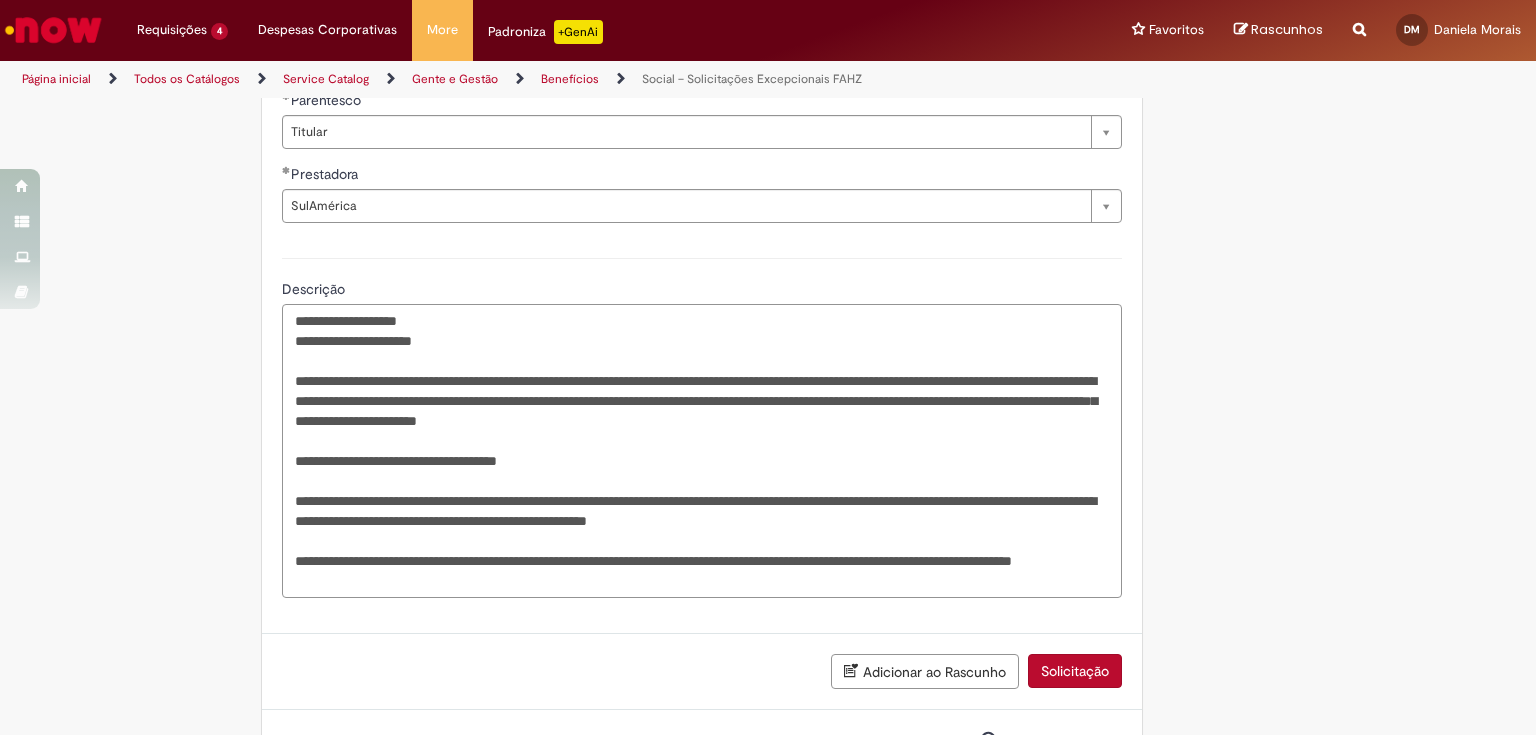 click on "**********" at bounding box center [702, 451] 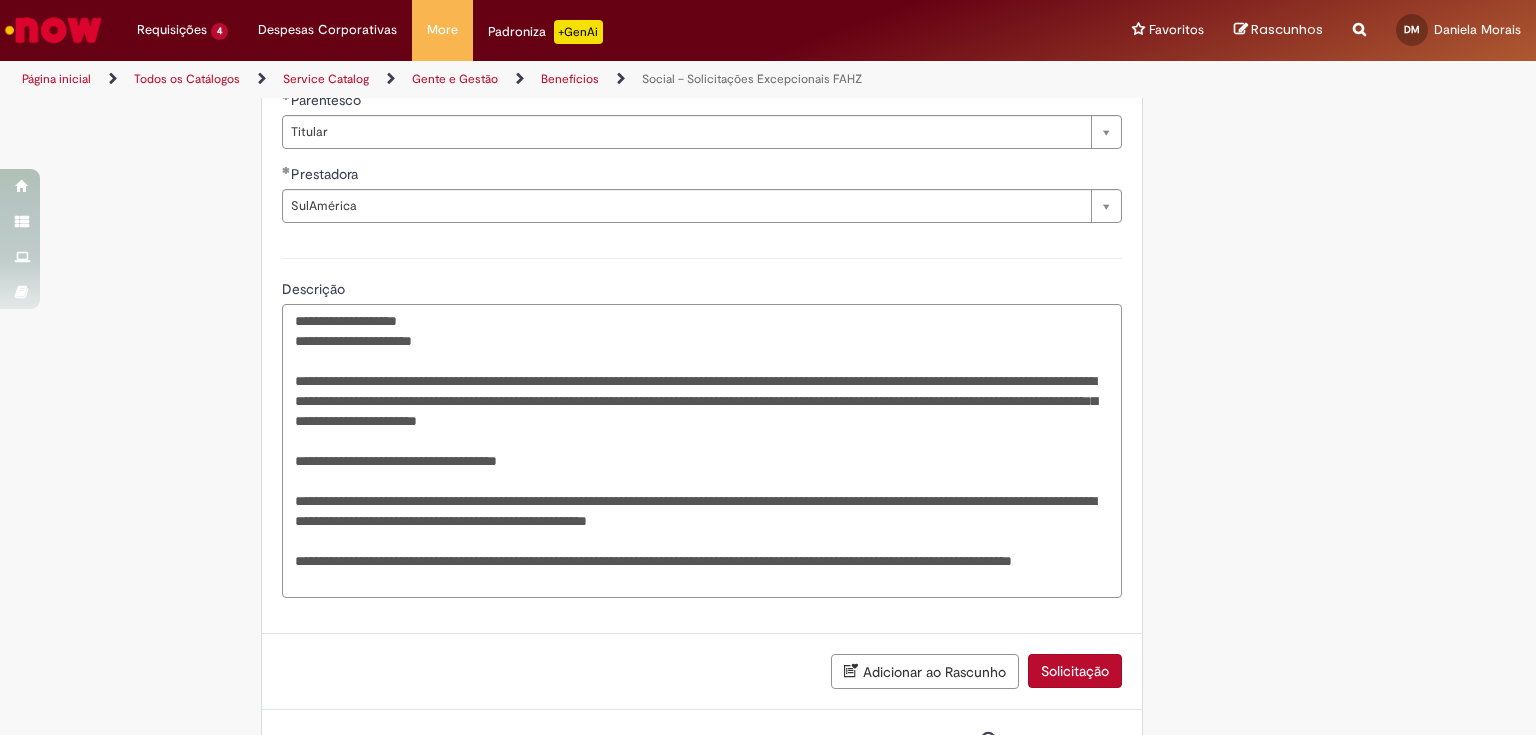 click on "**********" at bounding box center (702, 451) 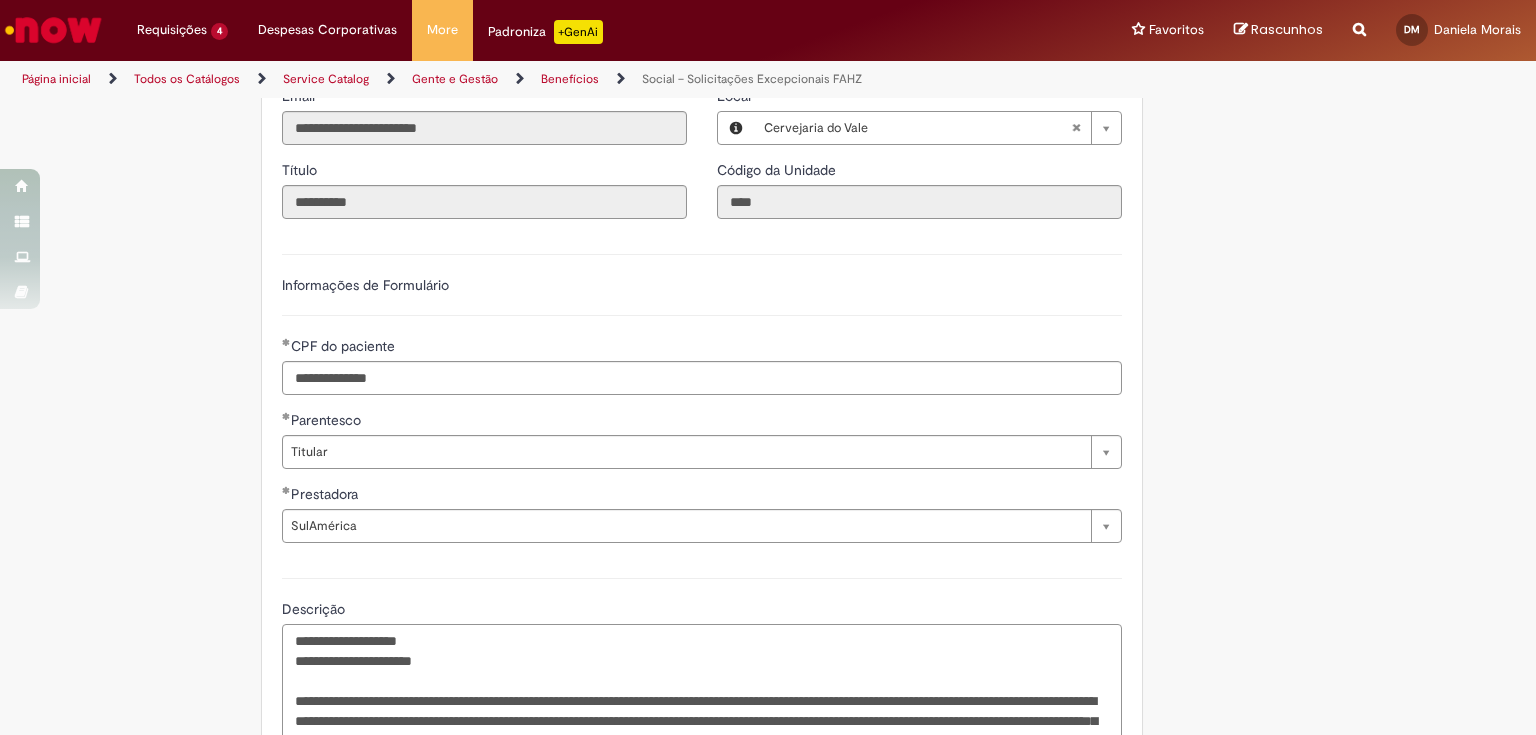 scroll, scrollTop: 1011, scrollLeft: 0, axis: vertical 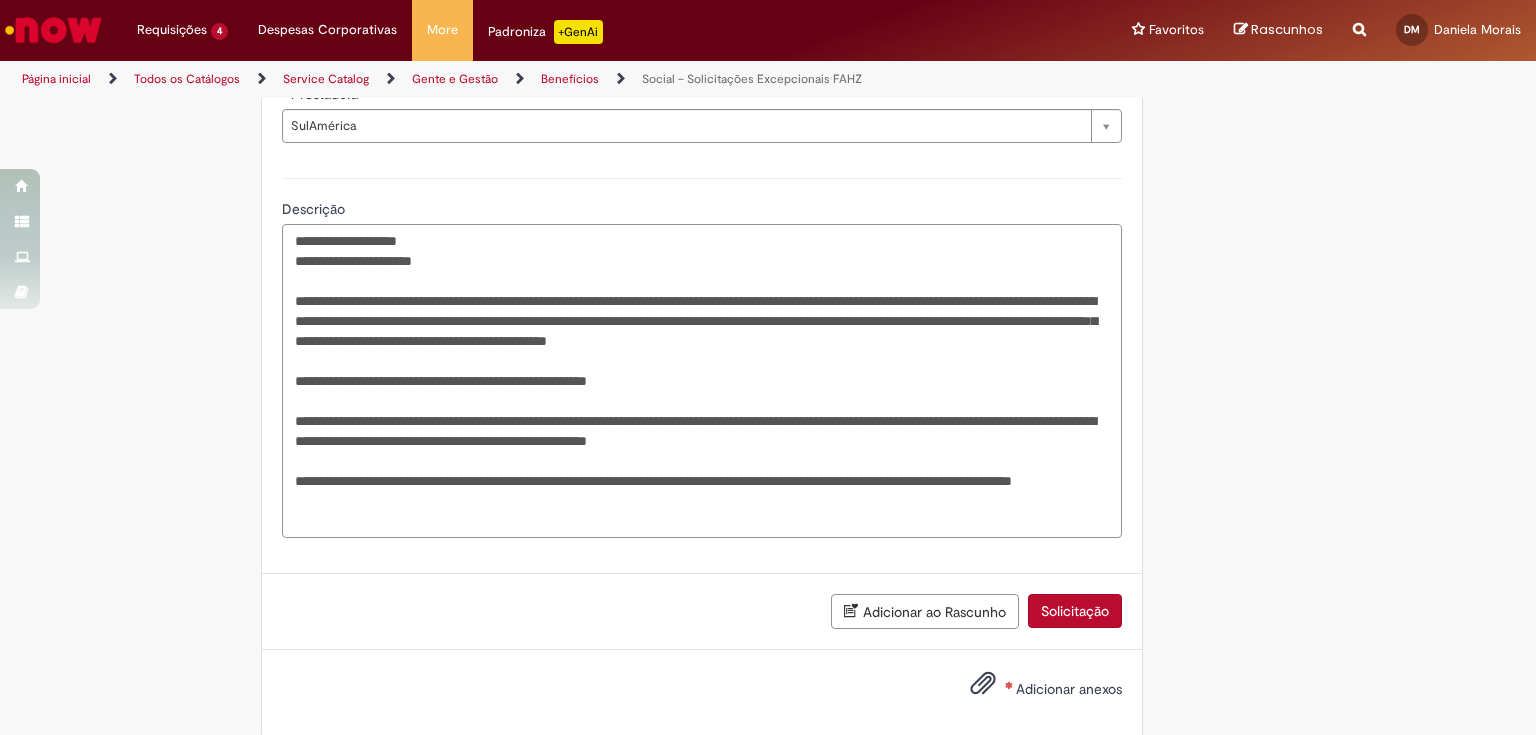 drag, startPoint x: 504, startPoint y: 399, endPoint x: 740, endPoint y: 402, distance: 236.01907 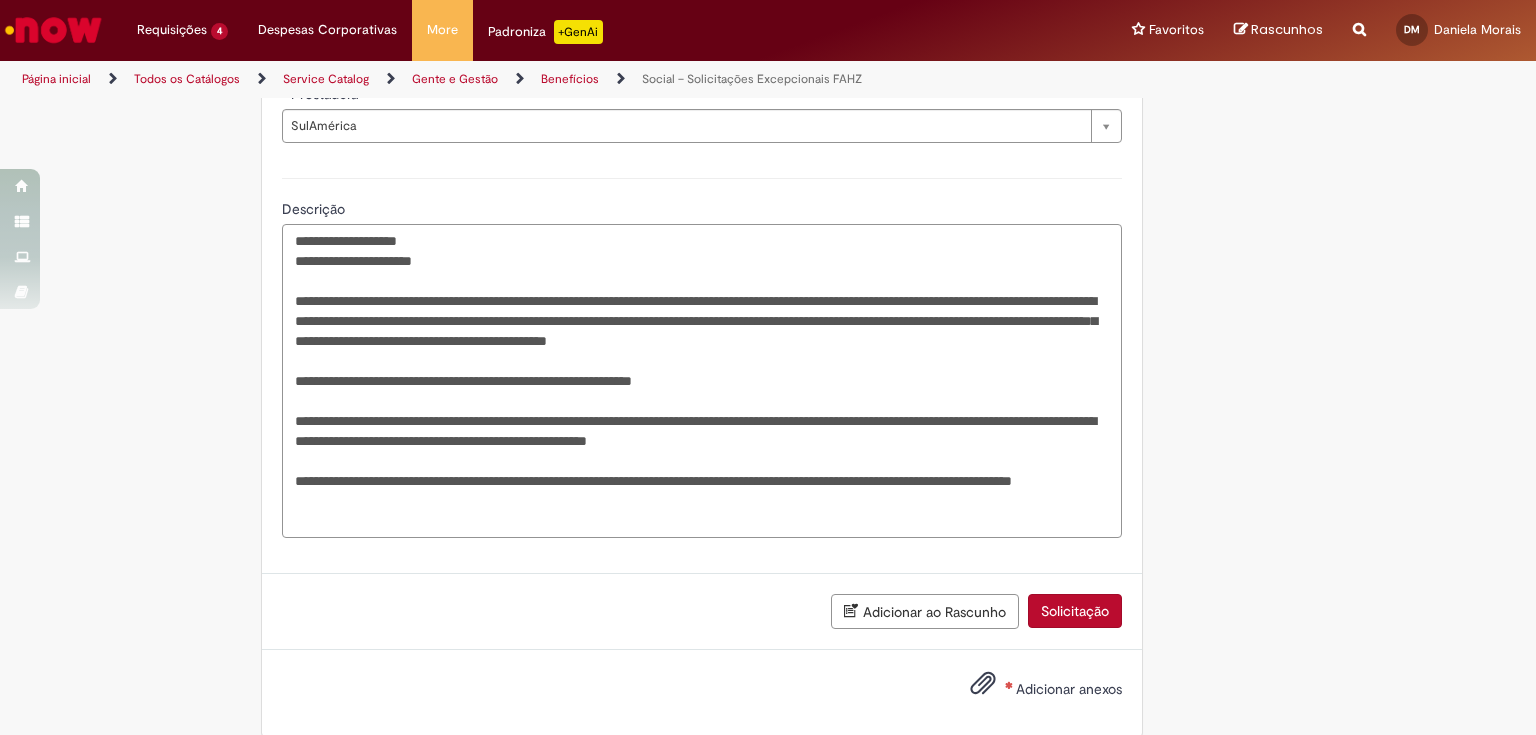 click on "**********" at bounding box center [702, 381] 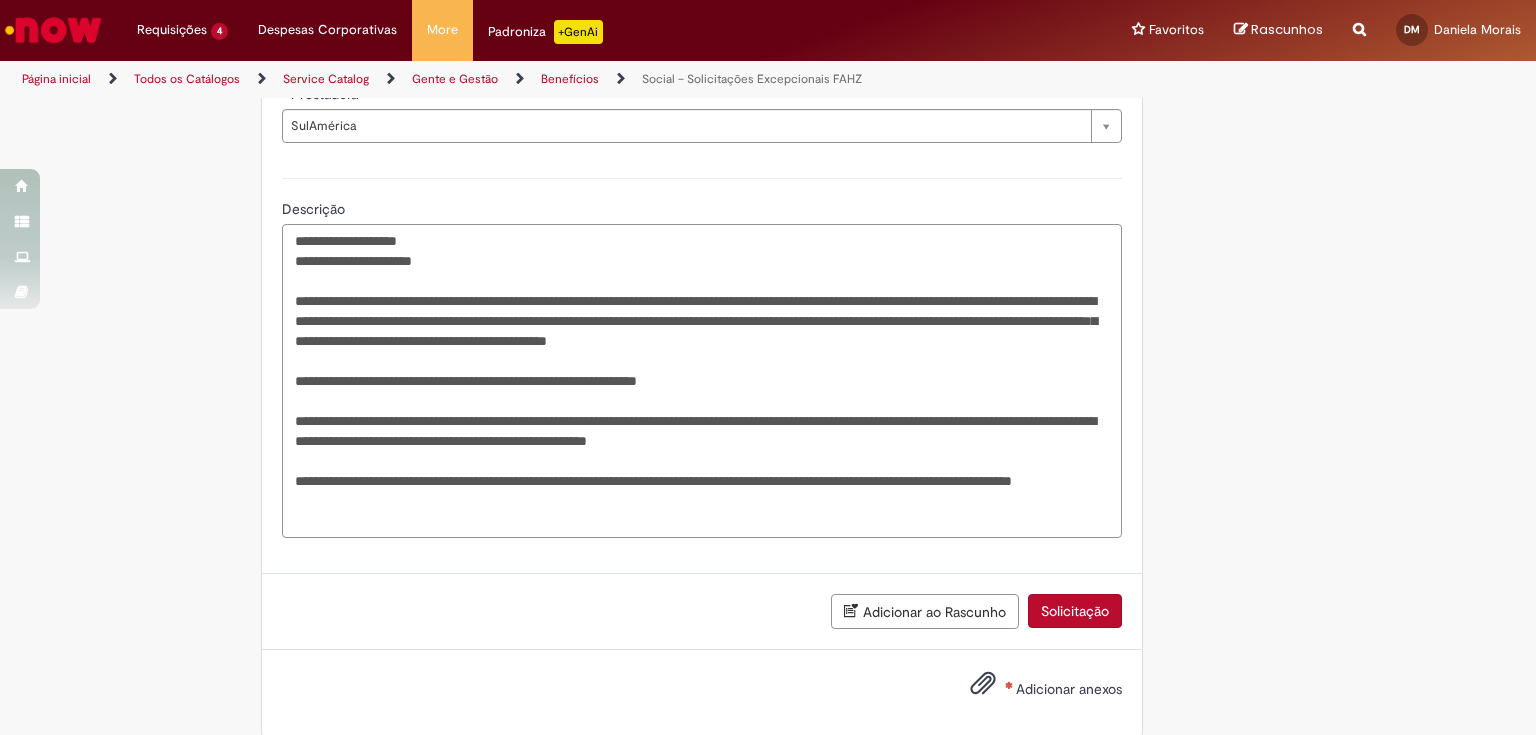 click on "**********" at bounding box center (702, 381) 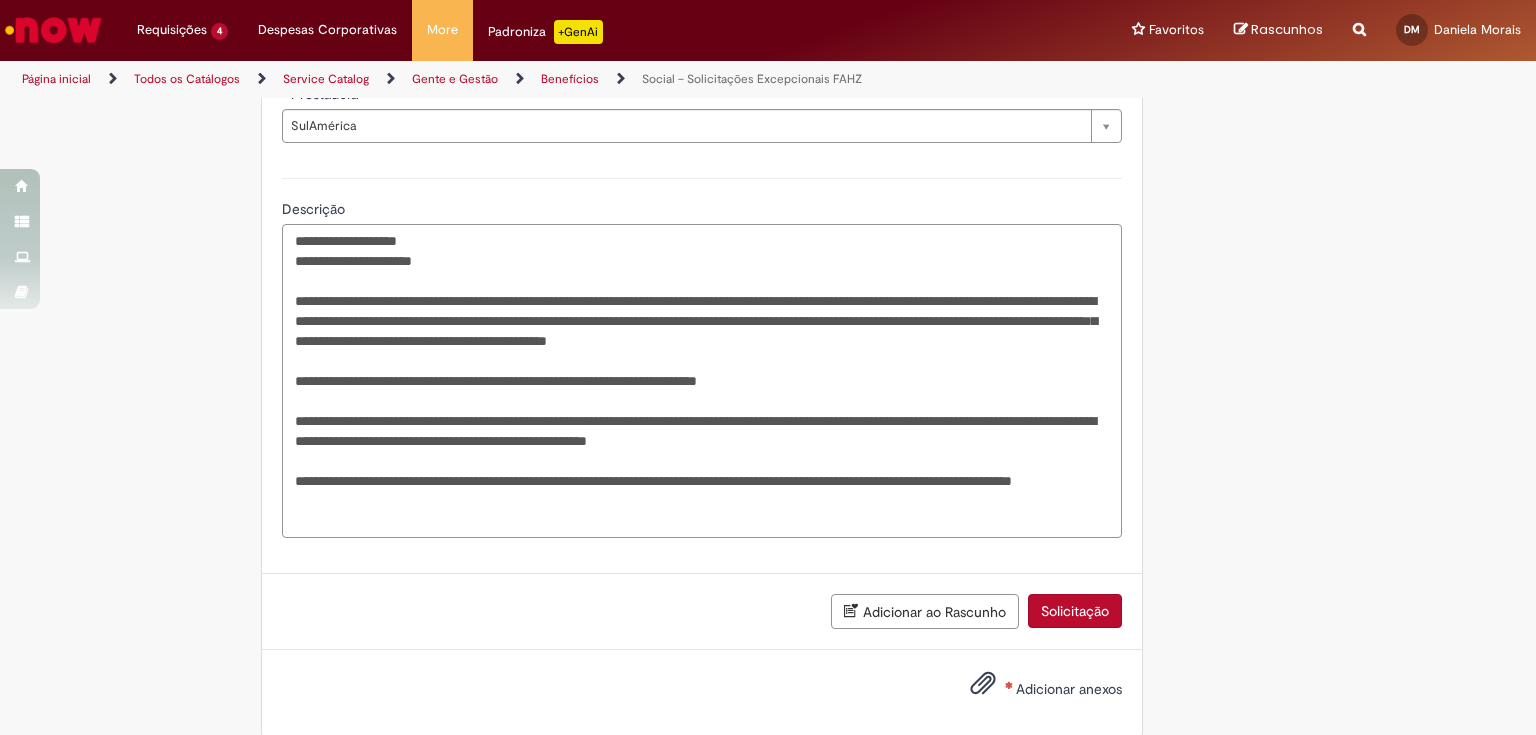 drag, startPoint x: 438, startPoint y: 520, endPoint x: 282, endPoint y: 496, distance: 157.83536 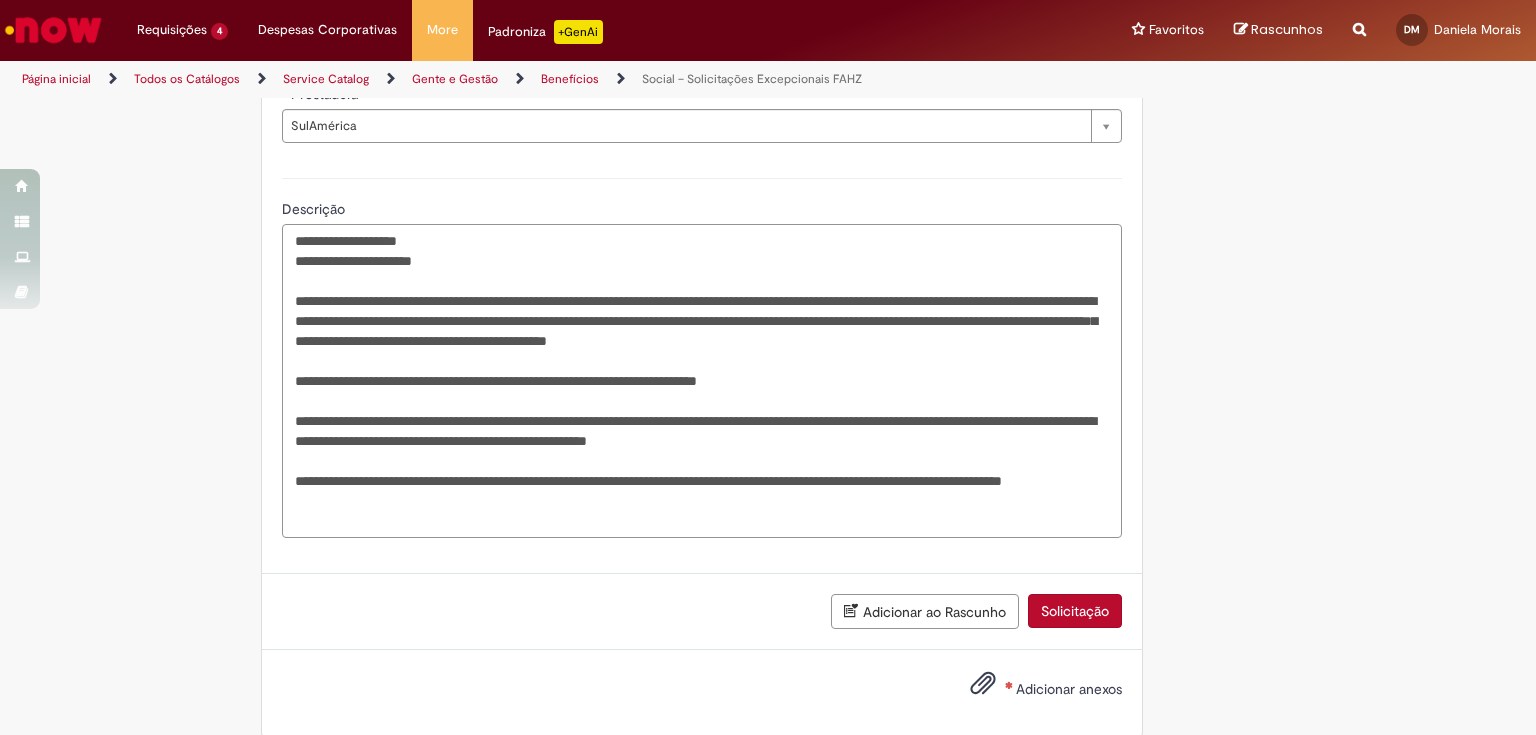 drag, startPoint x: 506, startPoint y: 518, endPoint x: 441, endPoint y: 518, distance: 65 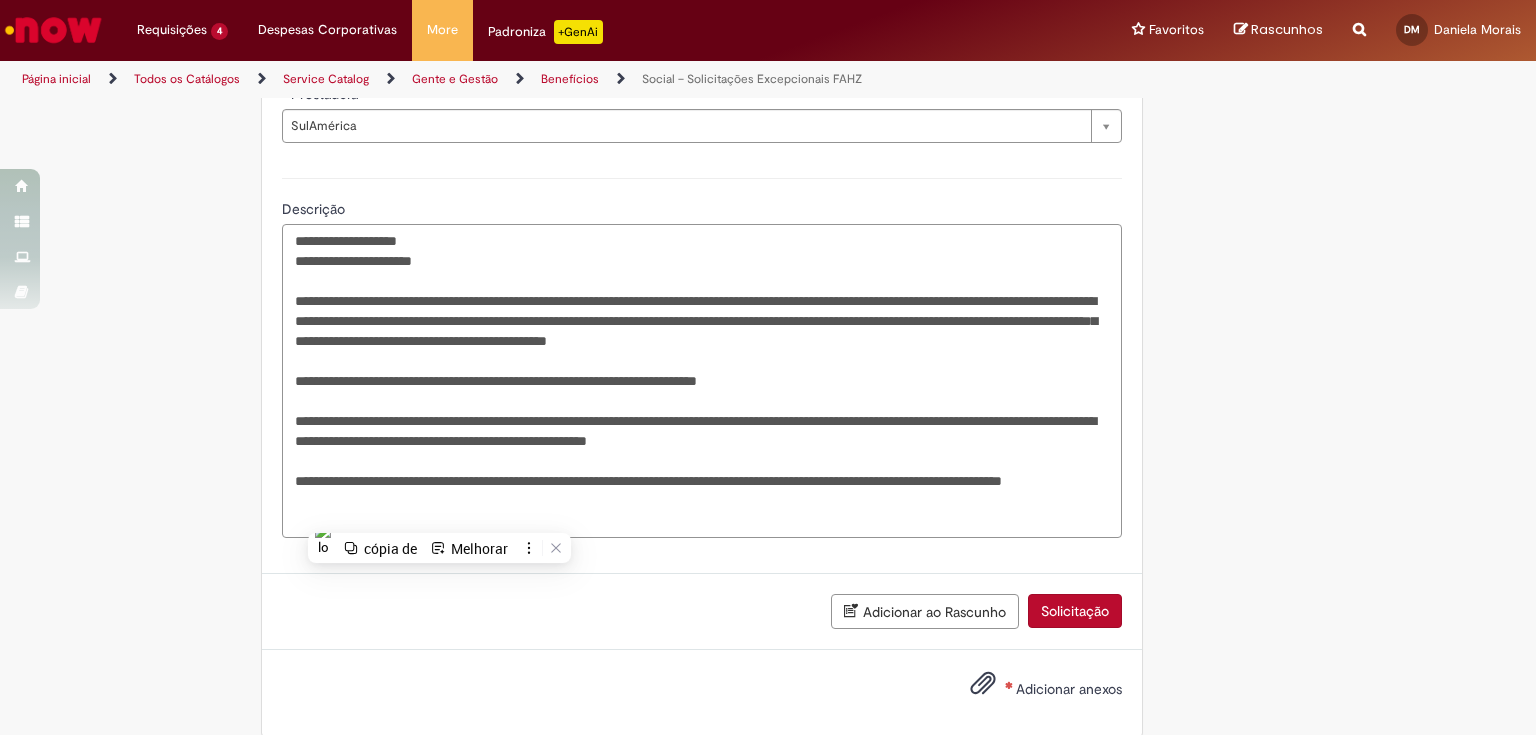 click on "**********" at bounding box center (702, 381) 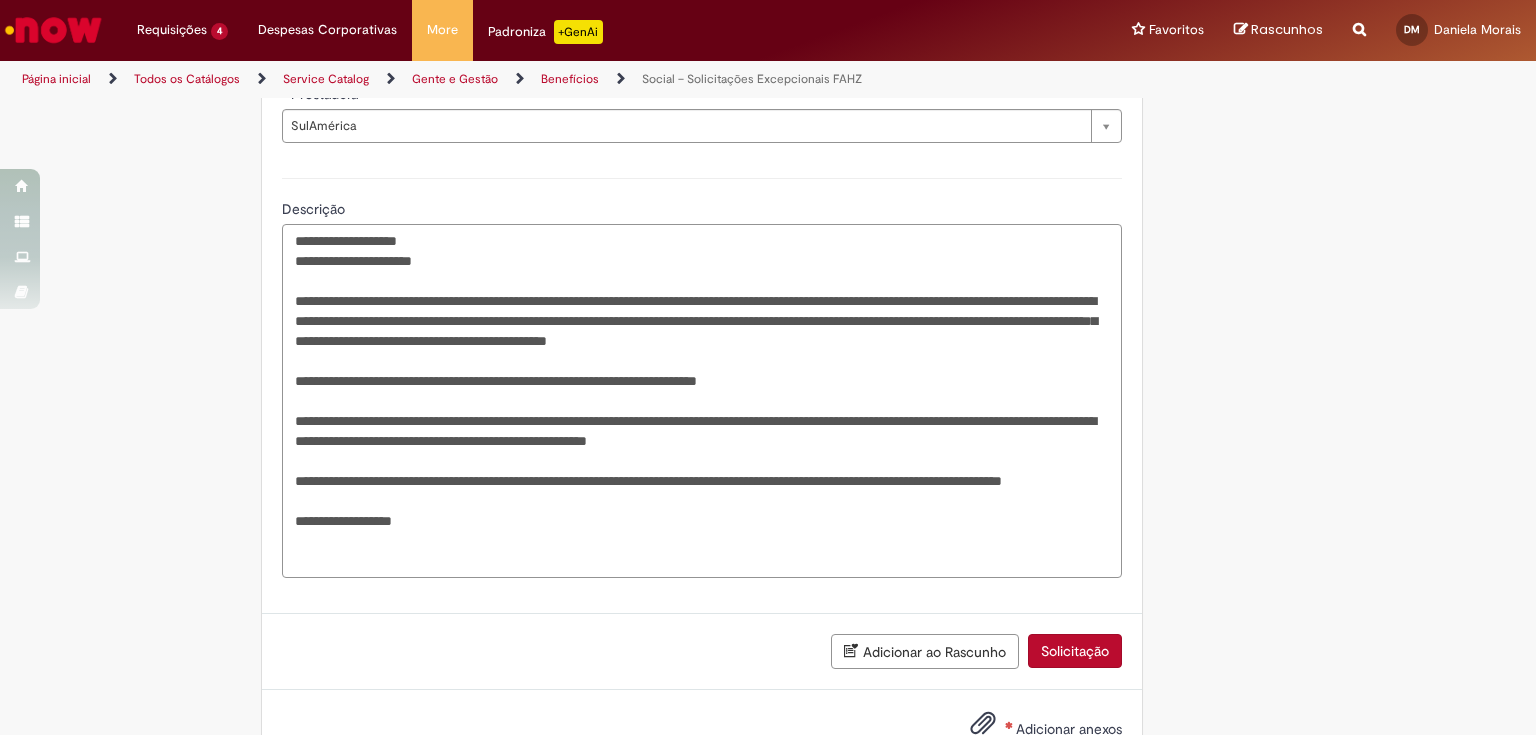 drag, startPoint x: 428, startPoint y: 566, endPoint x: 200, endPoint y: 229, distance: 406.88205 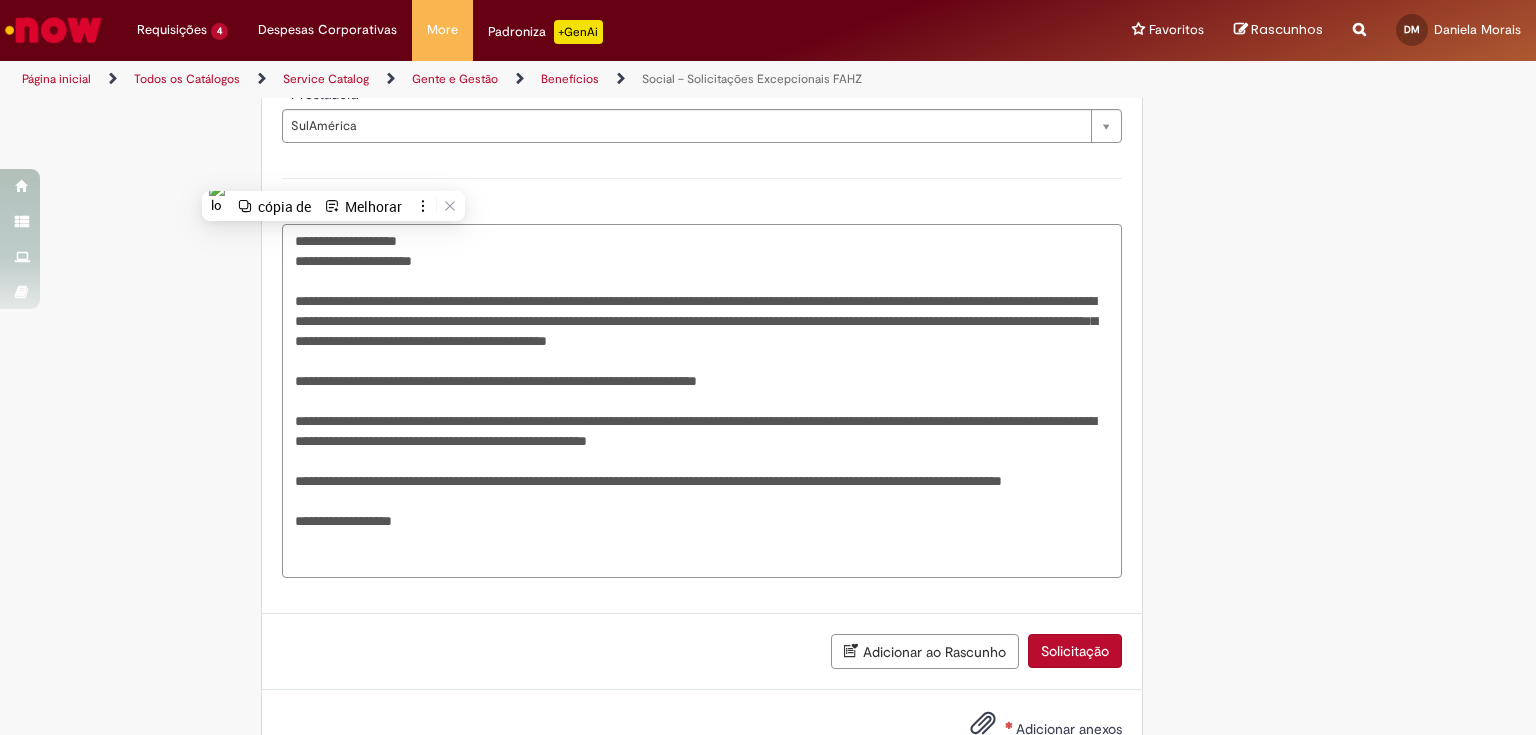 paste on "**********" 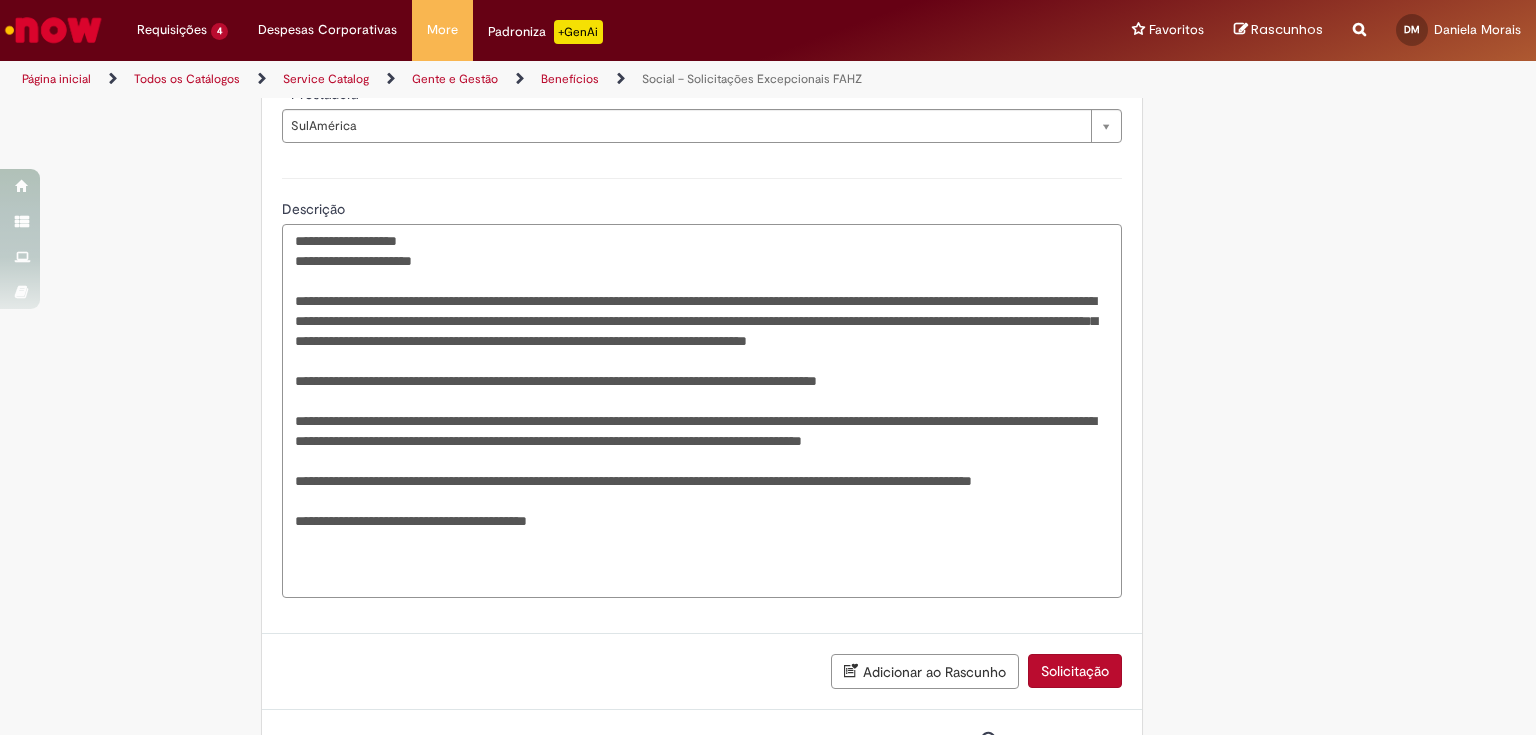 click on "**********" at bounding box center [702, 411] 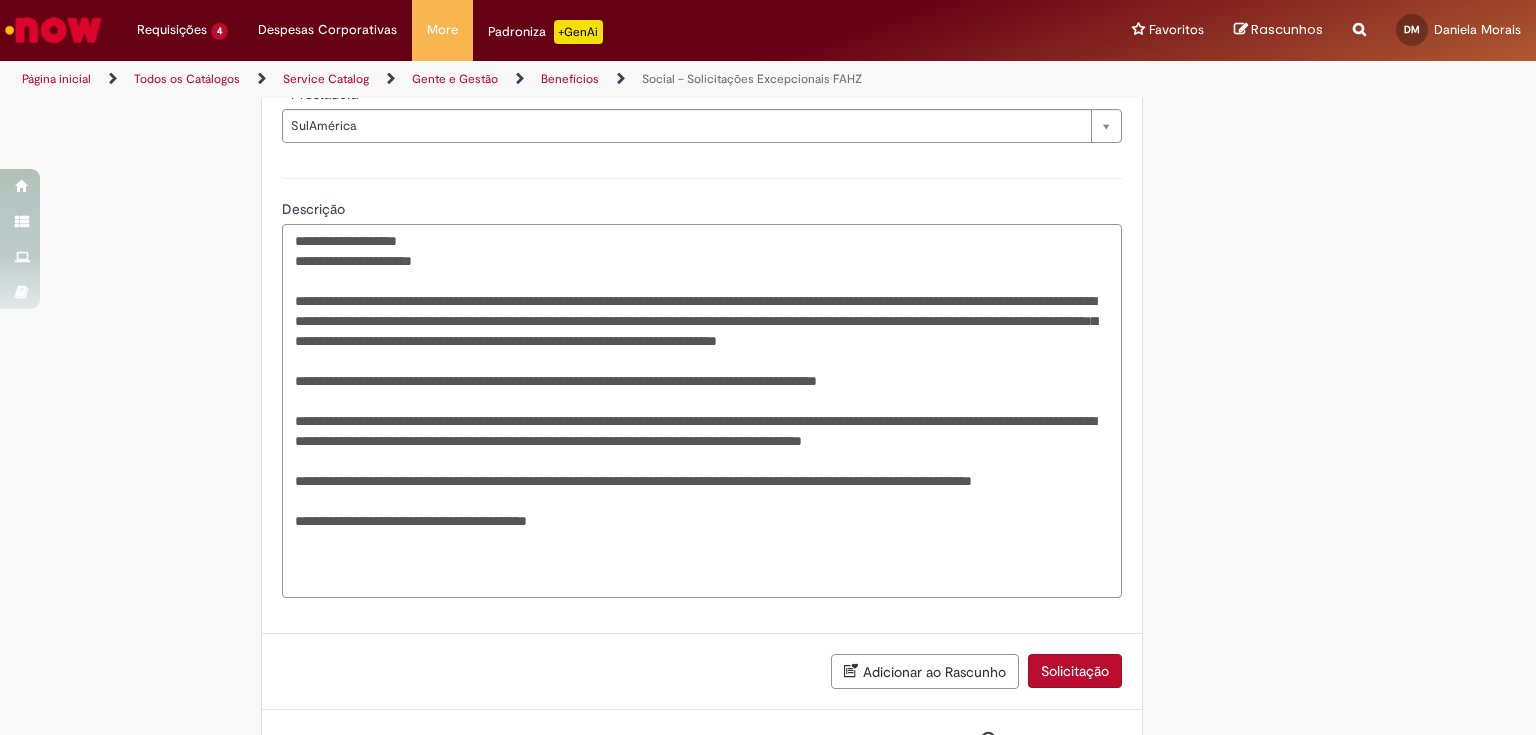 click on "**********" at bounding box center [702, 411] 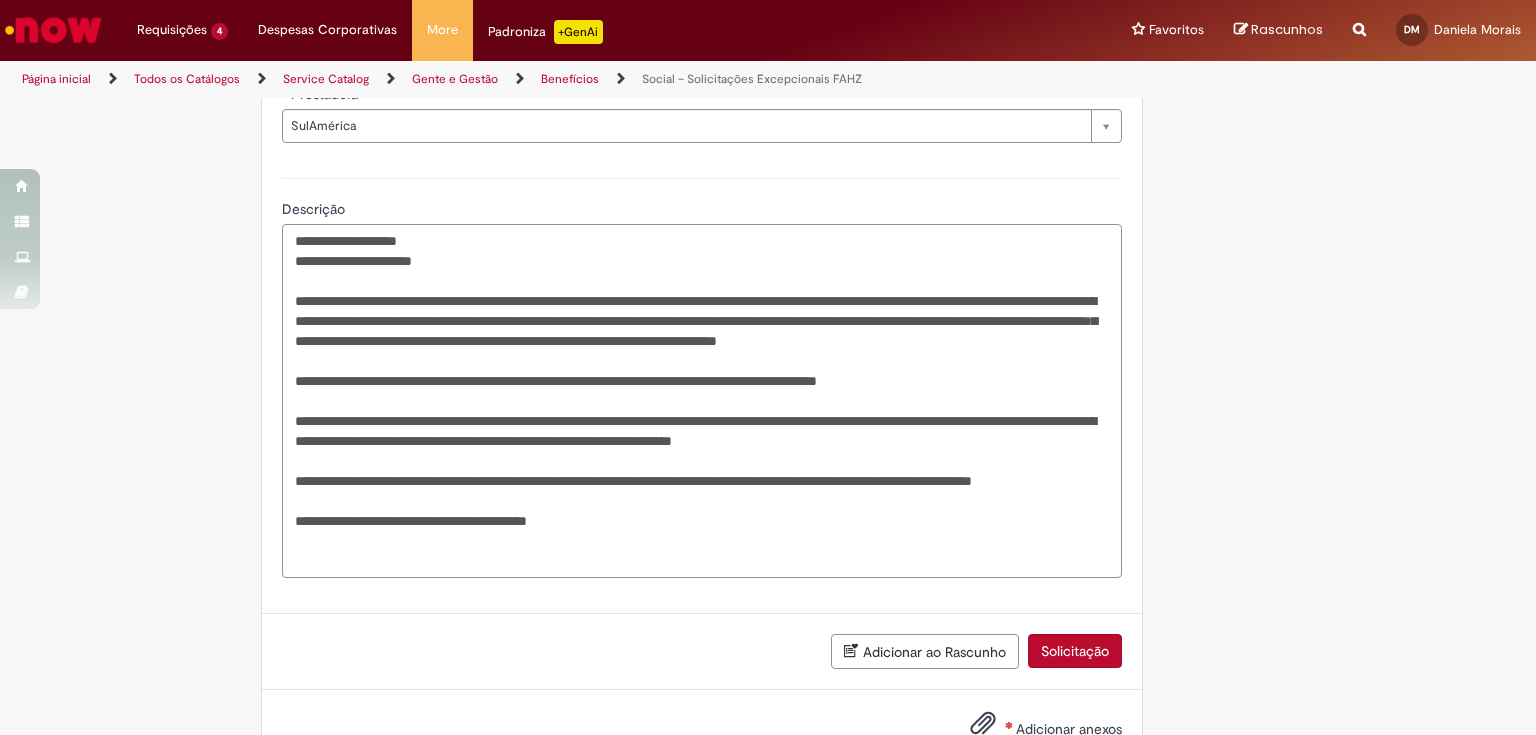drag, startPoint x: 493, startPoint y: 560, endPoint x: 679, endPoint y: 566, distance: 186.09676 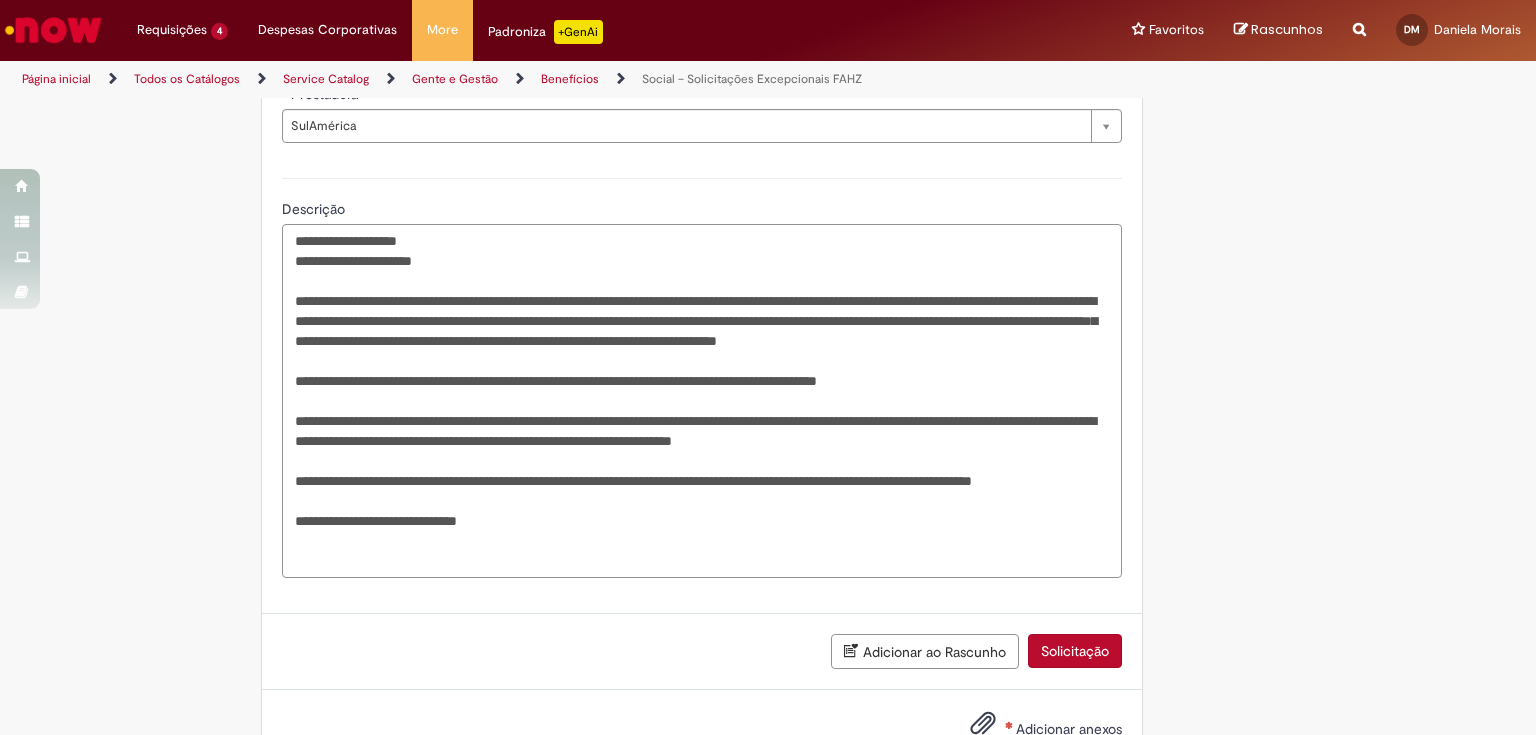 click on "**********" at bounding box center (702, 401) 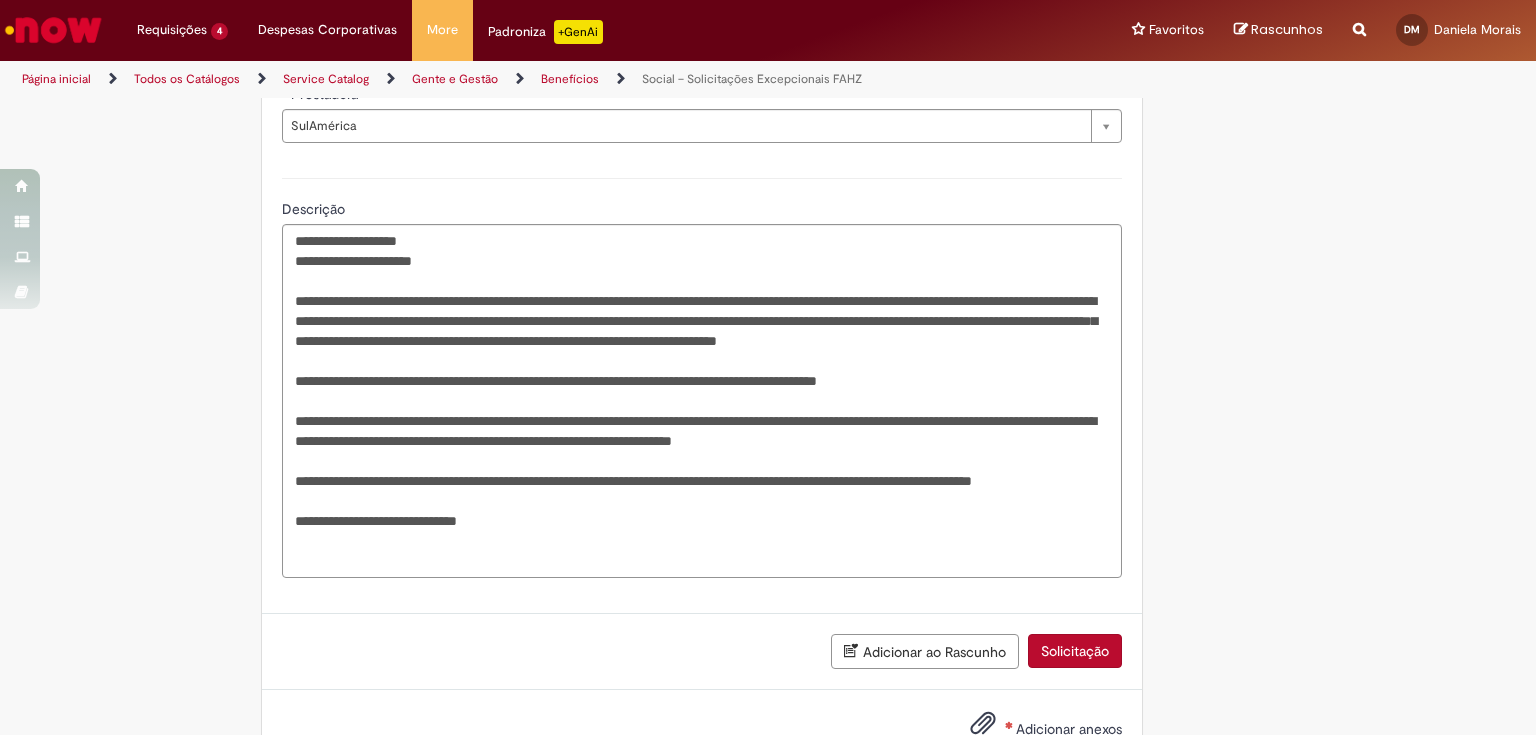 click on "Adicionar anexos" at bounding box center (1069, 729) 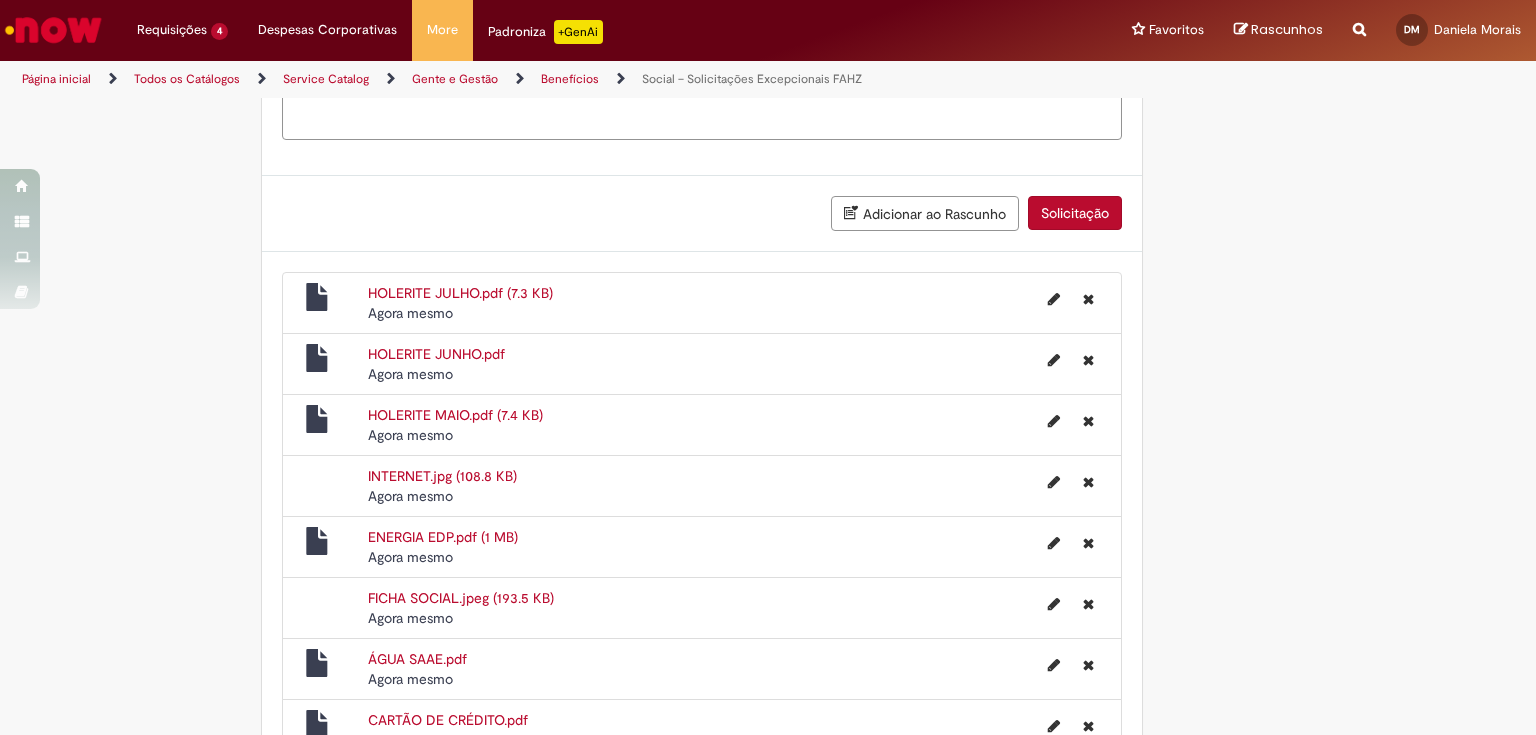 scroll, scrollTop: 1929, scrollLeft: 0, axis: vertical 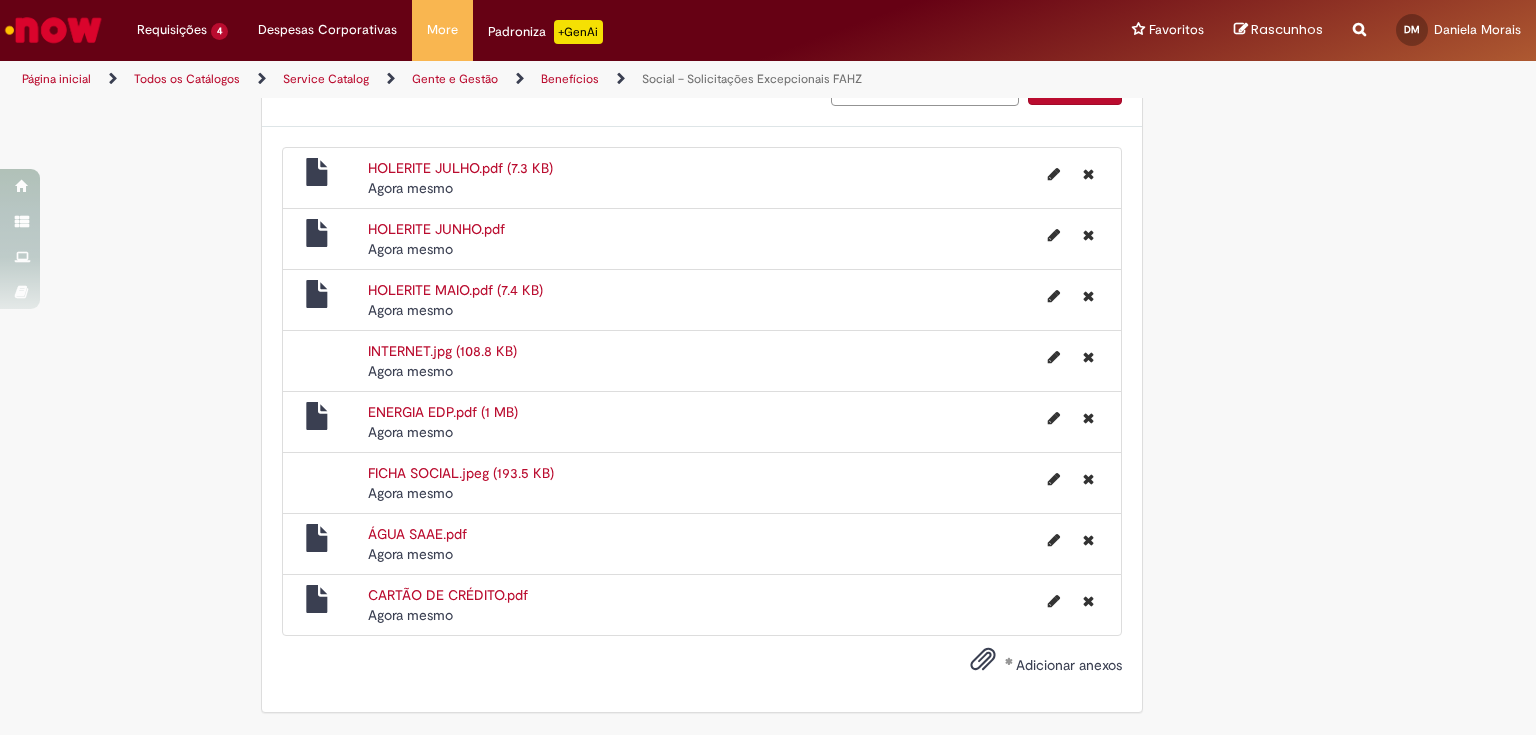click on "Adicionar anexos" at bounding box center [1069, 665] 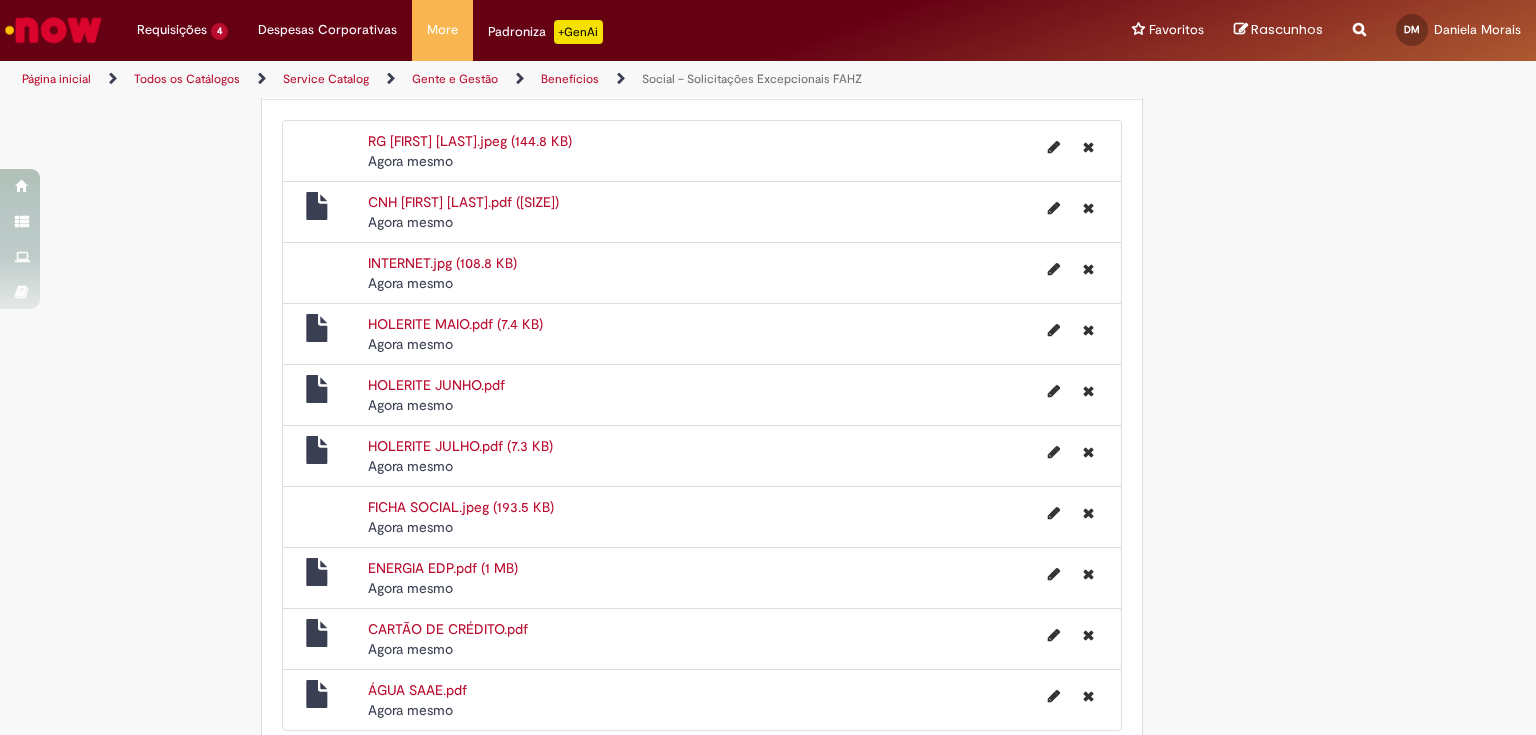 scroll, scrollTop: 1521, scrollLeft: 0, axis: vertical 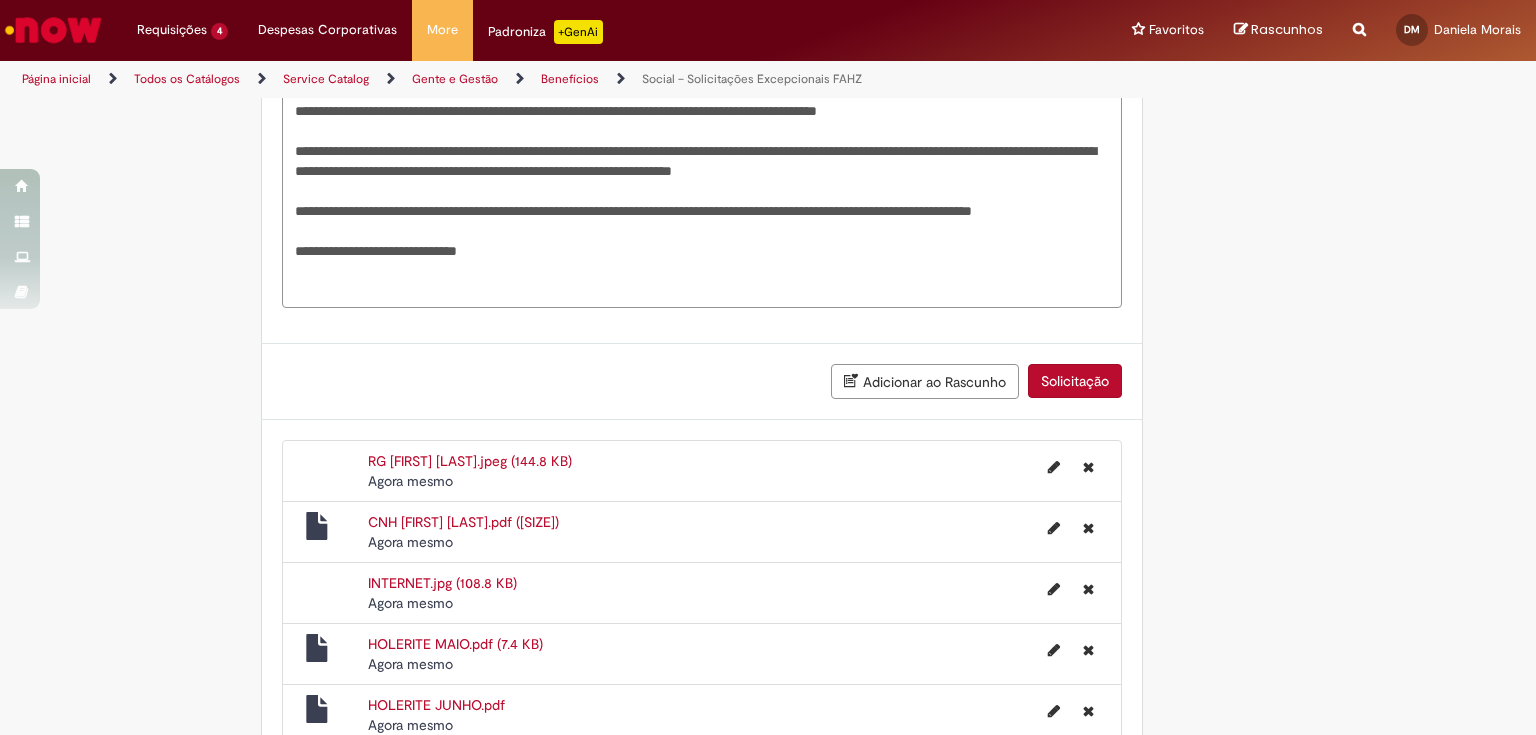 click on "Solicitação" at bounding box center [1075, 381] 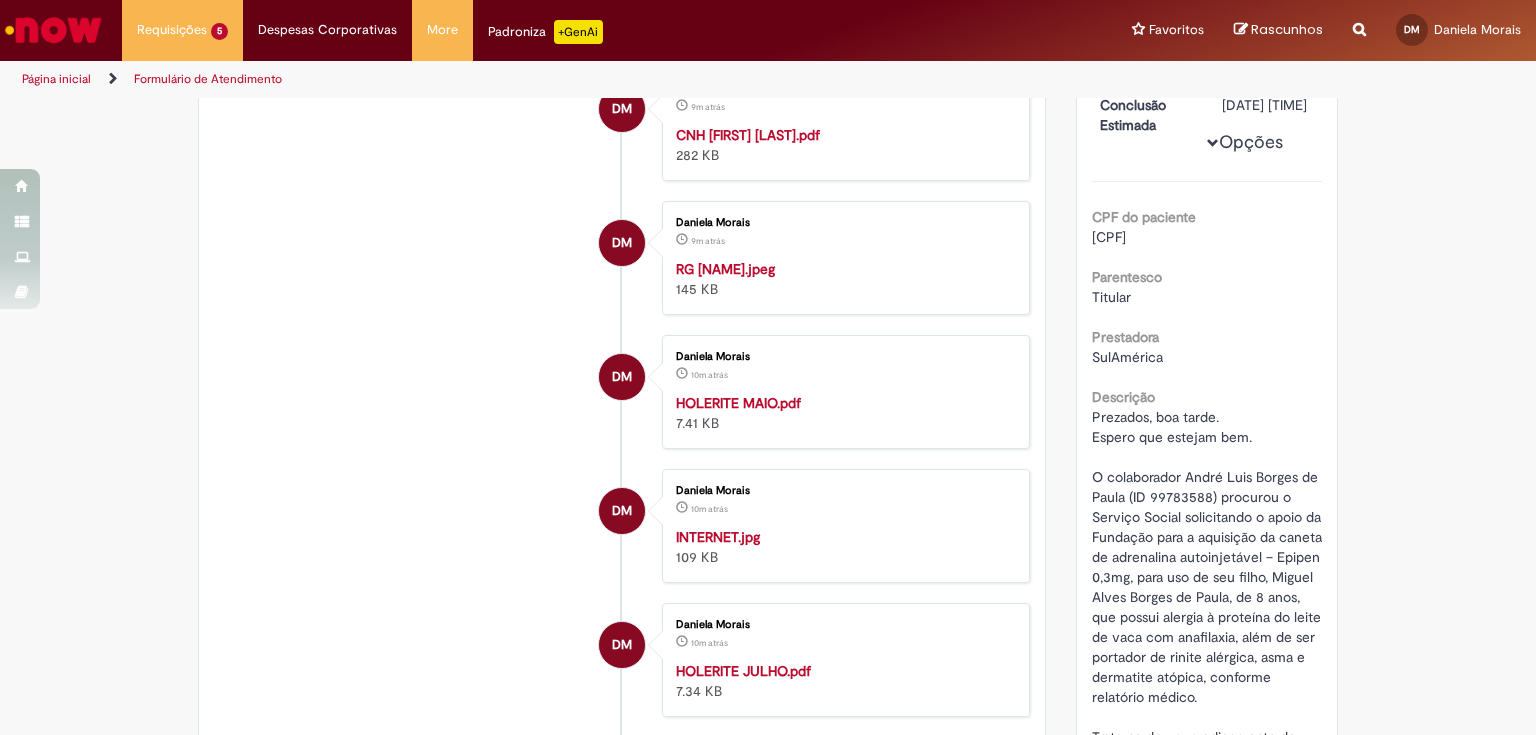 scroll, scrollTop: 0, scrollLeft: 0, axis: both 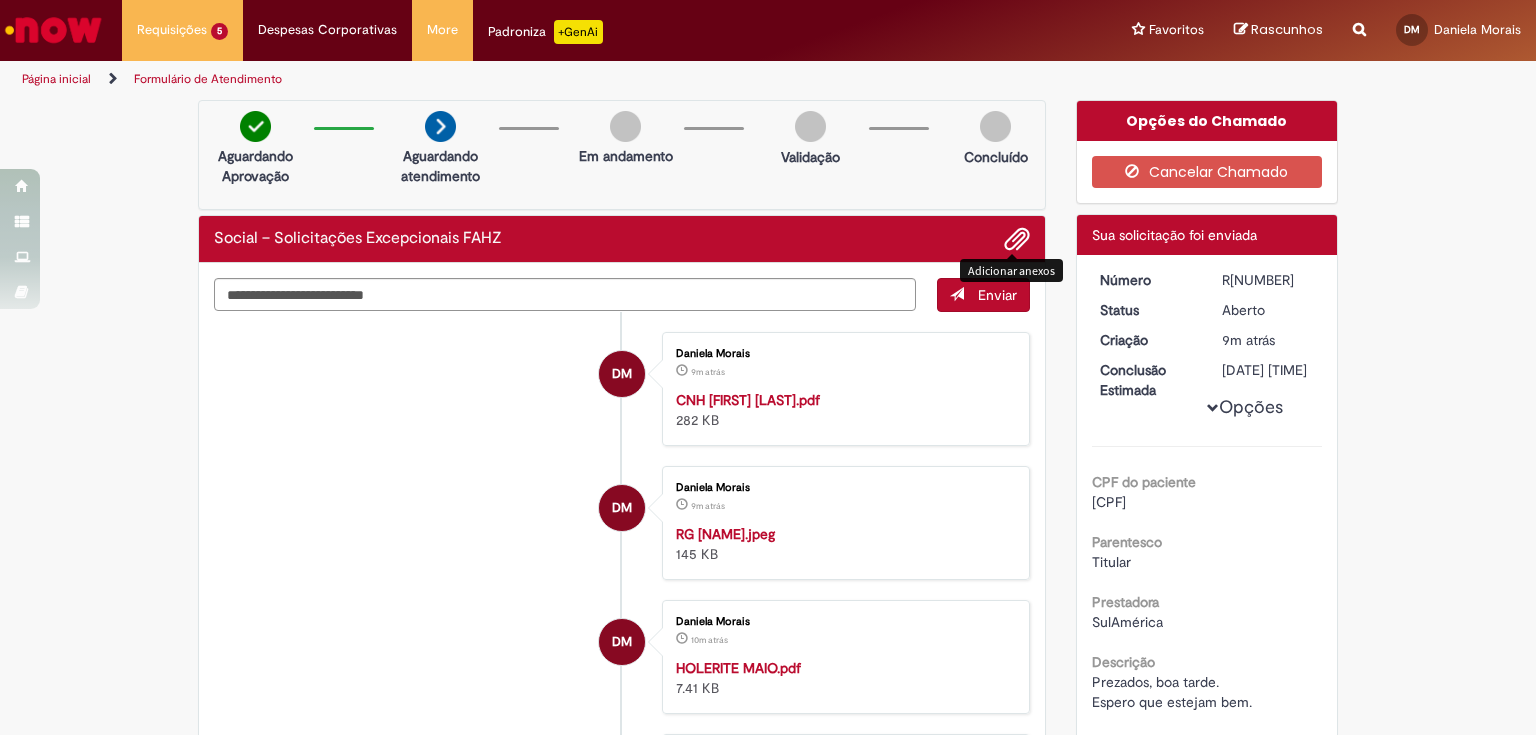 click at bounding box center (1017, 240) 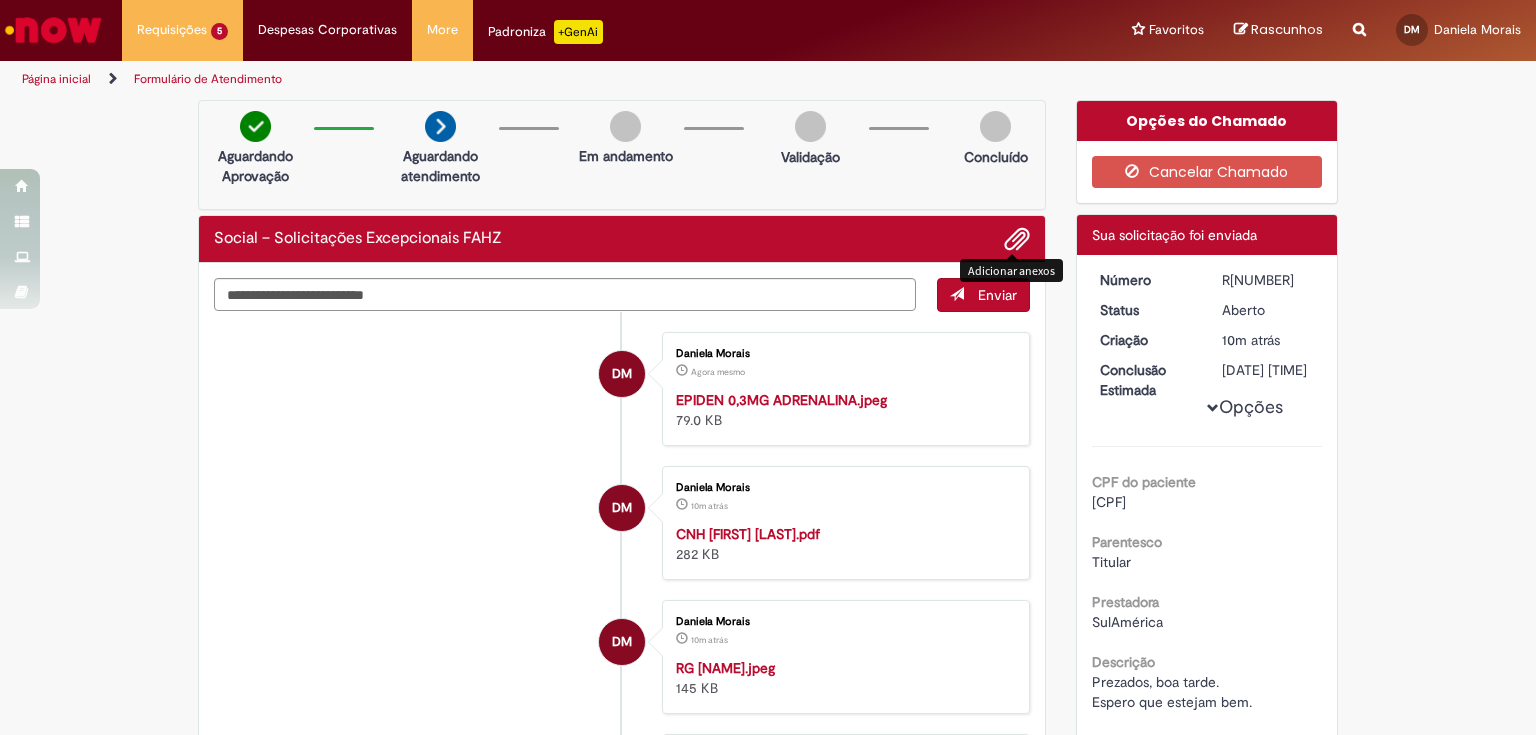 type 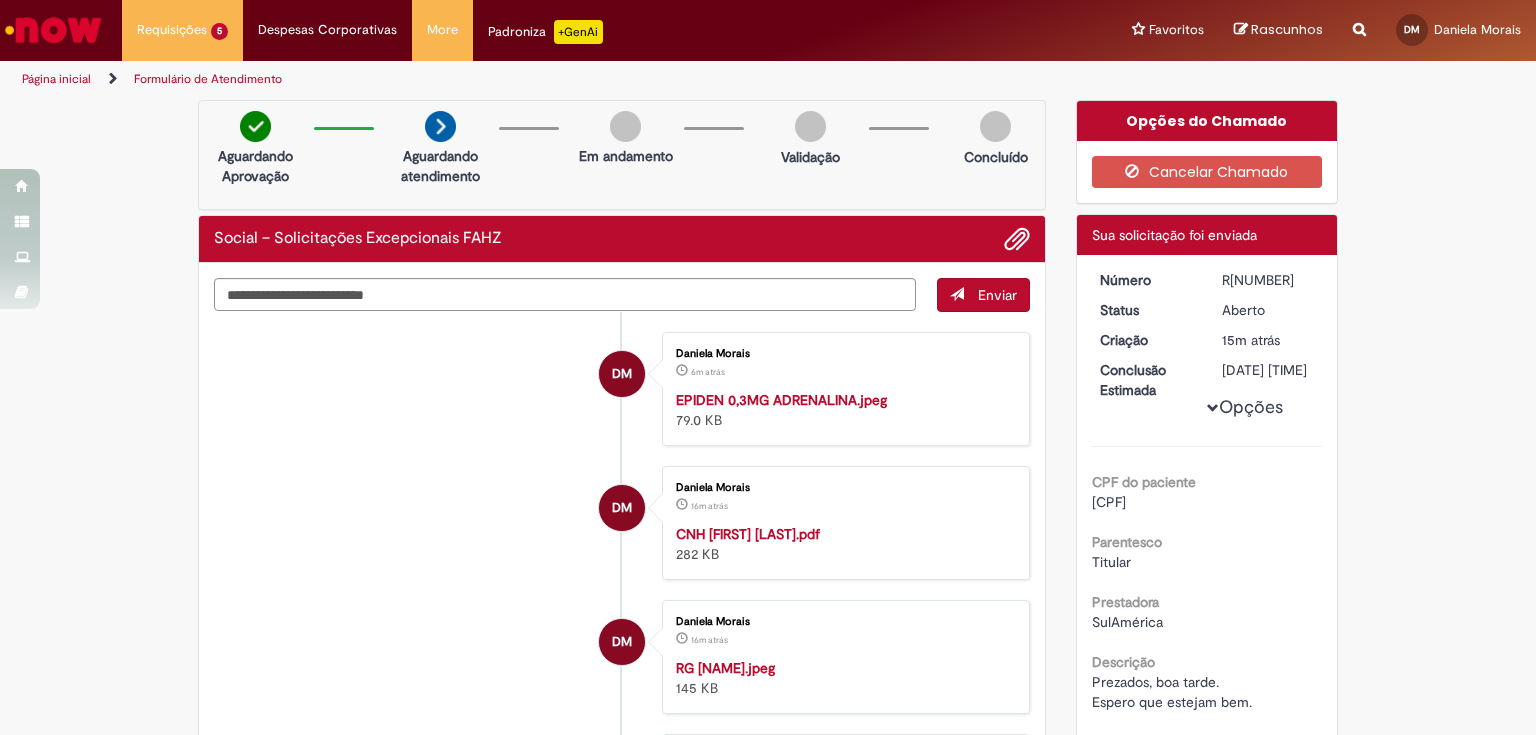 drag, startPoint x: 1216, startPoint y: 280, endPoint x: 1293, endPoint y: 280, distance: 77 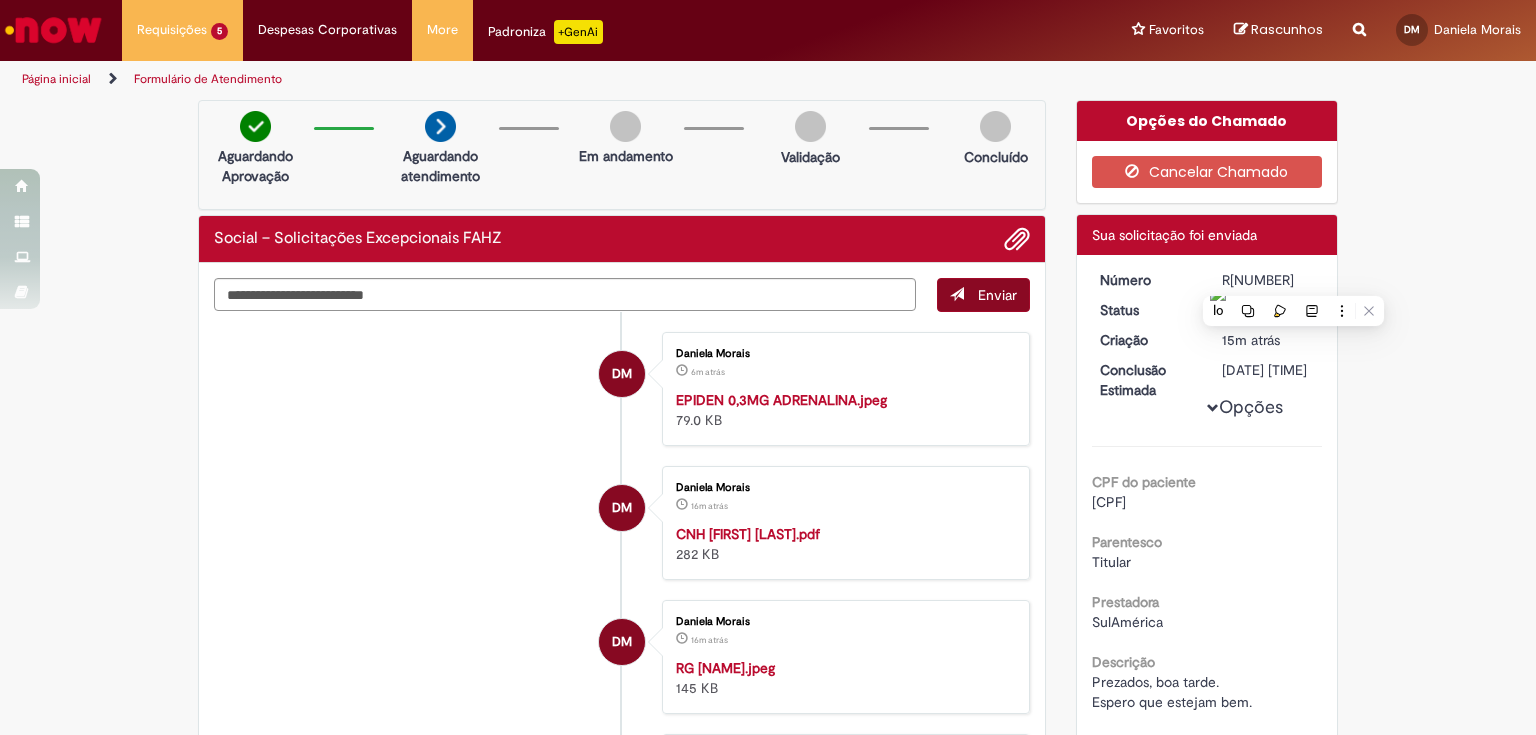 copy on "R13351699" 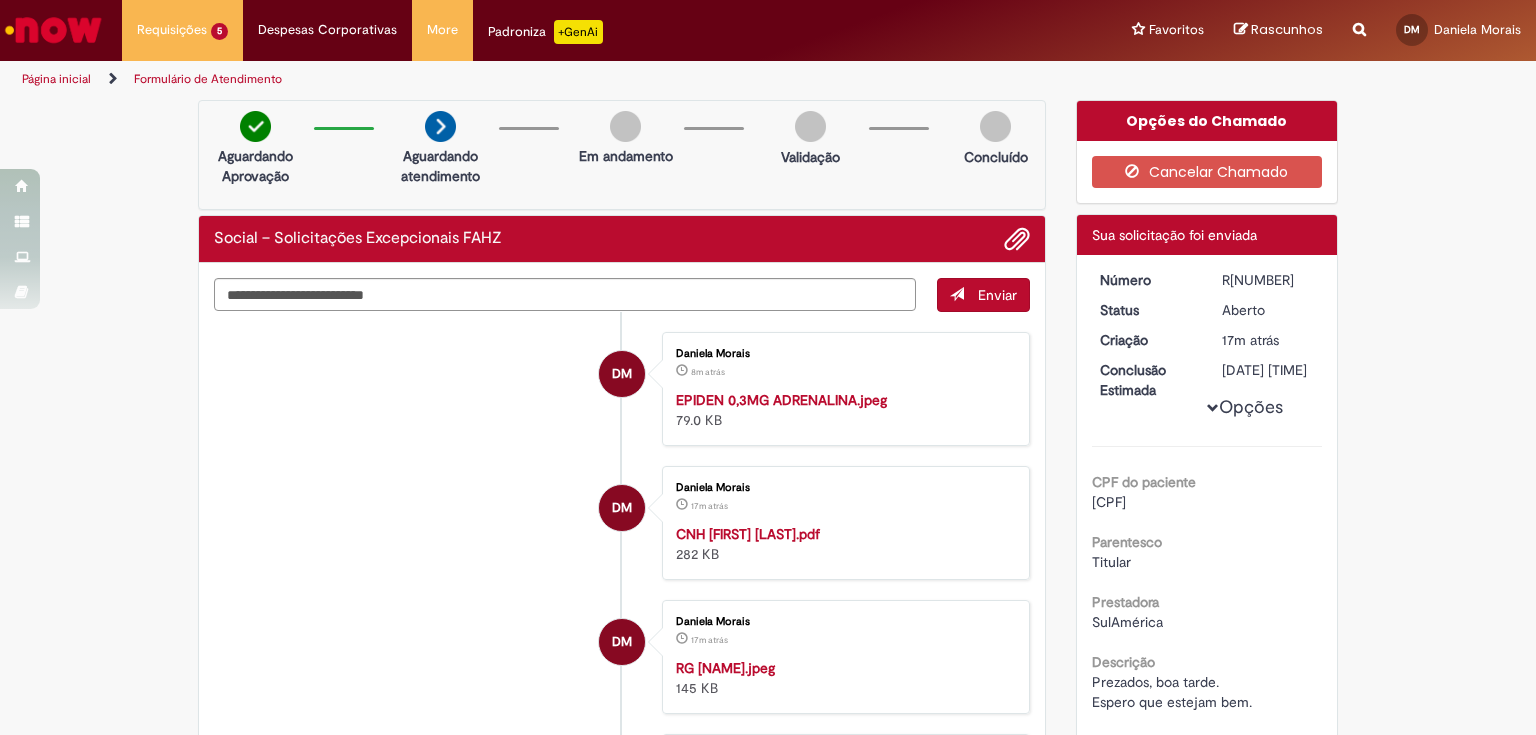drag, startPoint x: 1220, startPoint y: 274, endPoint x: 1293, endPoint y: 276, distance: 73.02739 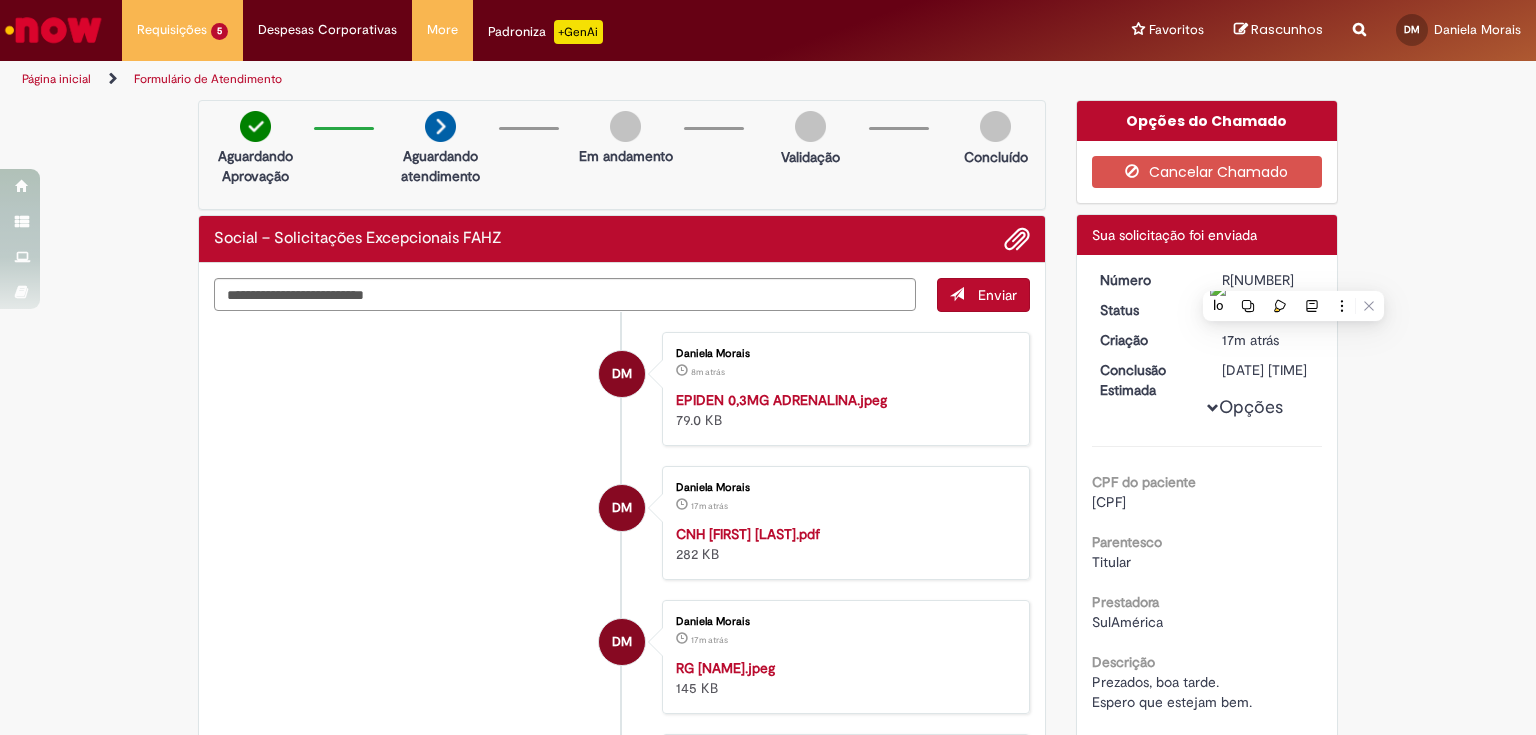 drag, startPoint x: 1219, startPoint y: 276, endPoint x: 1293, endPoint y: 284, distance: 74.431175 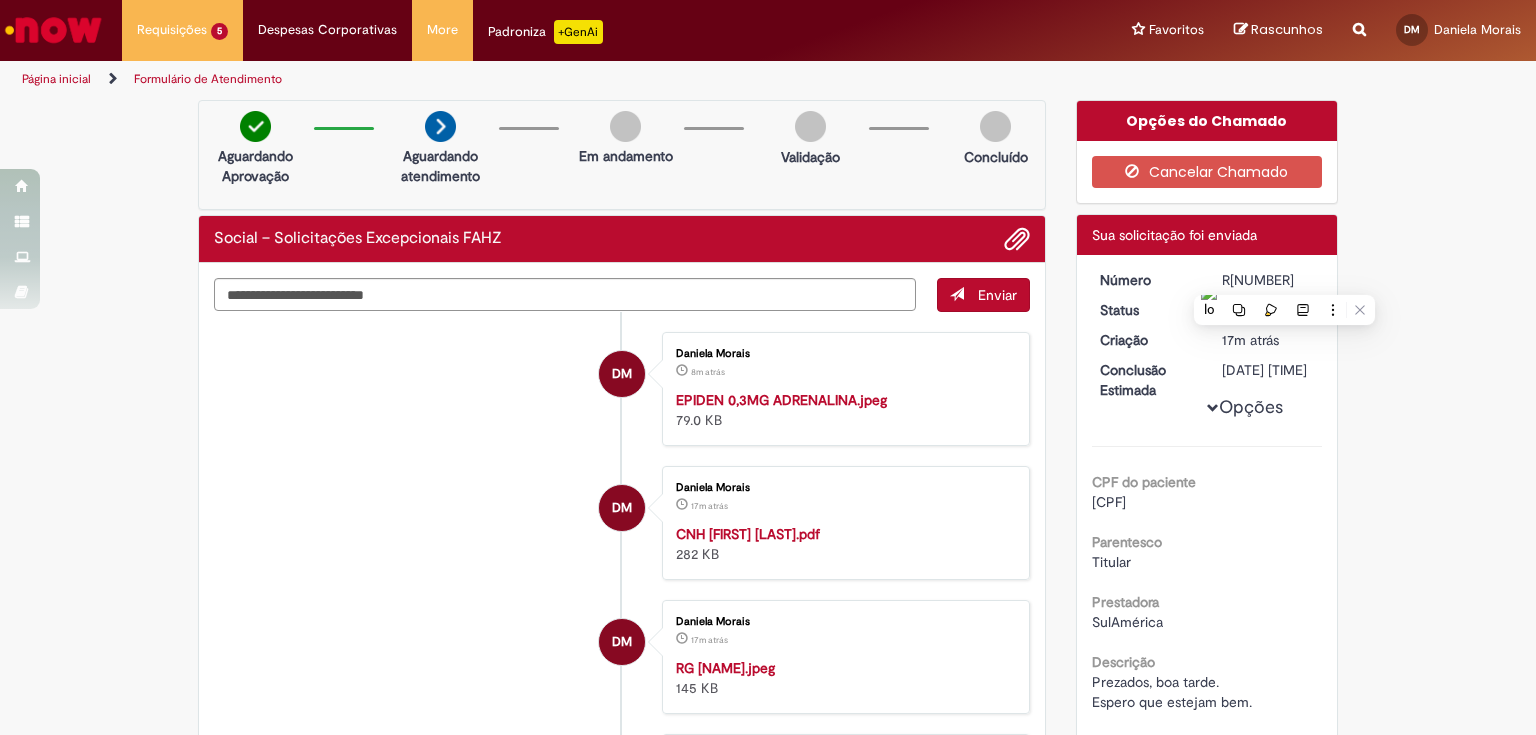 copy on "R13351699" 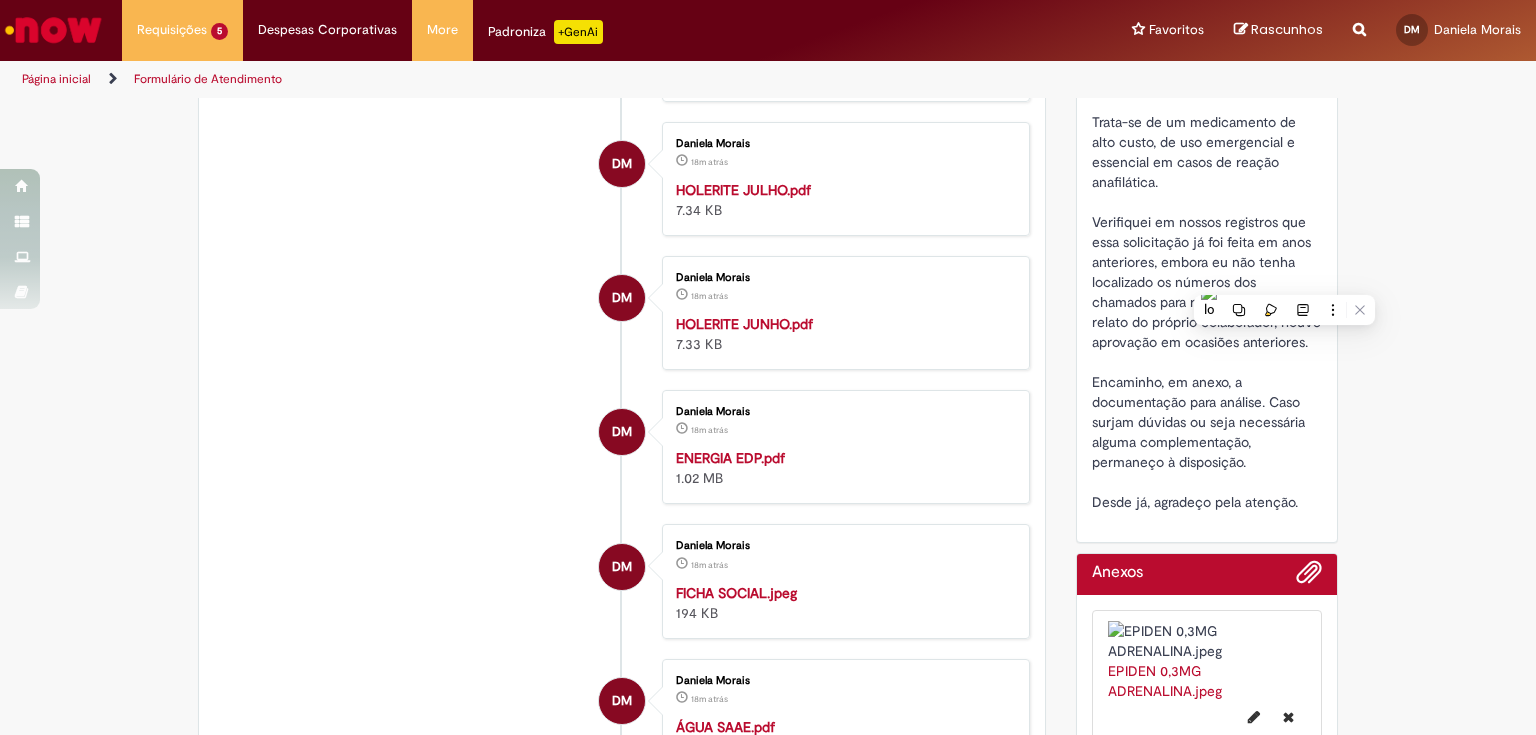 scroll, scrollTop: 640, scrollLeft: 0, axis: vertical 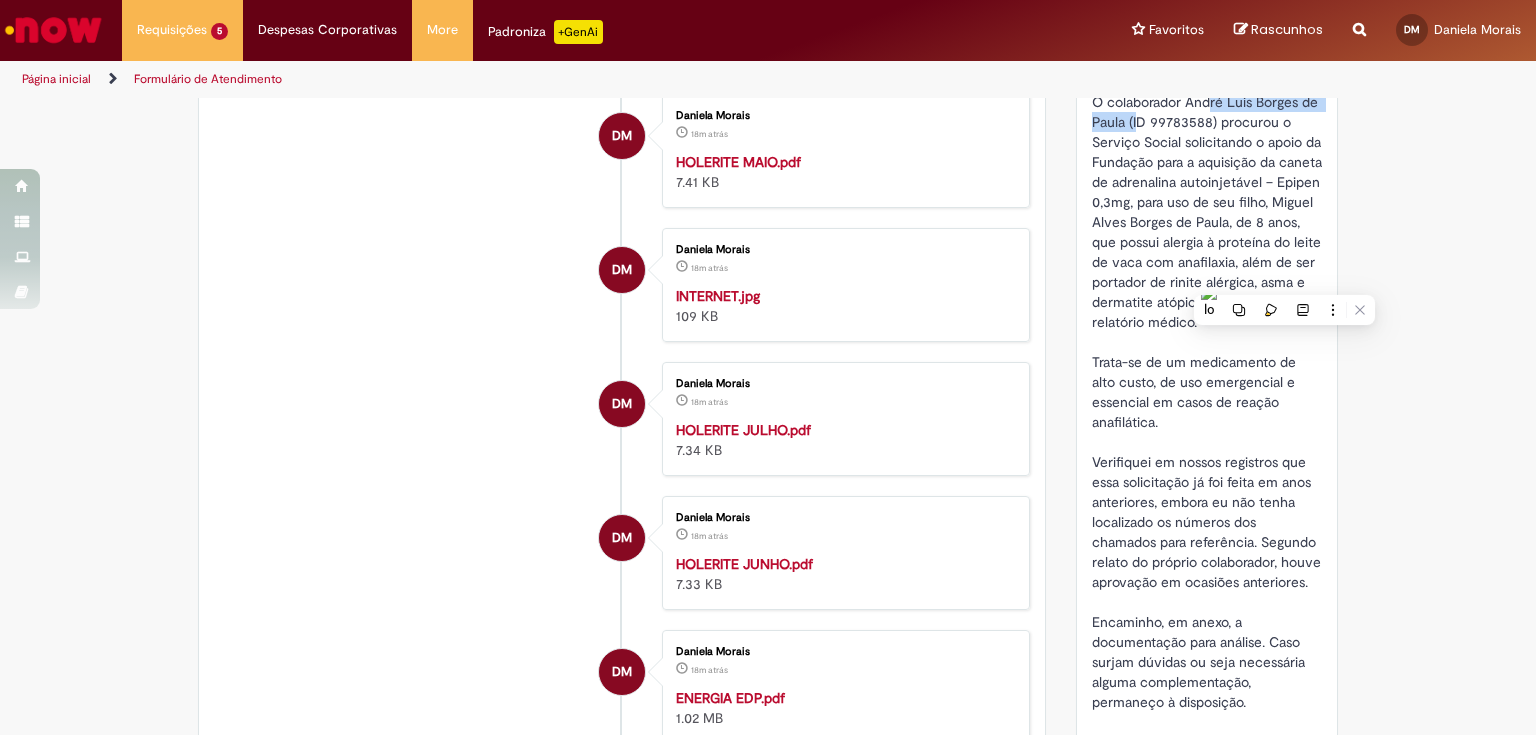 drag, startPoint x: 1181, startPoint y: 115, endPoint x: 1119, endPoint y: 141, distance: 67.23094 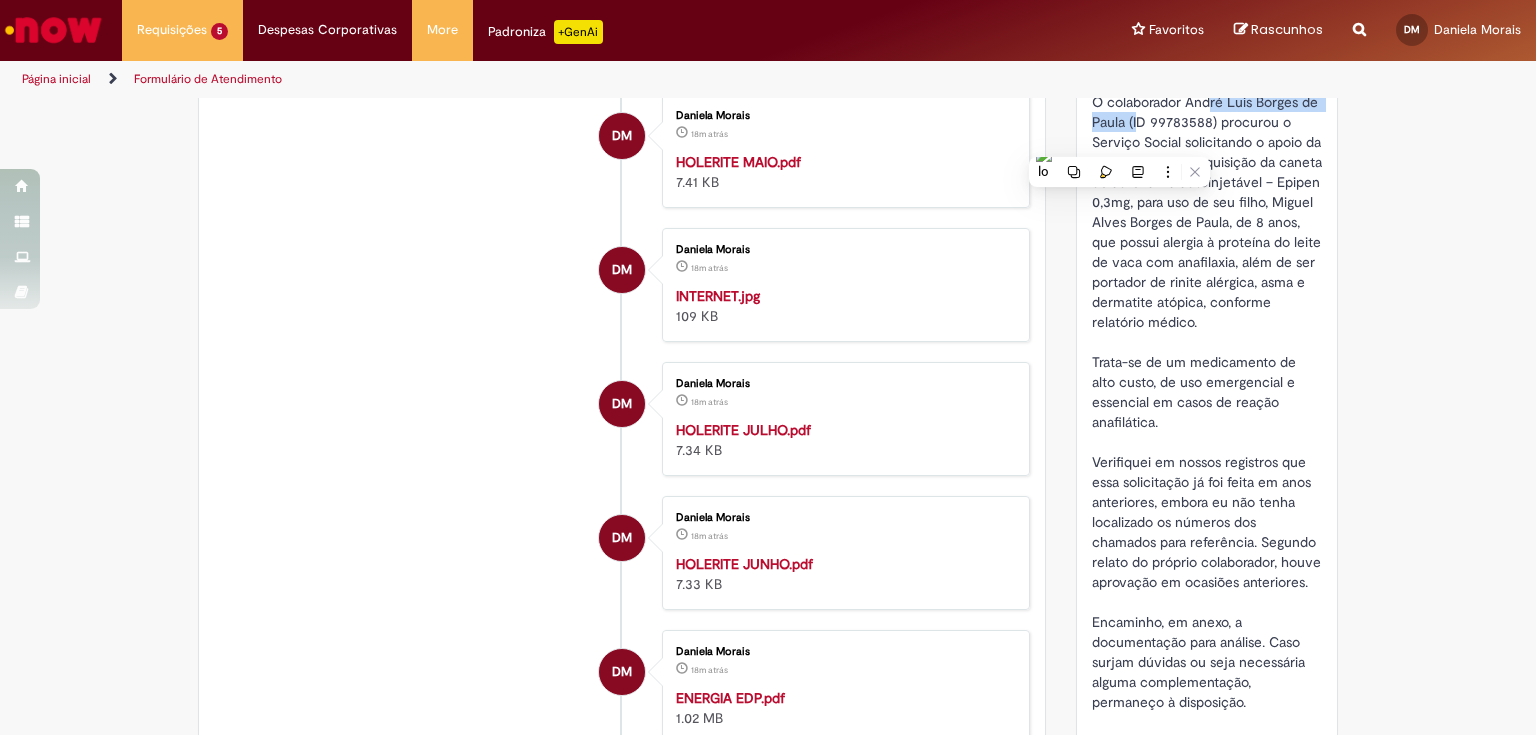 copy on "André Luis Borges de Paula" 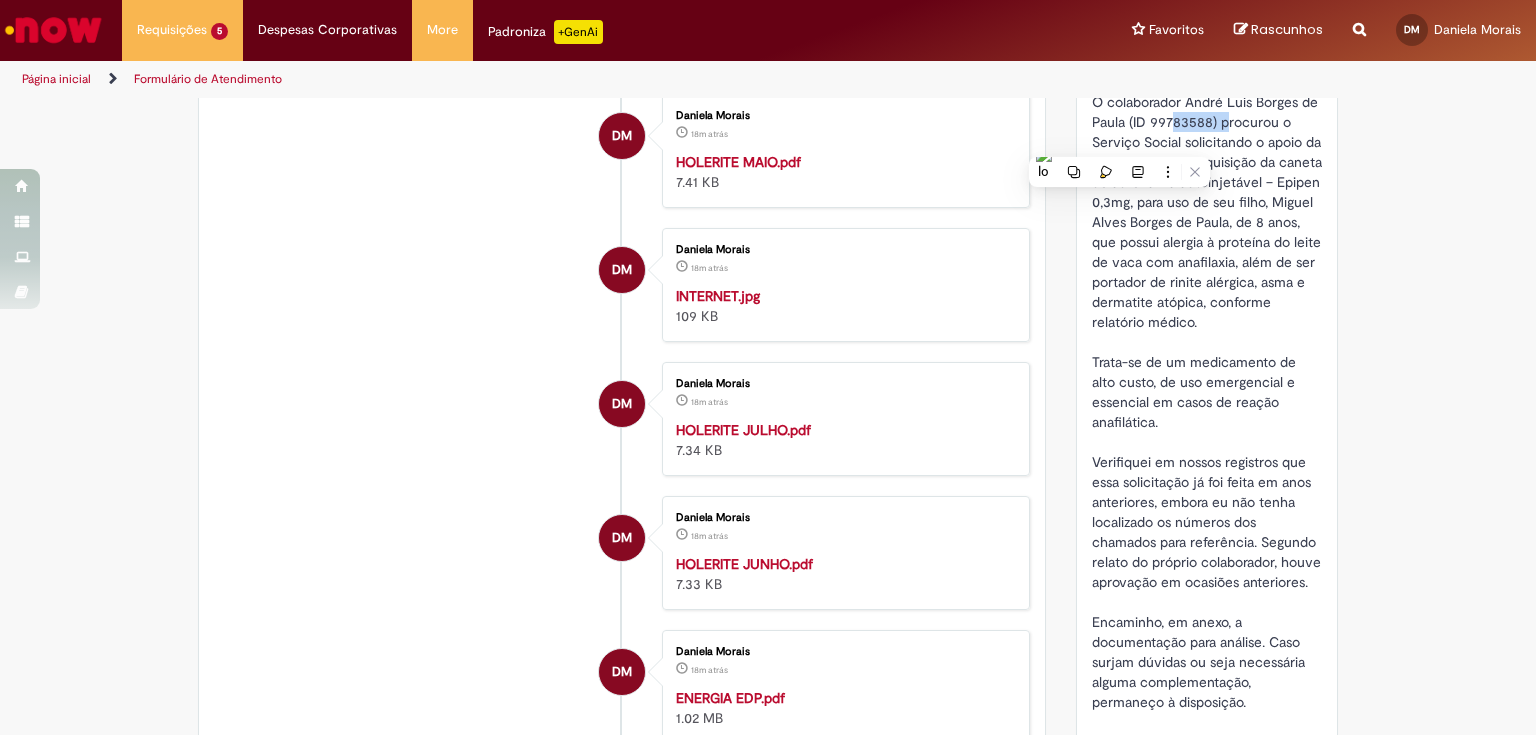drag, startPoint x: 1141, startPoint y: 141, endPoint x: 1203, endPoint y: 148, distance: 62.39391 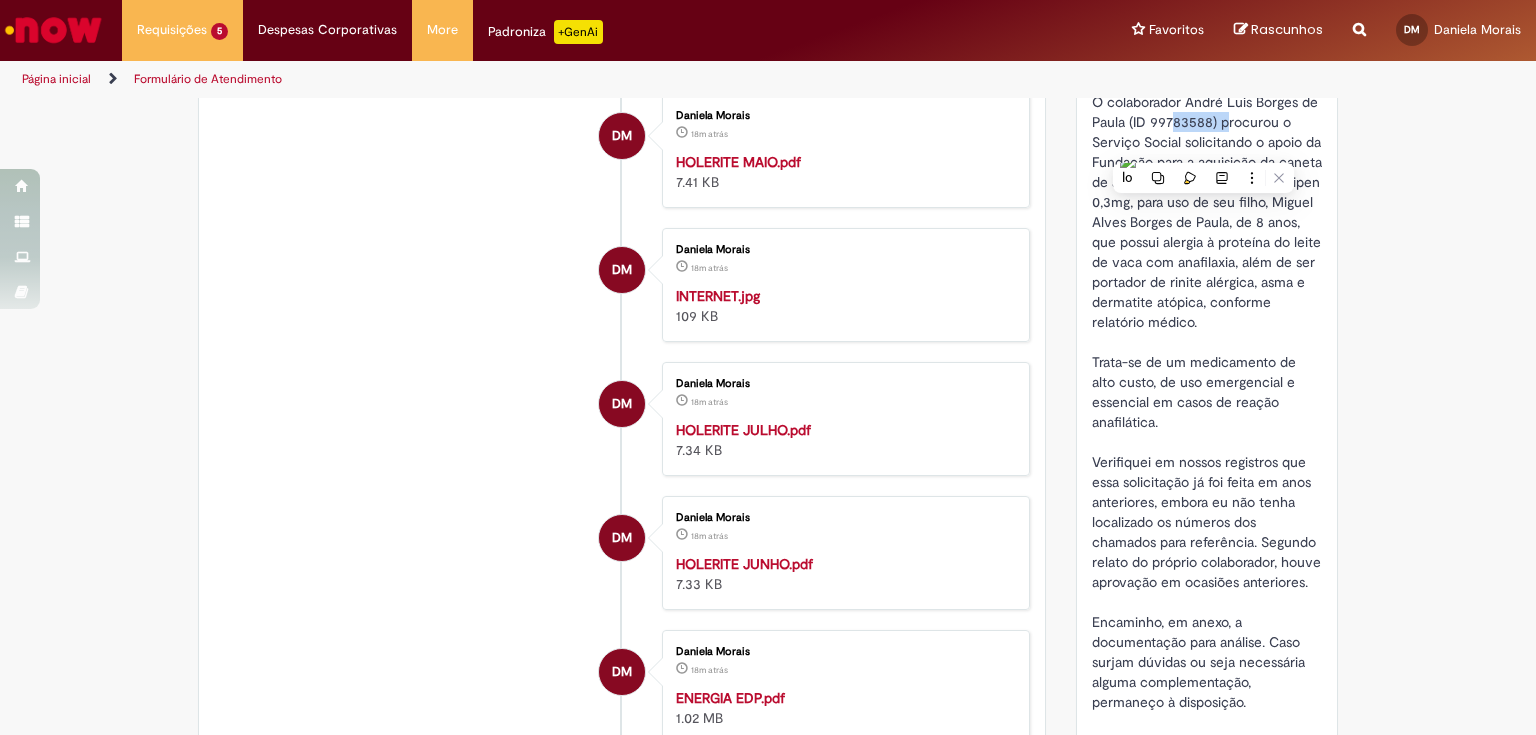 copy on "99783588" 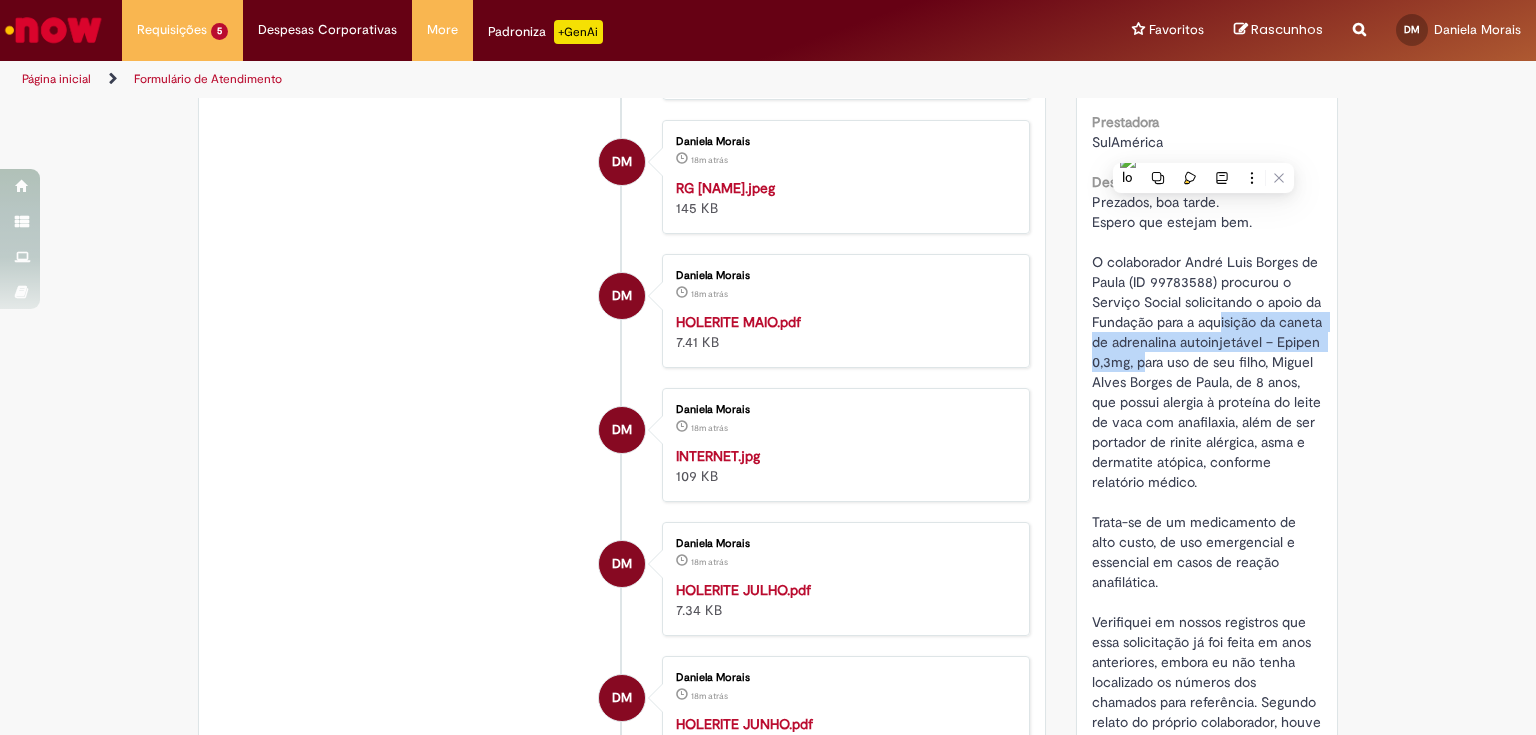 drag, startPoint x: 1210, startPoint y: 339, endPoint x: 1169, endPoint y: 381, distance: 58.694122 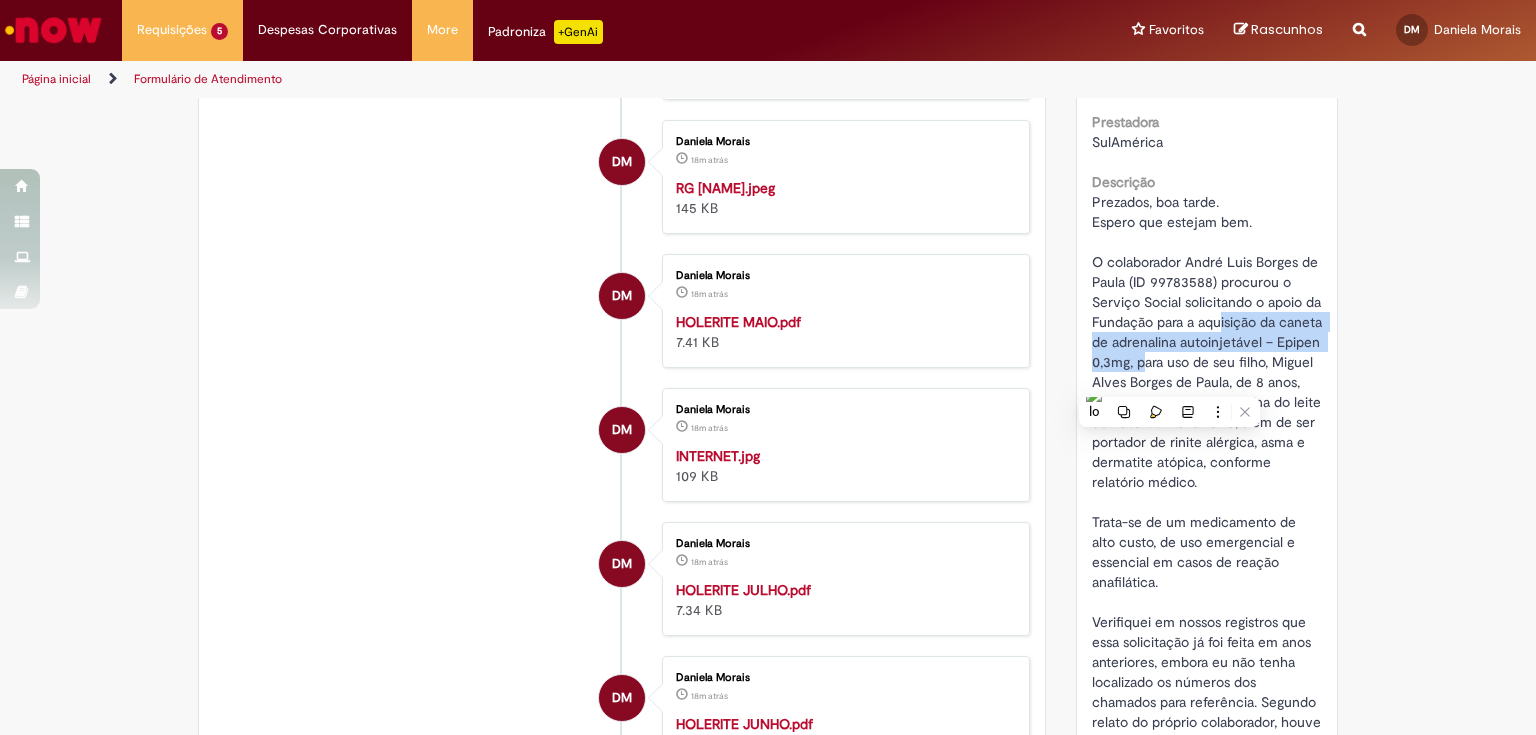 copy on "aquisição da caneta de adrenalina autoinjetável – Epipen 0,3mg" 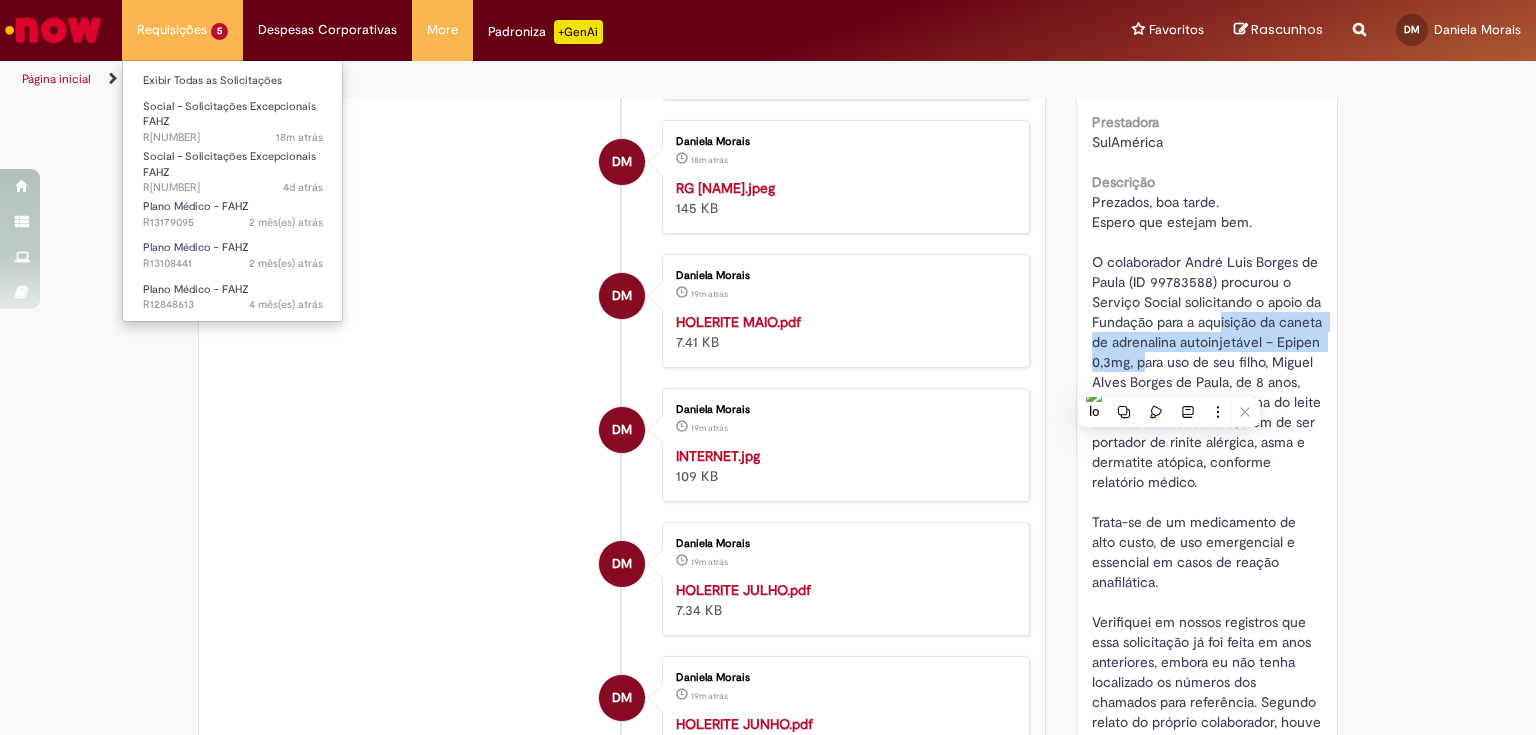 scroll, scrollTop: 80, scrollLeft: 0, axis: vertical 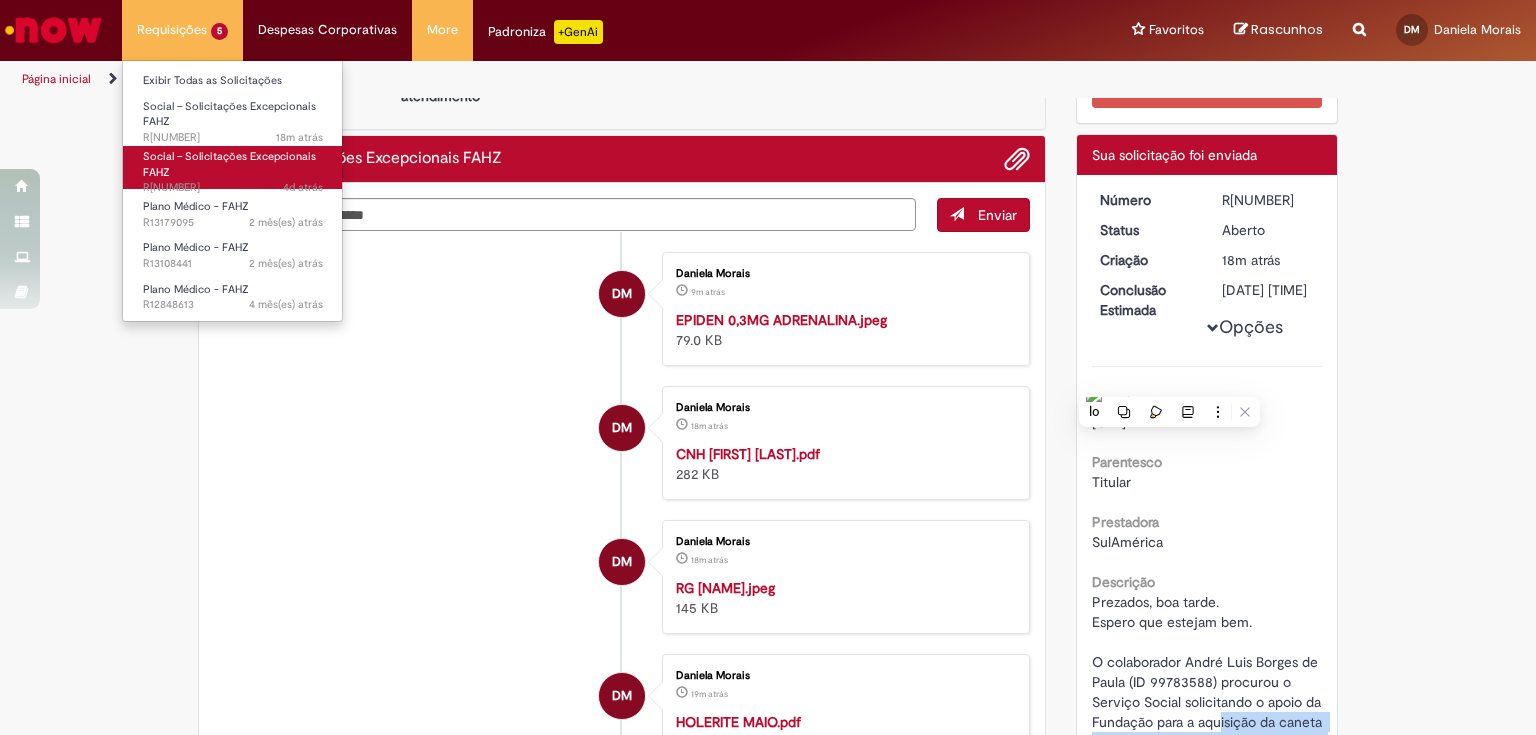 click on "Social – Solicitações Excepcionais FAHZ" at bounding box center [229, 164] 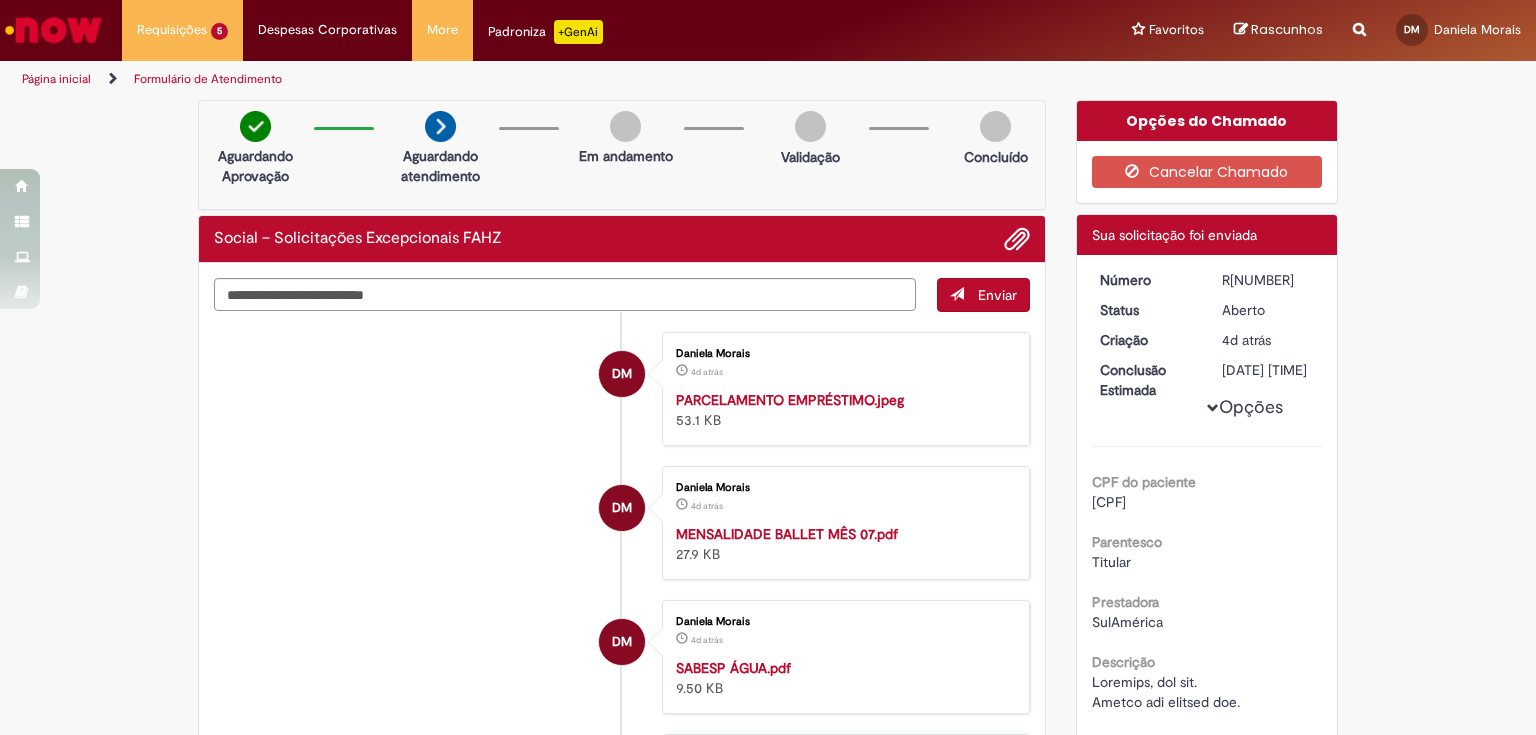 scroll, scrollTop: 80, scrollLeft: 0, axis: vertical 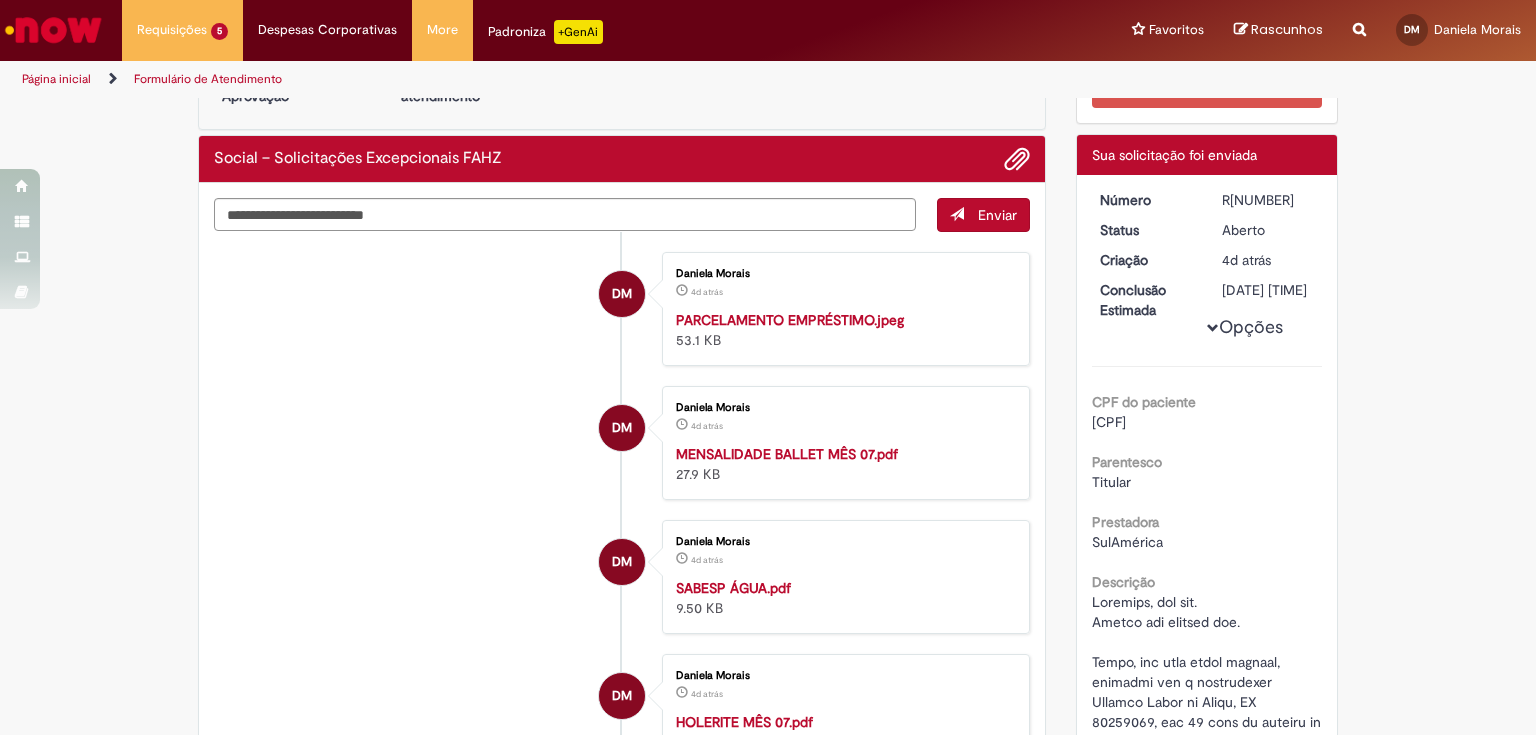 drag, startPoint x: 1219, startPoint y: 196, endPoint x: 1292, endPoint y: 197, distance: 73.00685 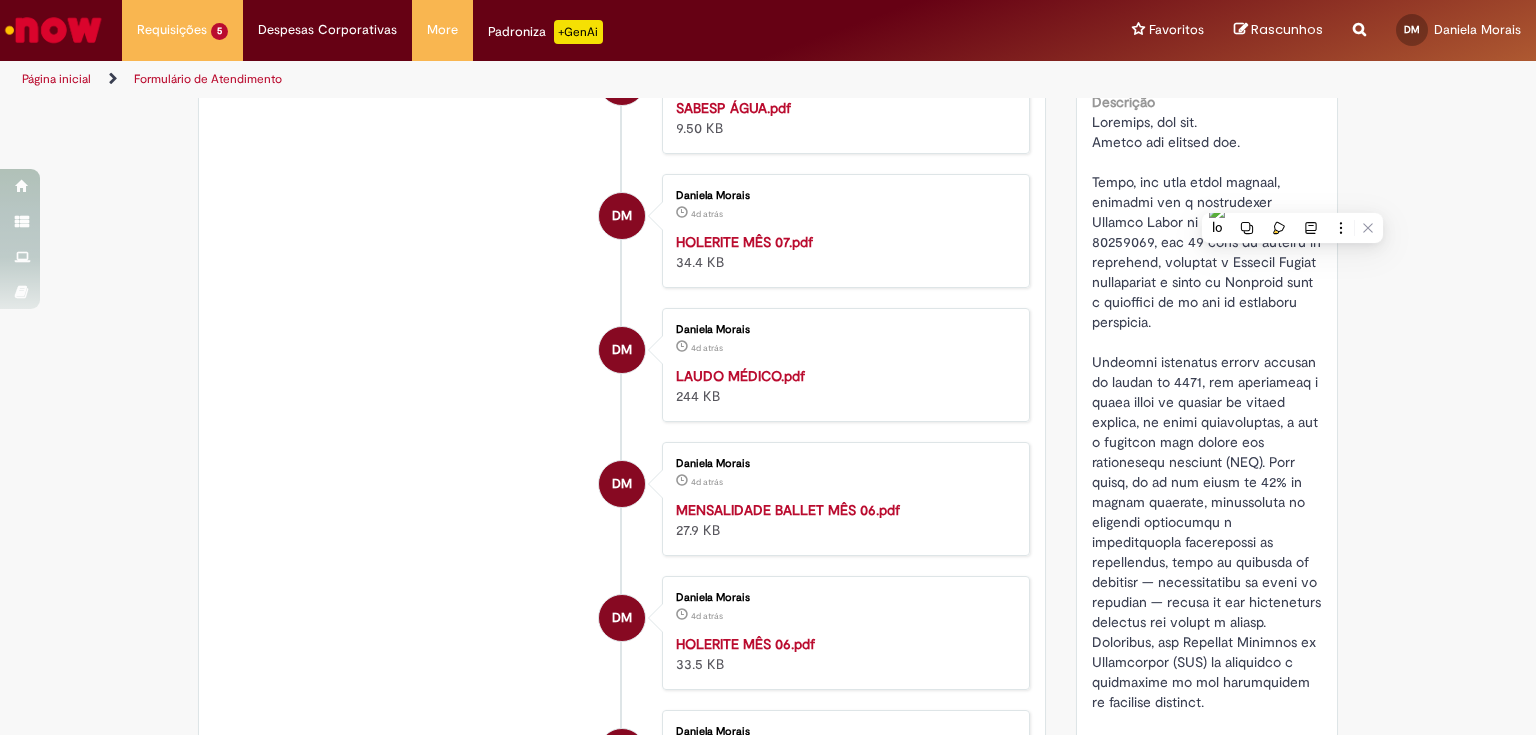 scroll, scrollTop: 480, scrollLeft: 0, axis: vertical 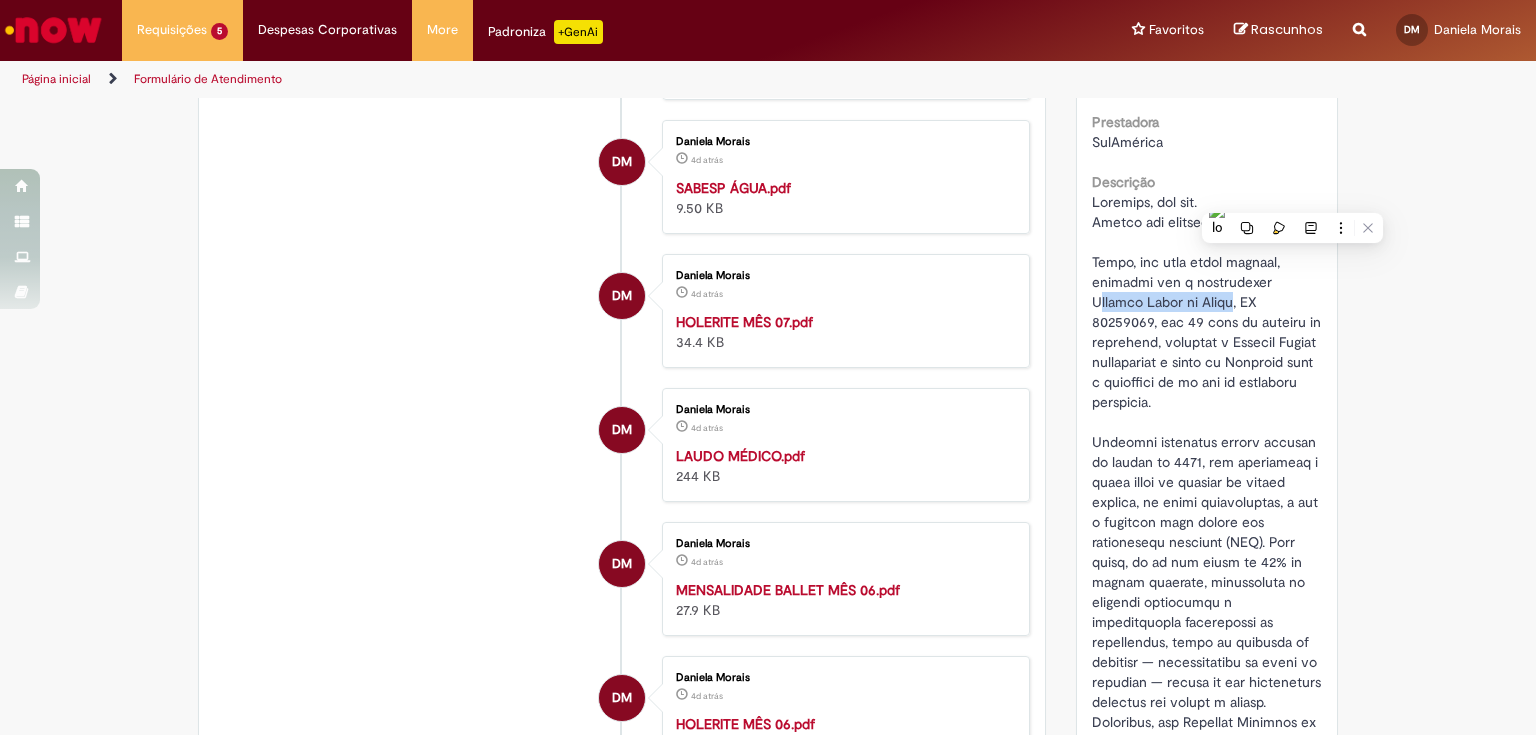 drag, startPoint x: 1265, startPoint y: 297, endPoint x: 1168, endPoint y: 328, distance: 101.8332 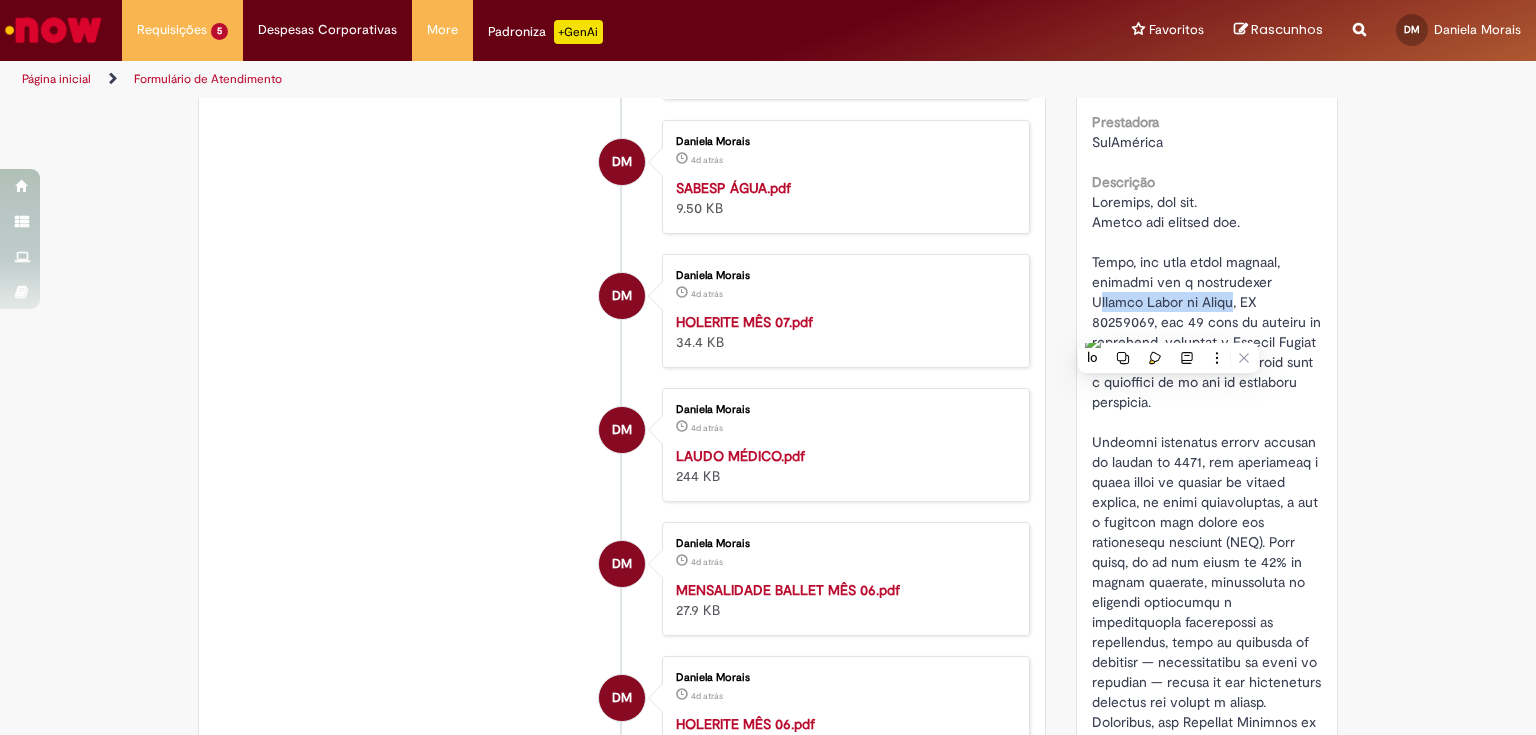copy on "uliano Fábio da Silva" 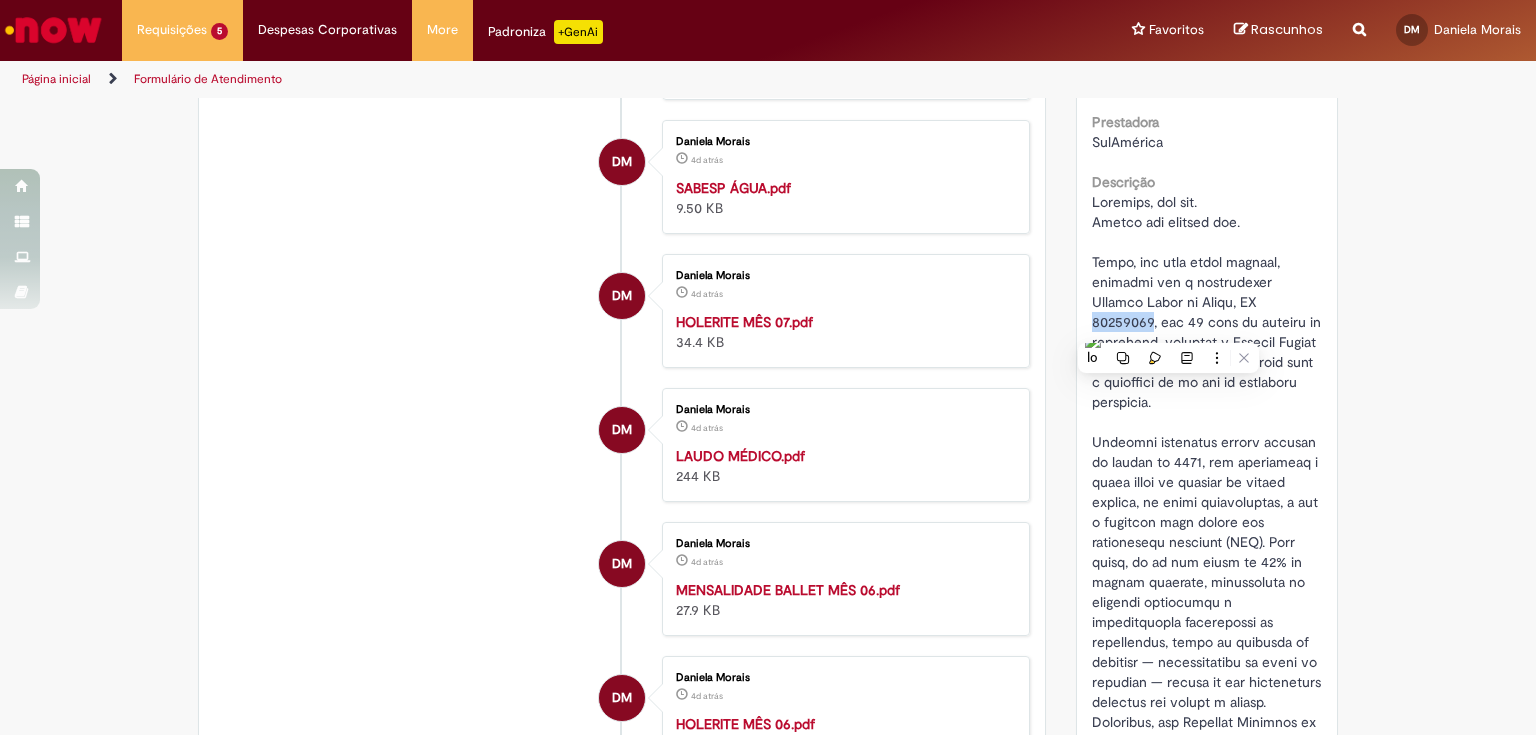 drag, startPoint x: 1198, startPoint y: 322, endPoint x: 1253, endPoint y: 322, distance: 55 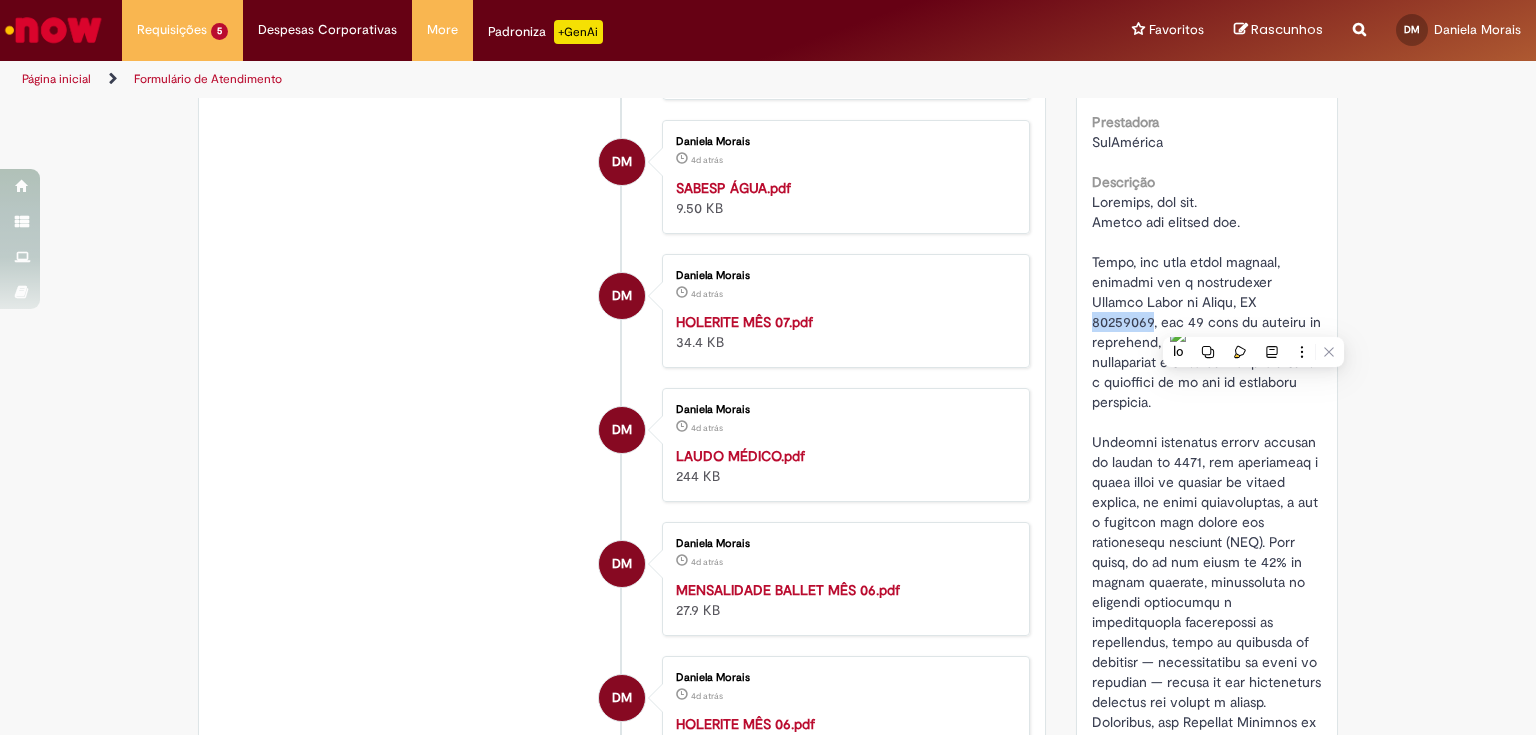 copy on "99768938" 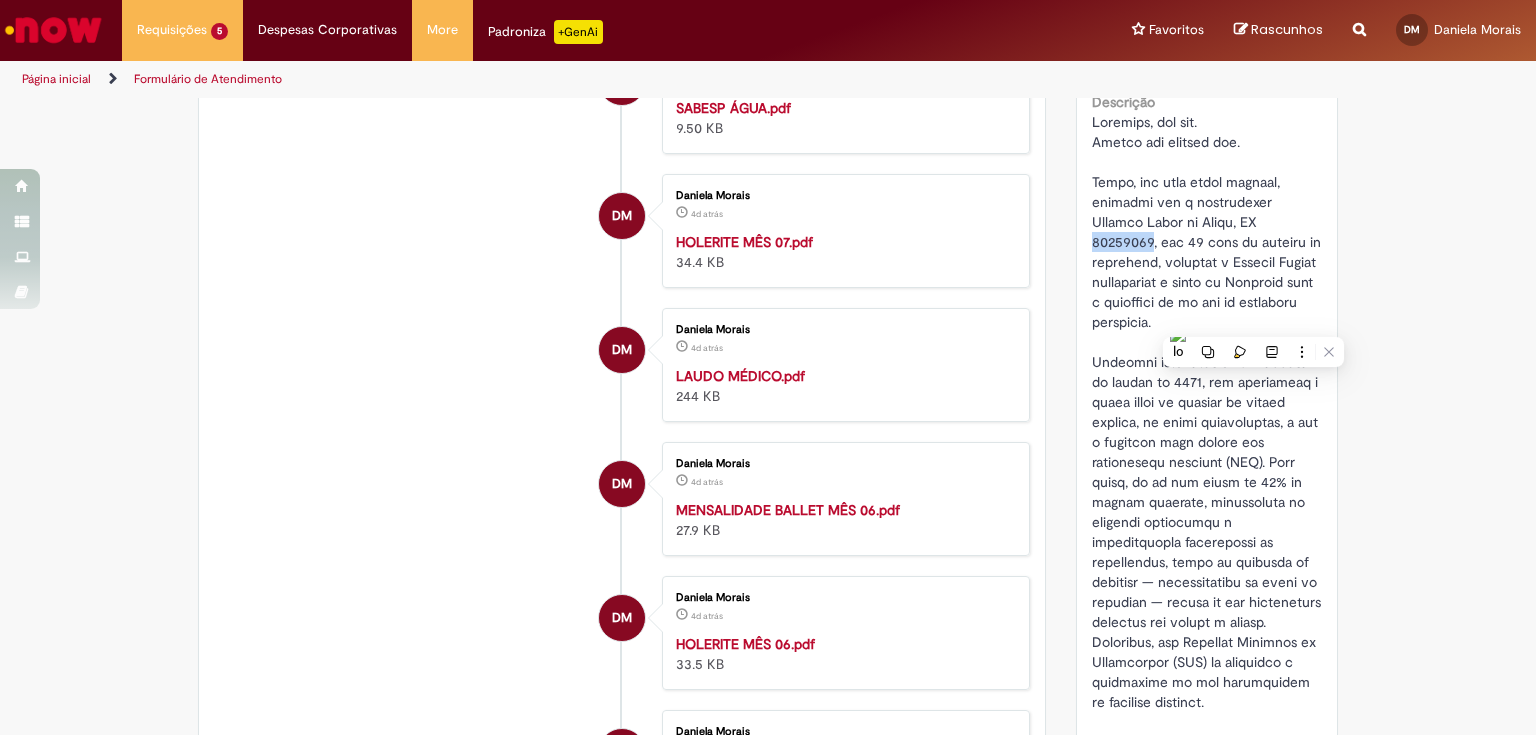 scroll, scrollTop: 640, scrollLeft: 0, axis: vertical 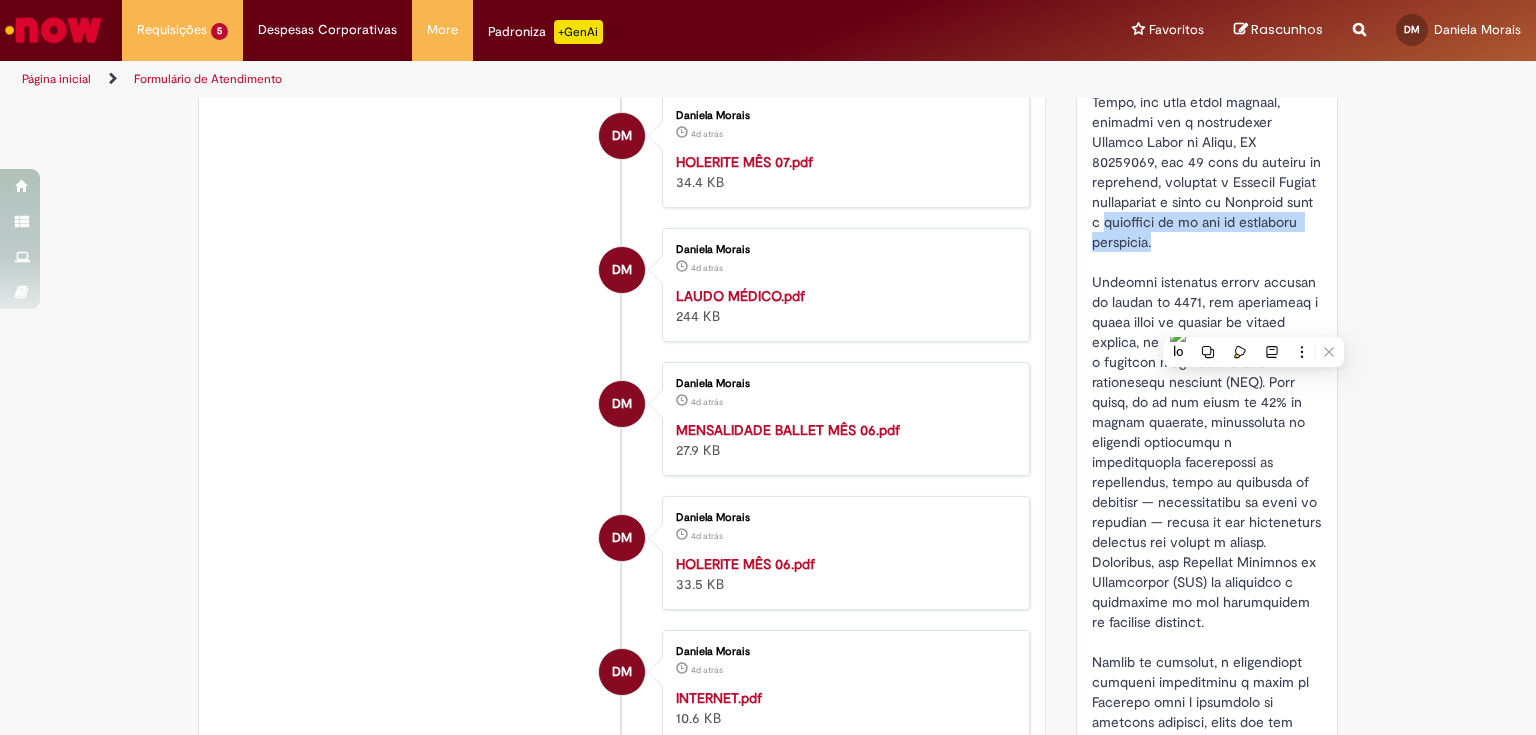 drag, startPoint x: 1129, startPoint y: 243, endPoint x: 1225, endPoint y: 266, distance: 98.71677 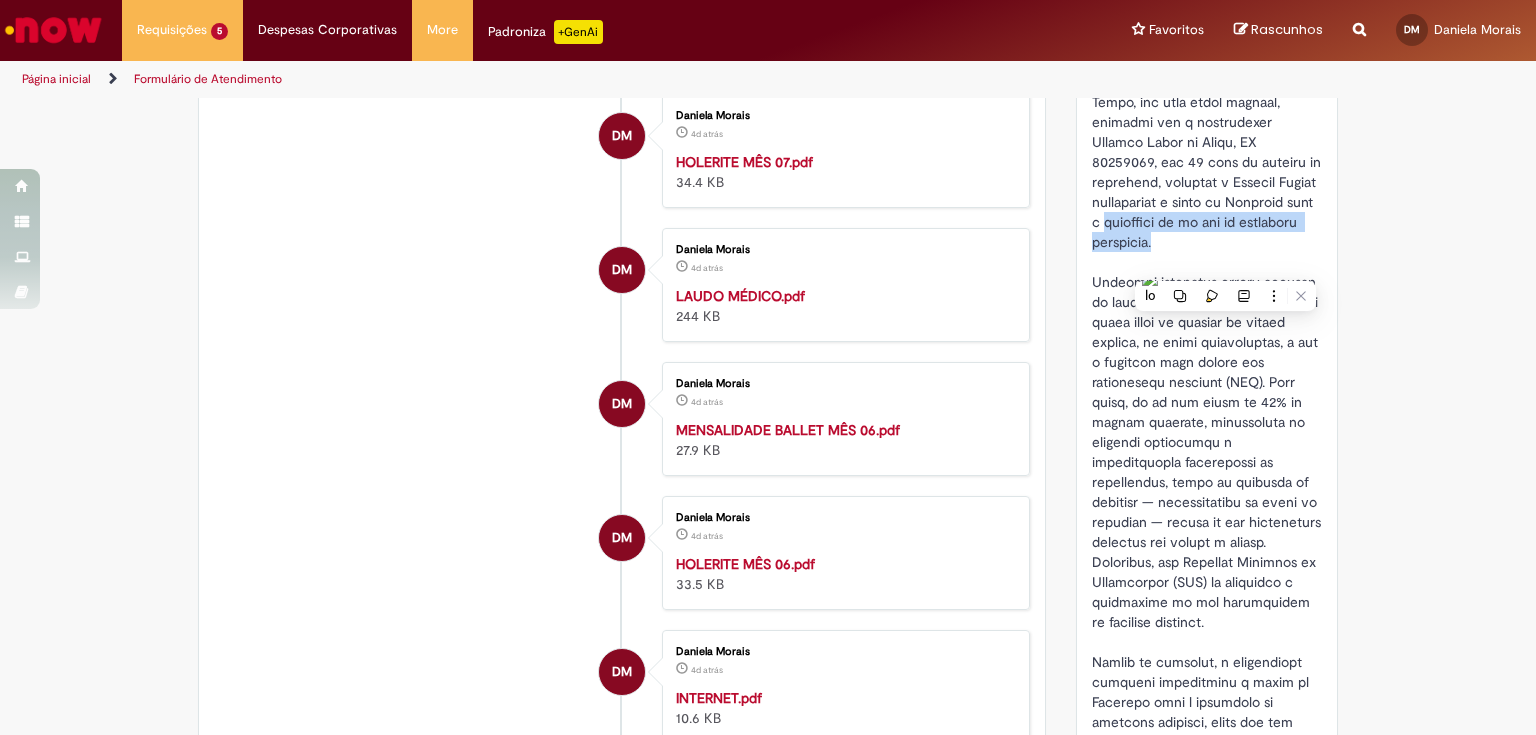 copy on "aquisição de um par de aparelhos auditivos." 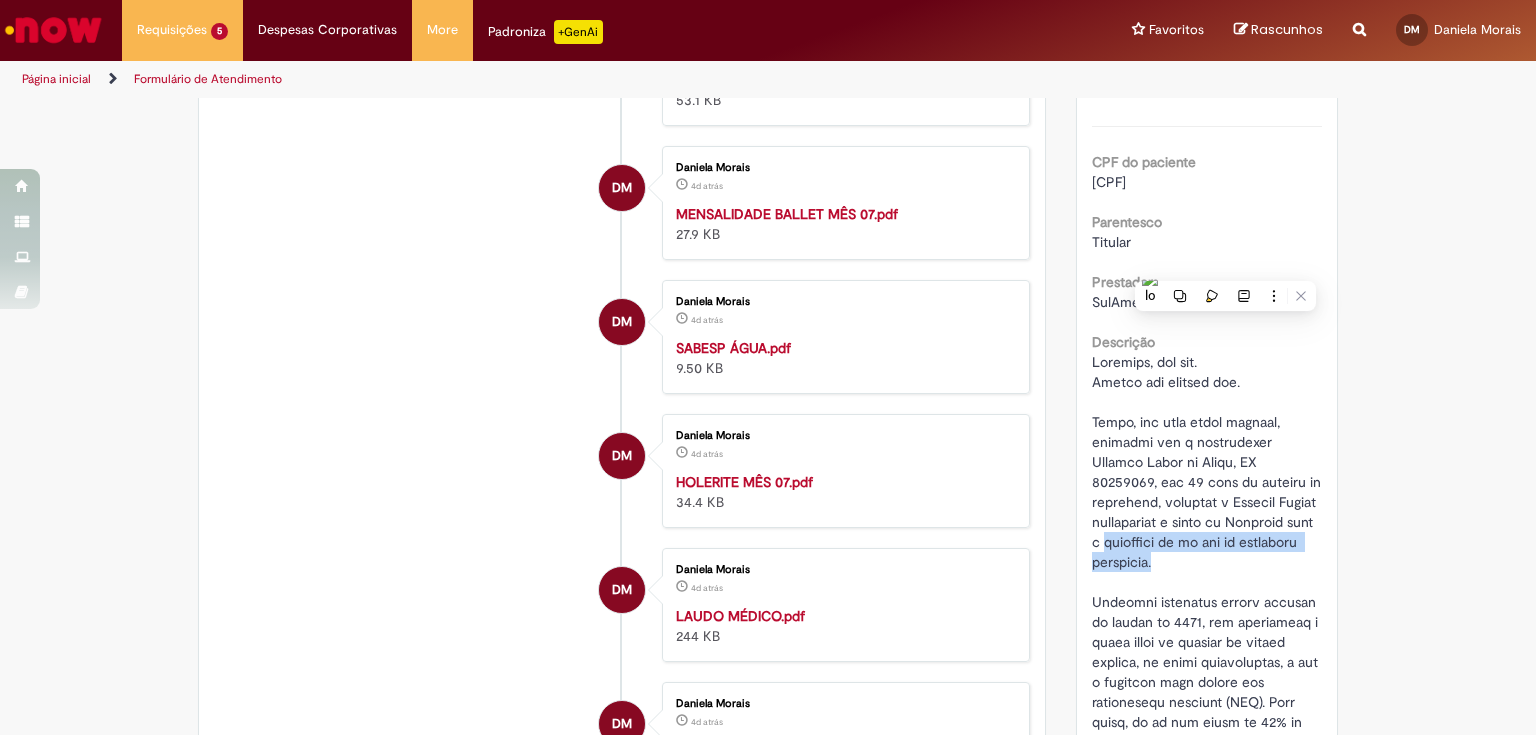 scroll, scrollTop: 0, scrollLeft: 0, axis: both 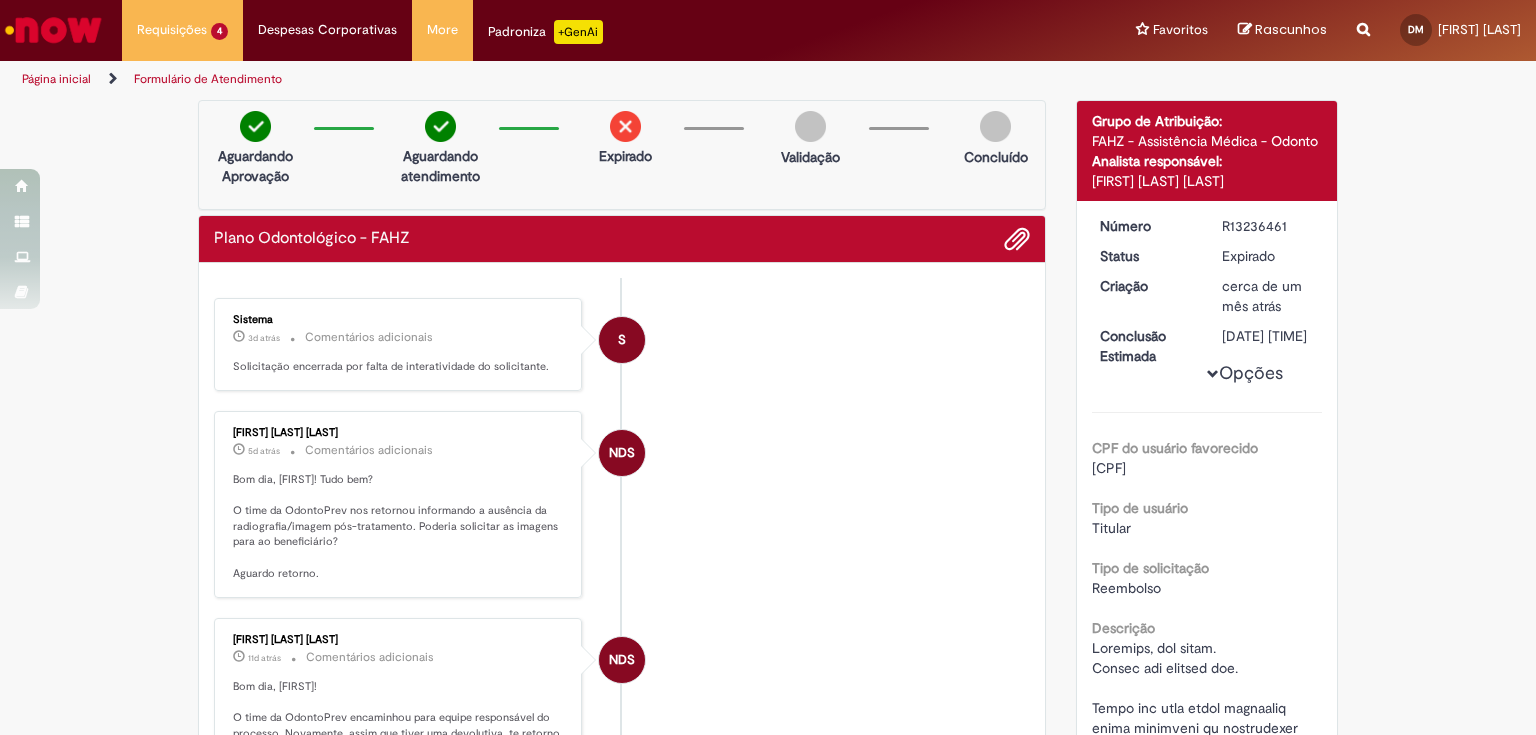drag, startPoint x: 1216, startPoint y: 225, endPoint x: 1315, endPoint y: 222, distance: 99.04544 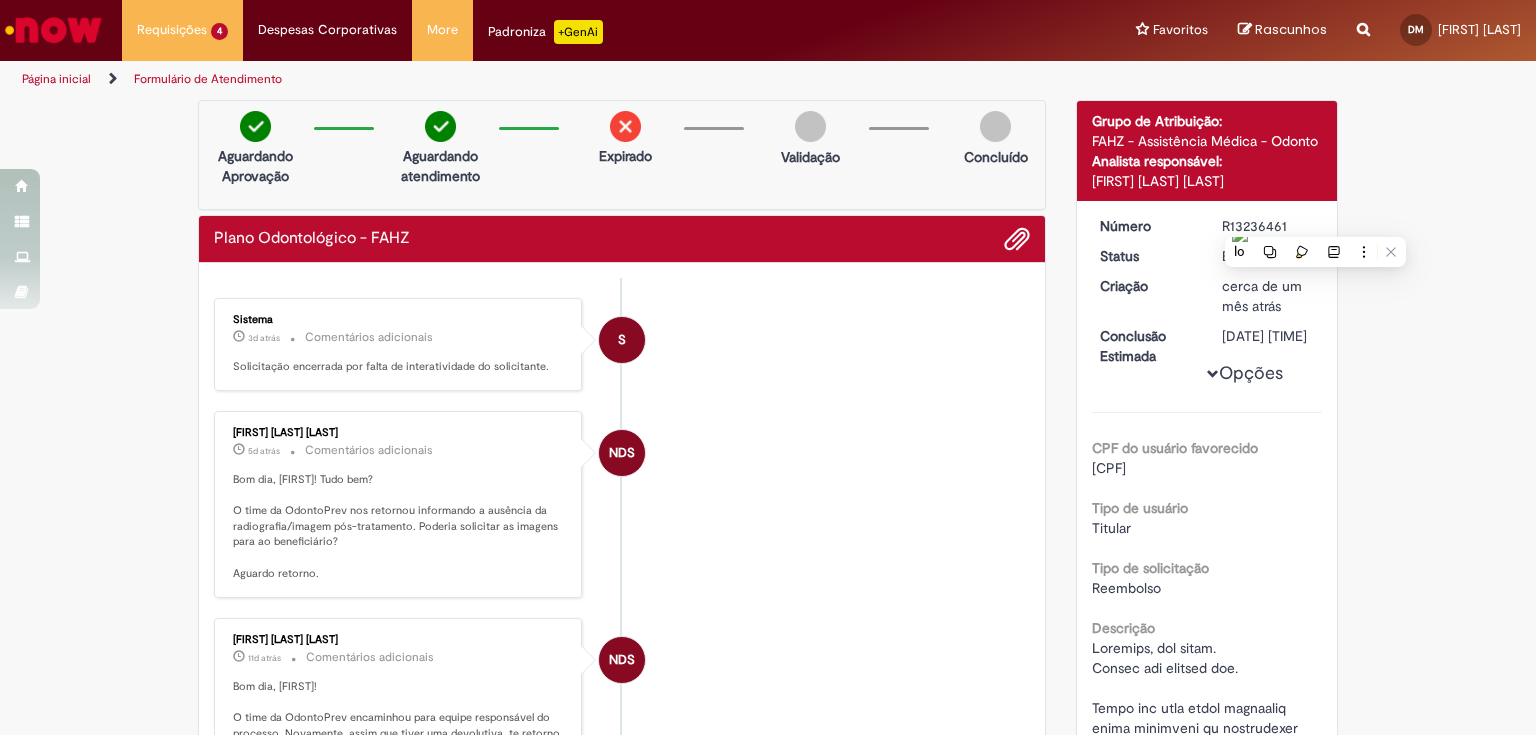 copy on "R13236461" 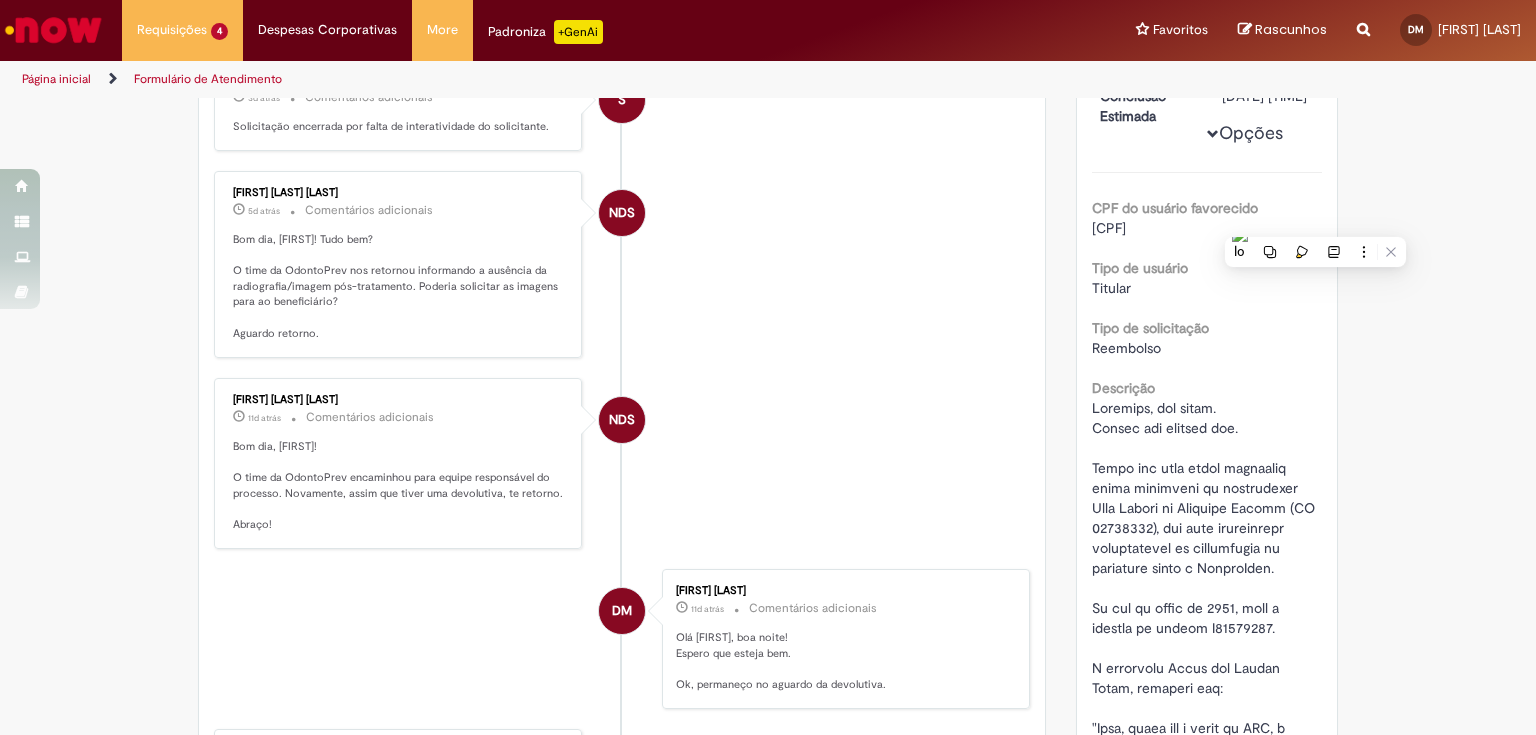 scroll, scrollTop: 0, scrollLeft: 0, axis: both 